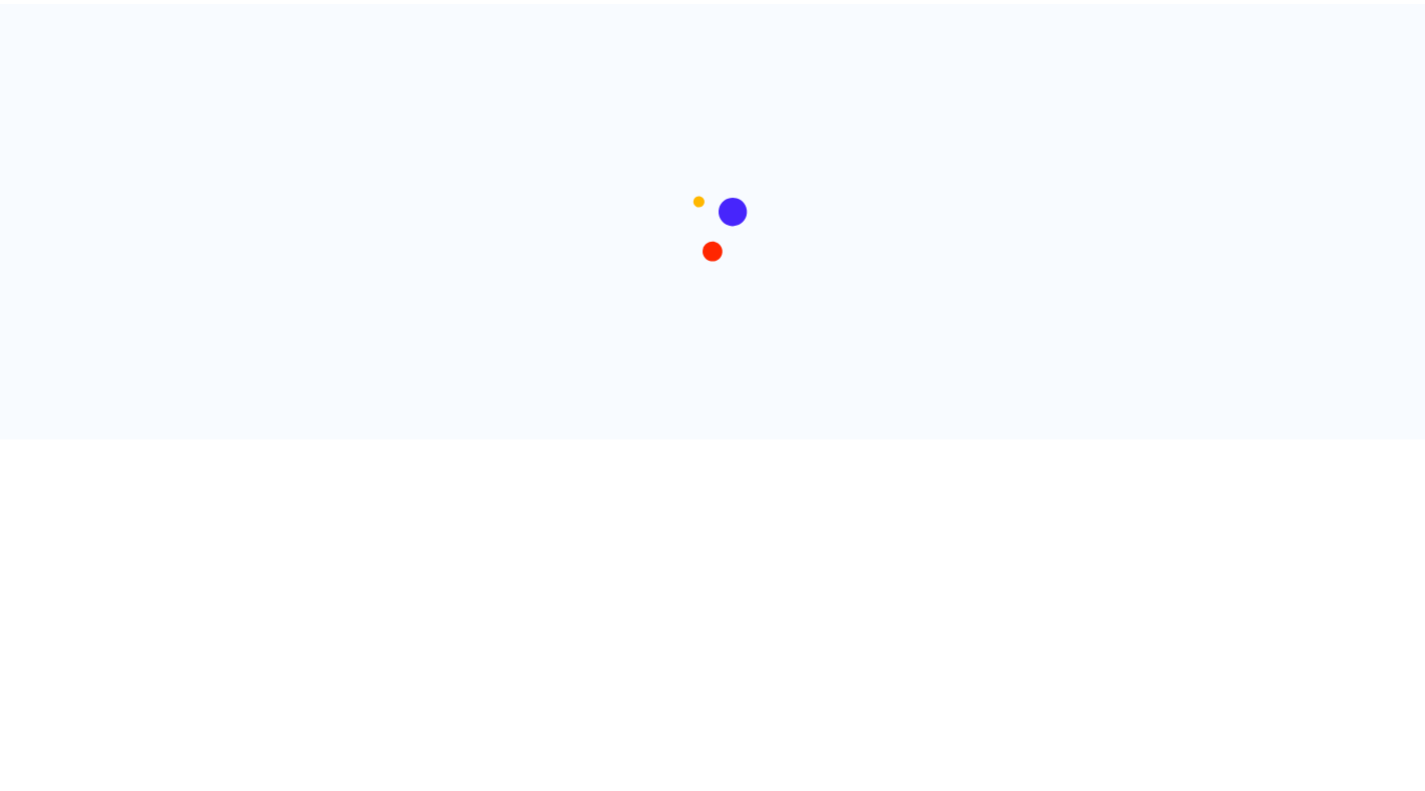 scroll, scrollTop: 0, scrollLeft: 0, axis: both 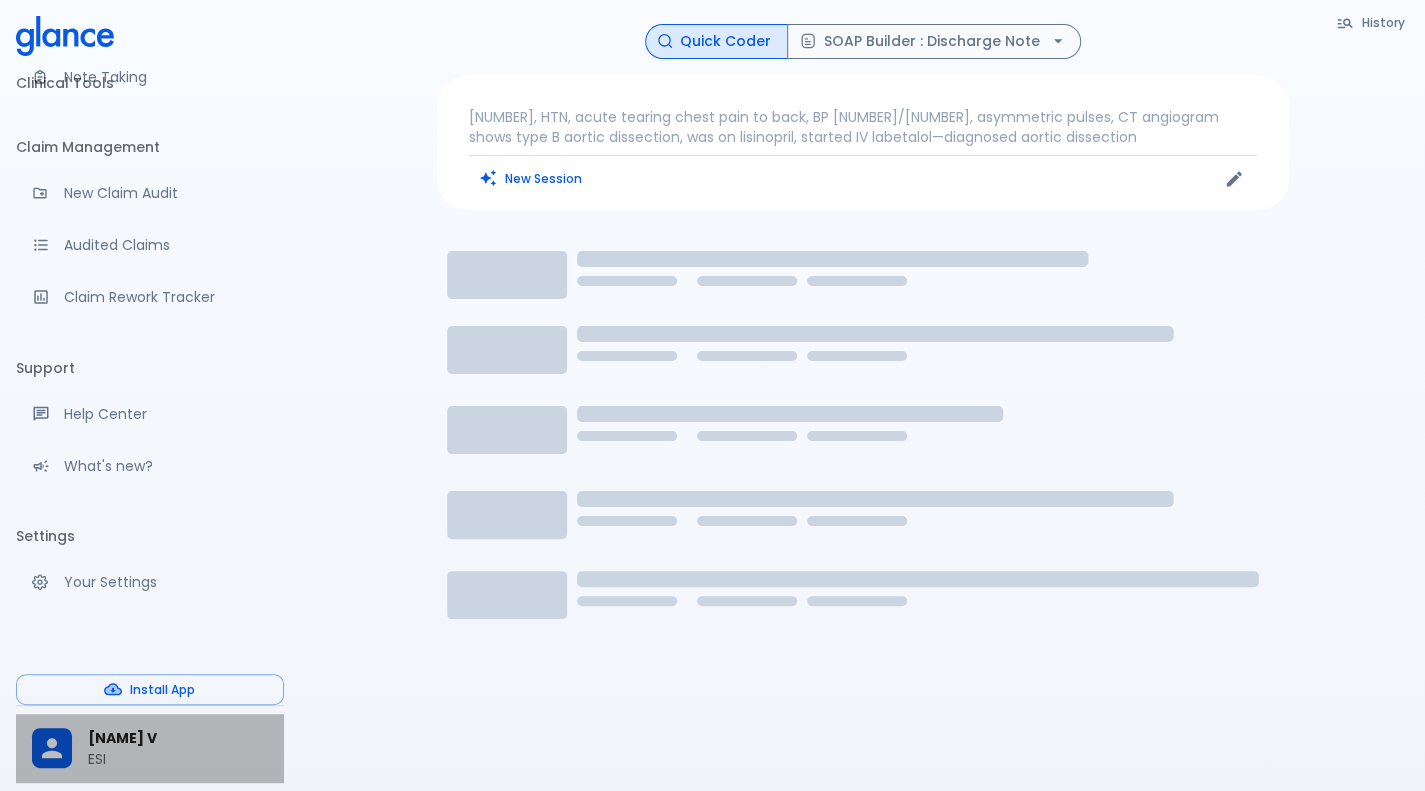 click on "ESI" at bounding box center (178, 759) 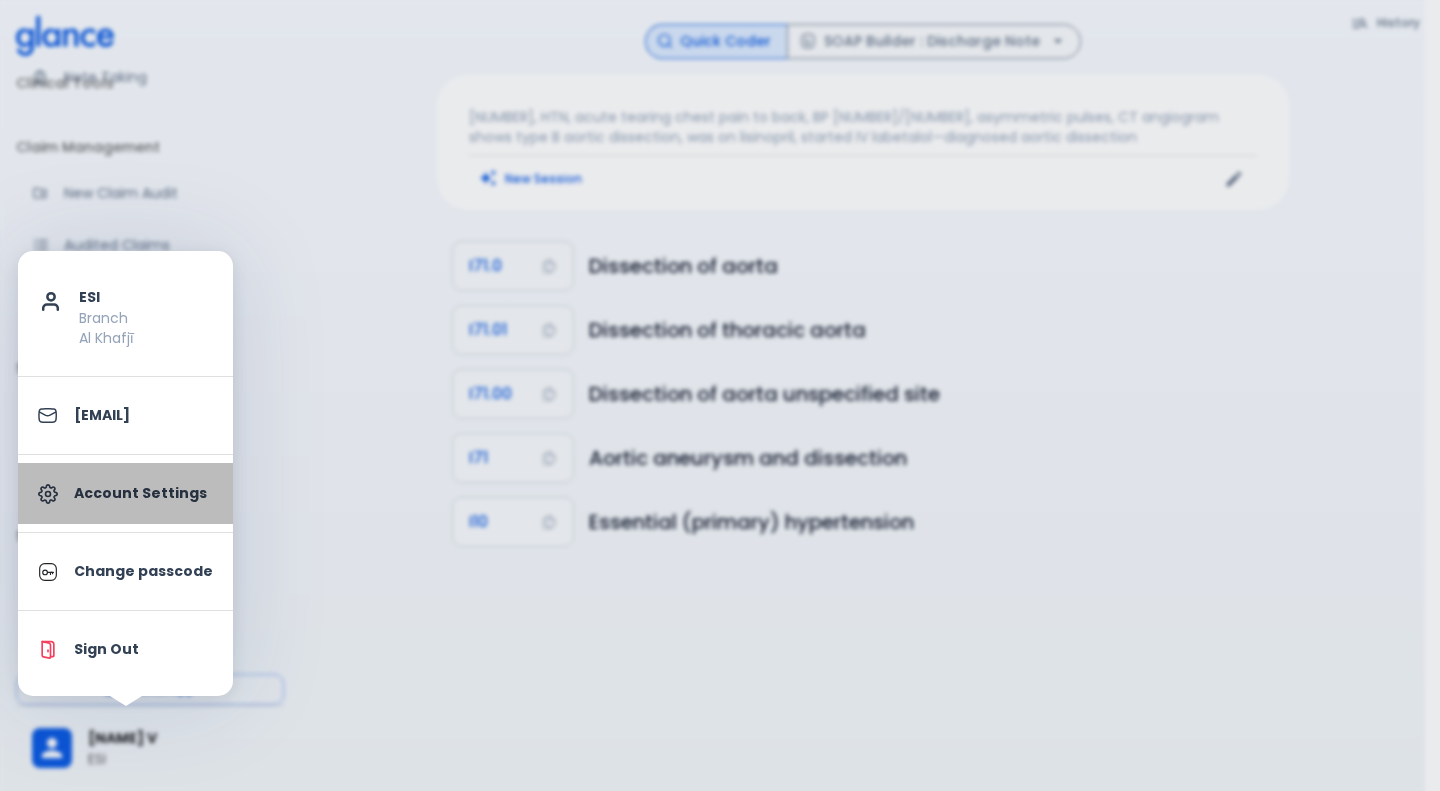 click on "Account Settings" at bounding box center (125, 493) 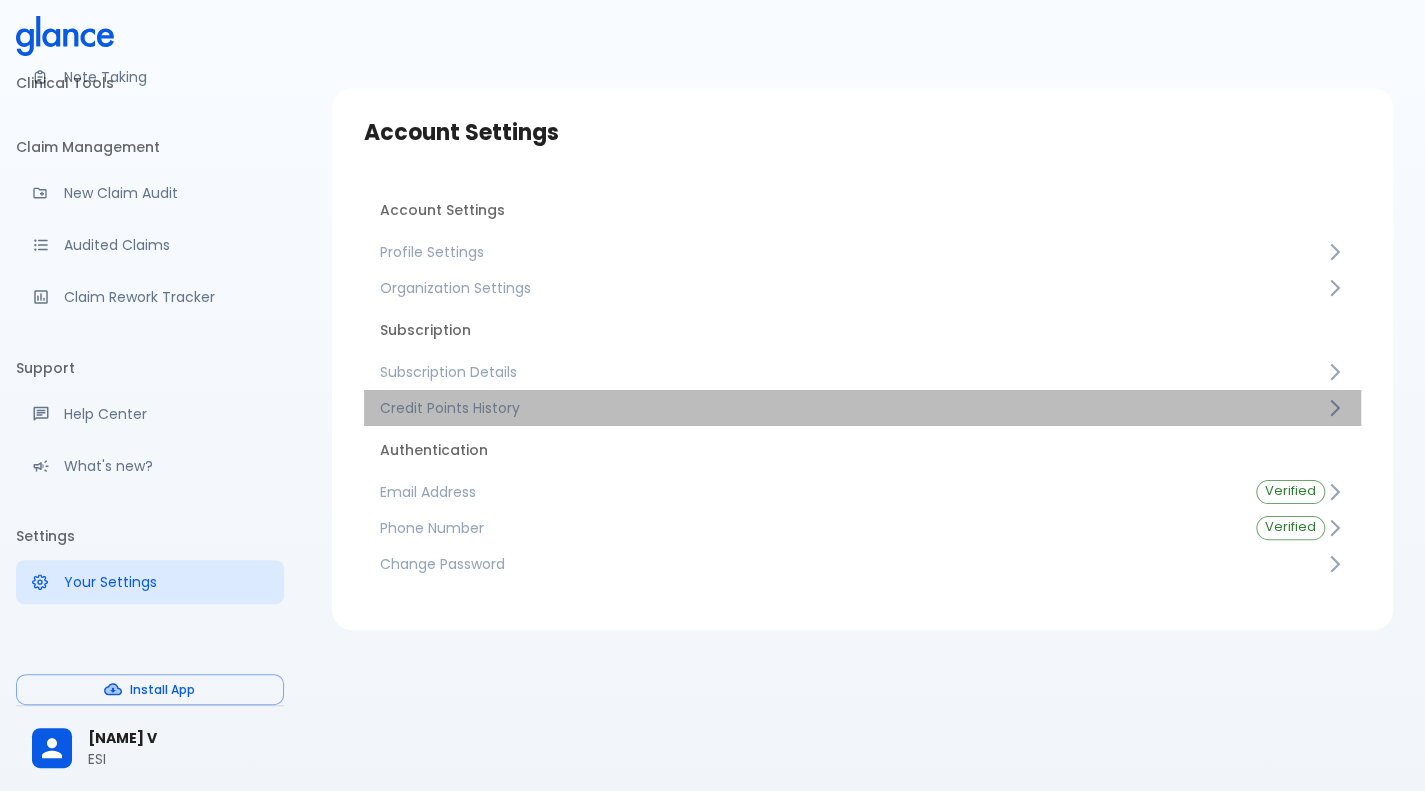 click on "Credit Points History" at bounding box center [852, 408] 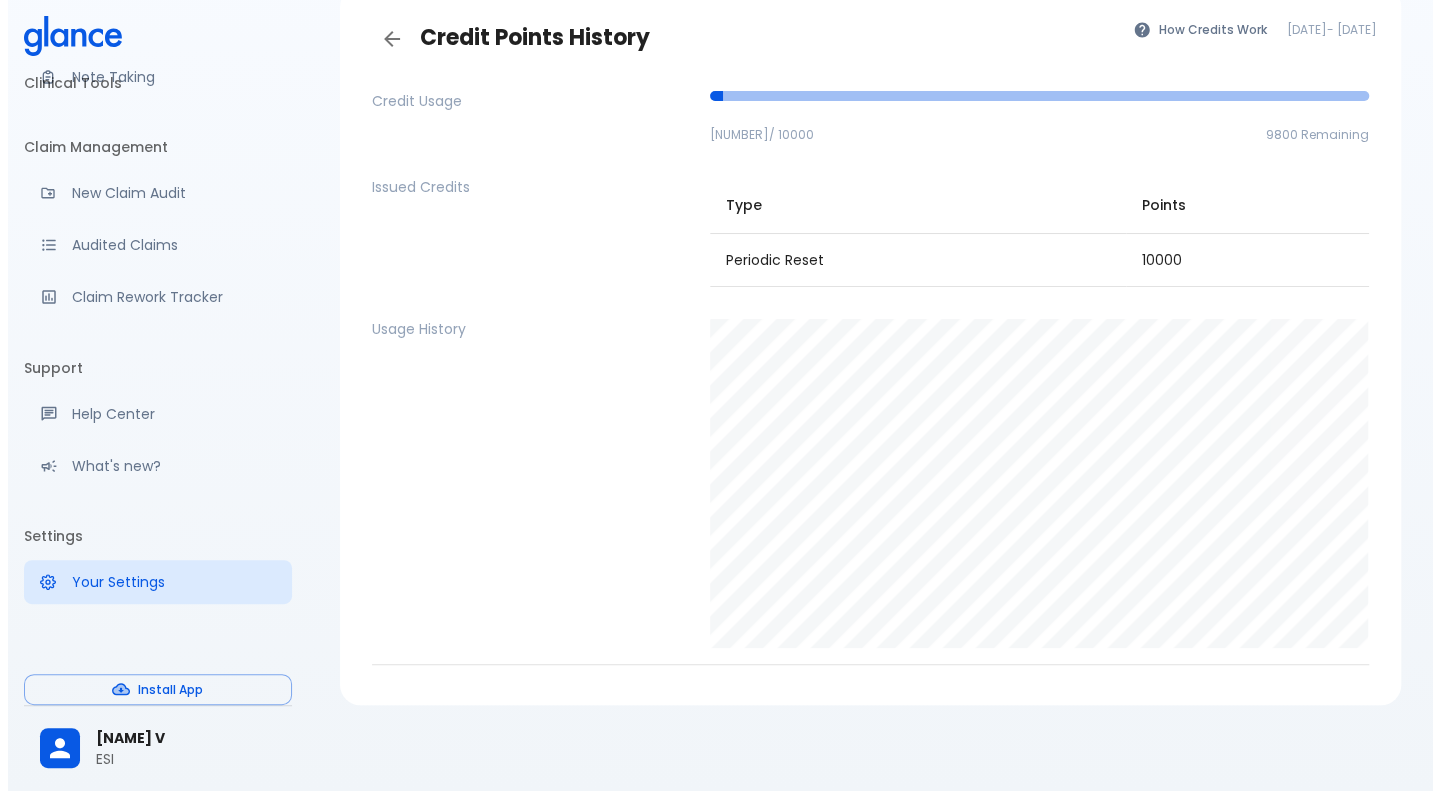 scroll, scrollTop: 0, scrollLeft: 0, axis: both 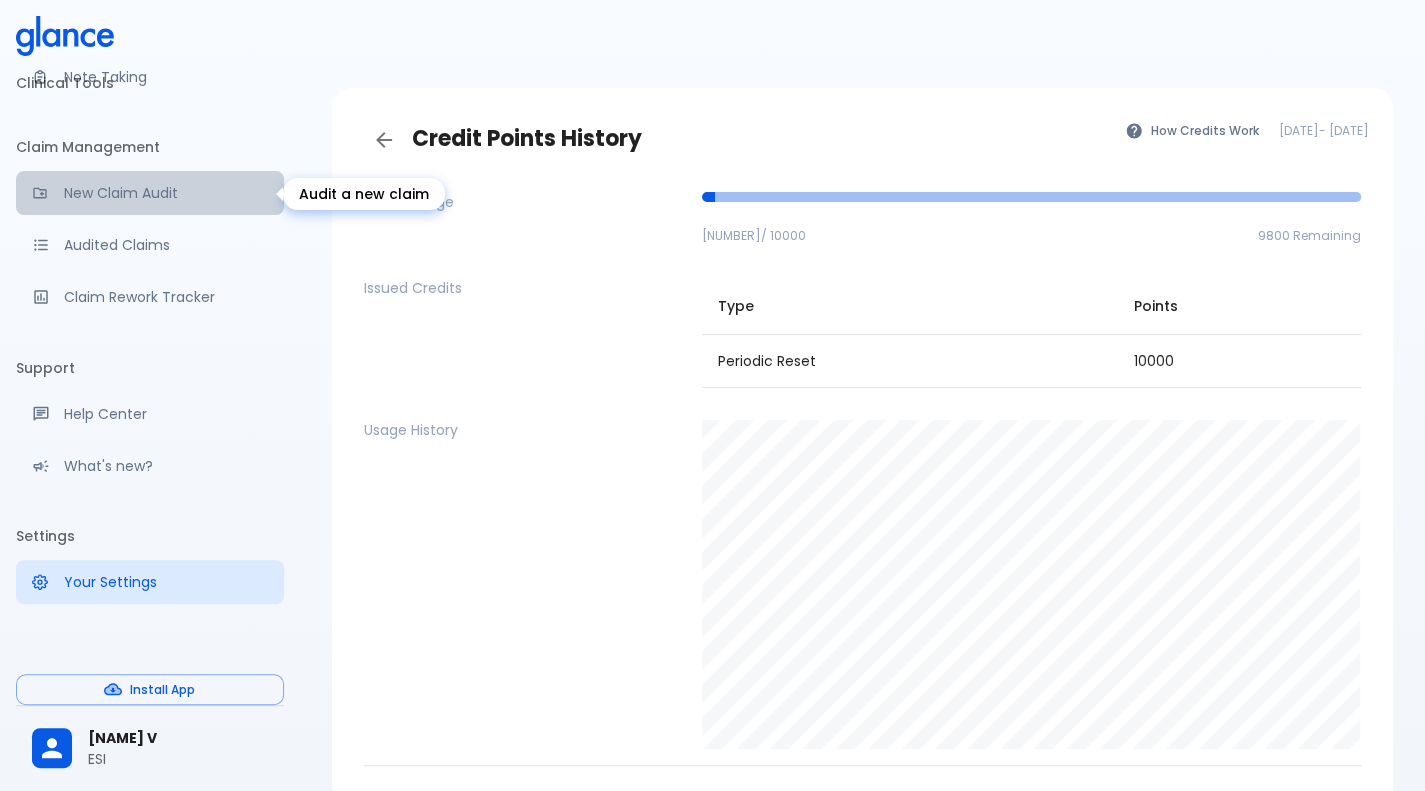 click on "New Claim Audit" at bounding box center (166, 193) 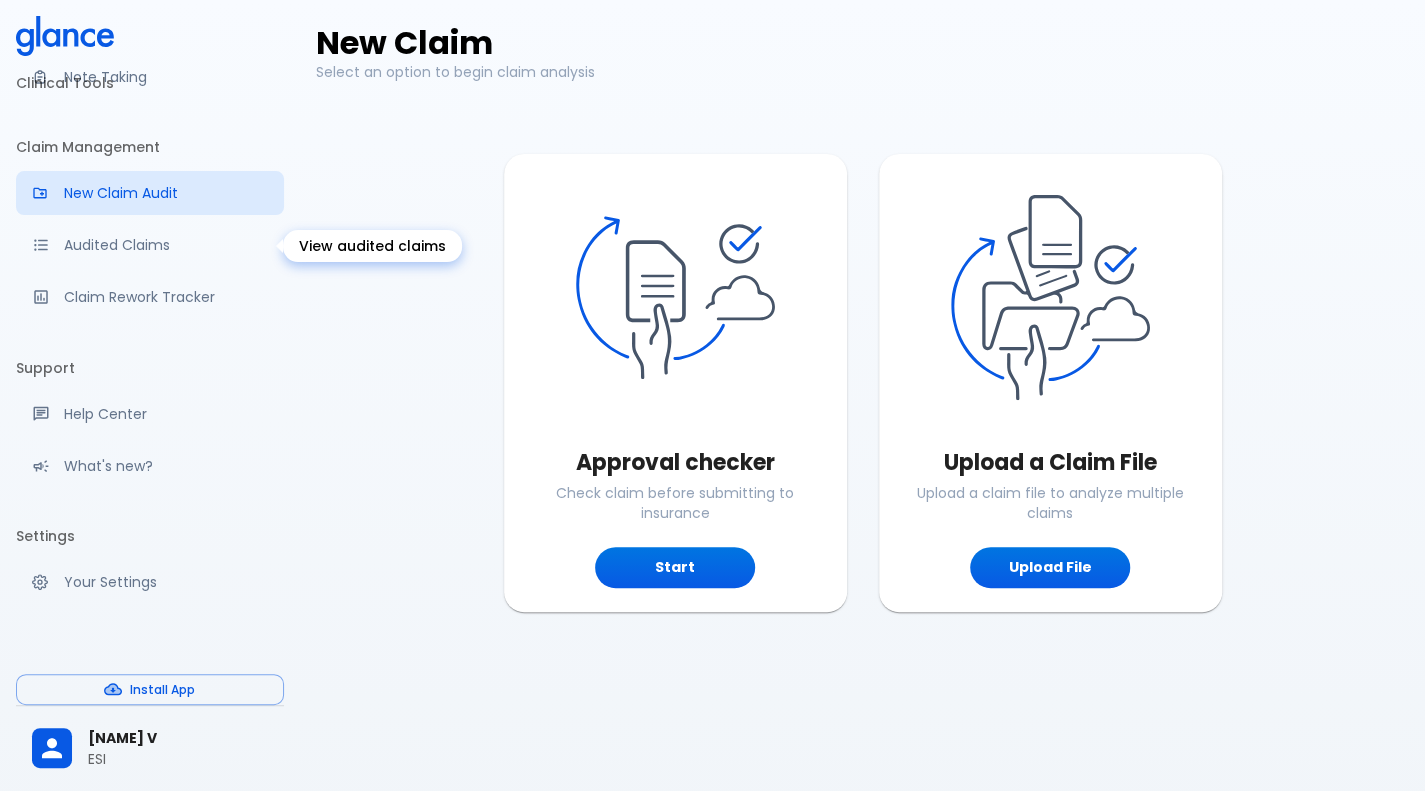 click on "Audited Claims" at bounding box center [150, 245] 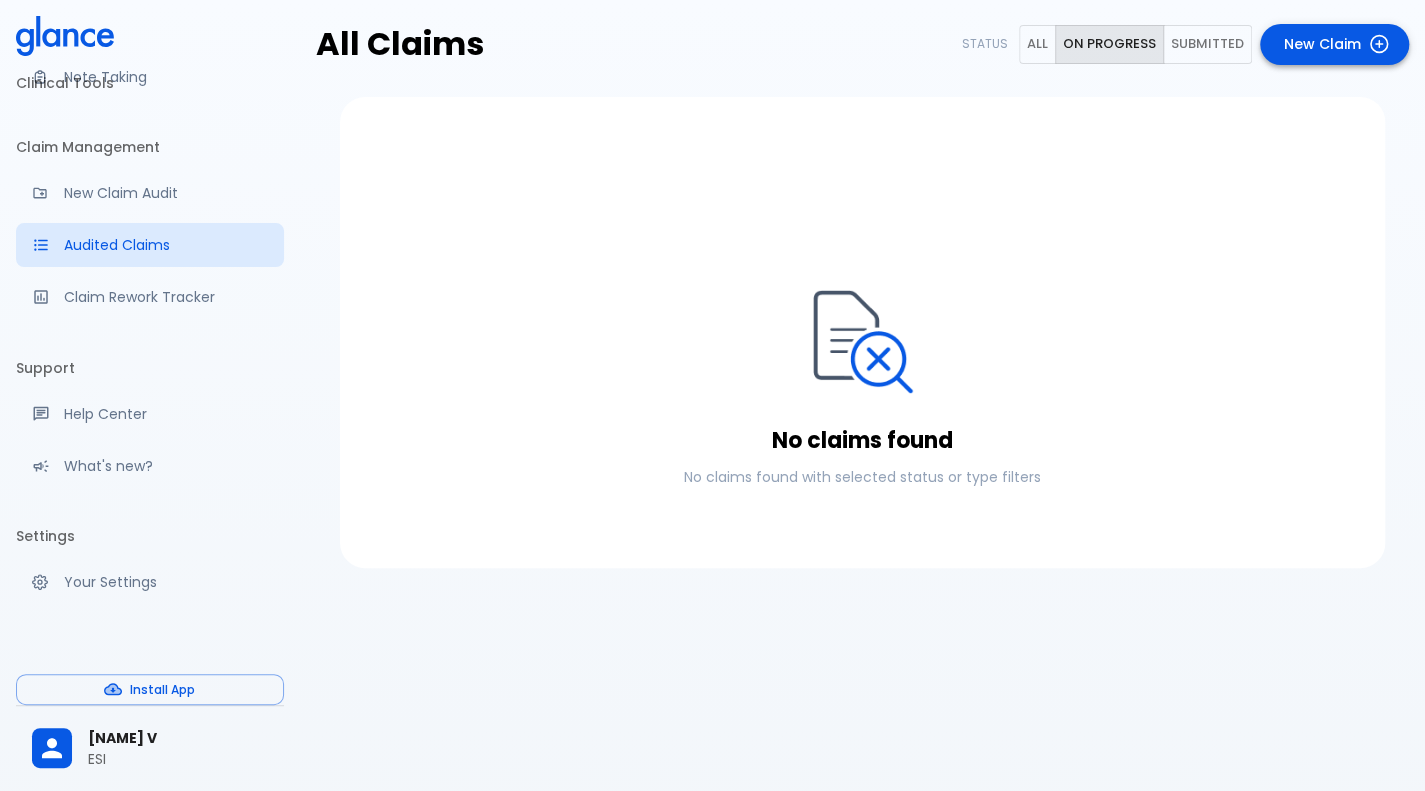 click on "New Claim" at bounding box center [1334, 44] 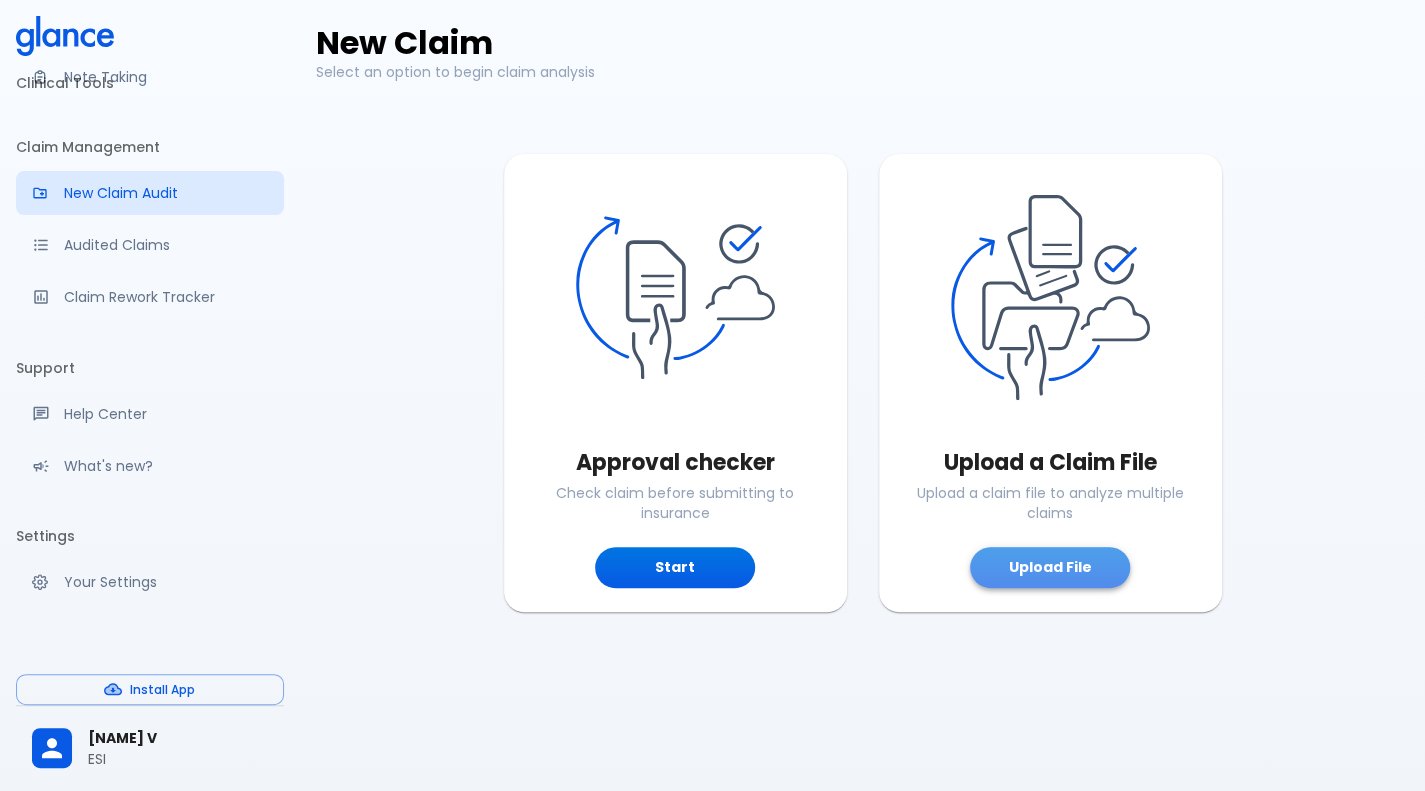 click on "Upload File" at bounding box center [1050, 567] 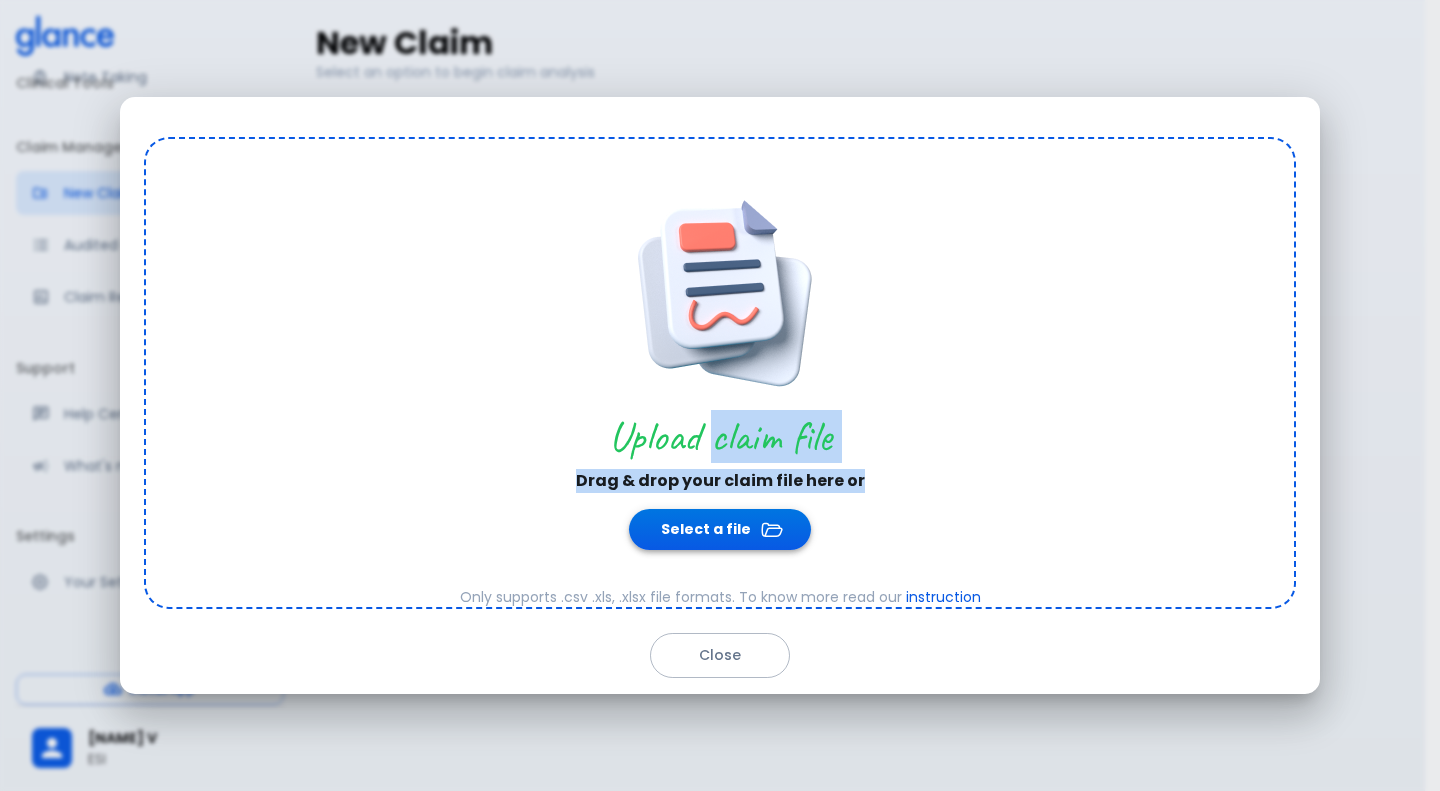 drag, startPoint x: 711, startPoint y: 441, endPoint x: 670, endPoint y: 543, distance: 109.9318 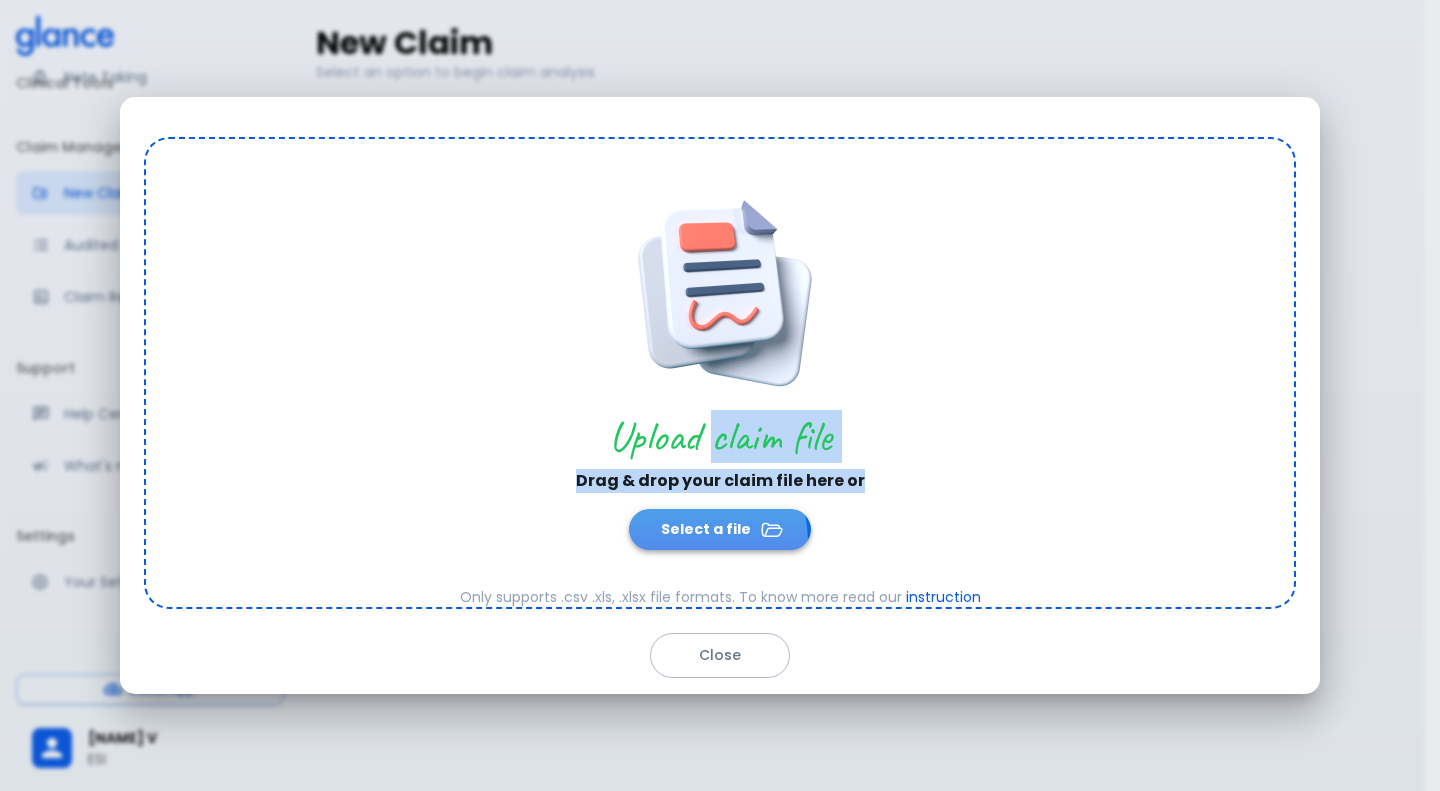 click on "Select a file" at bounding box center [720, 529] 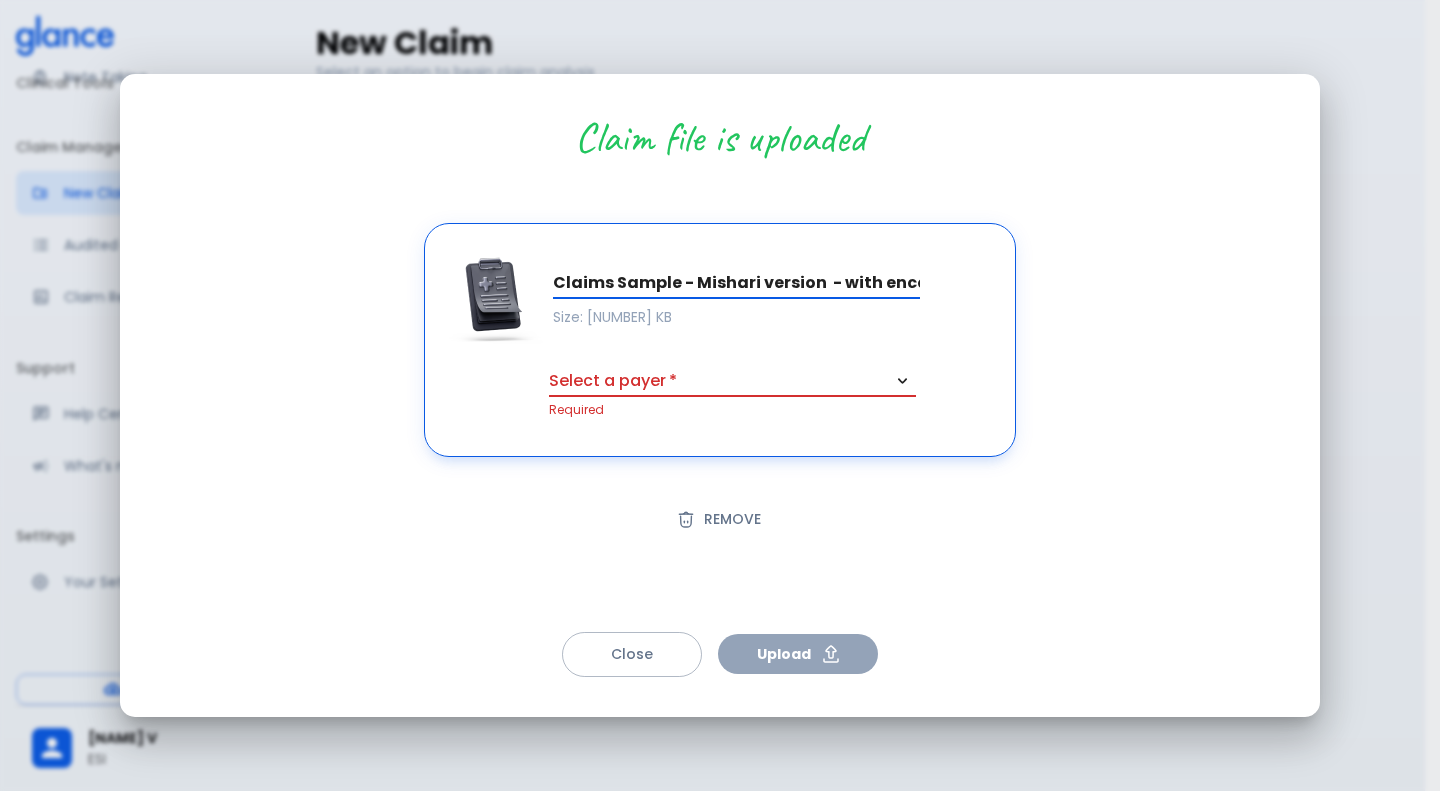 scroll, scrollTop: 0, scrollLeft: 98, axis: horizontal 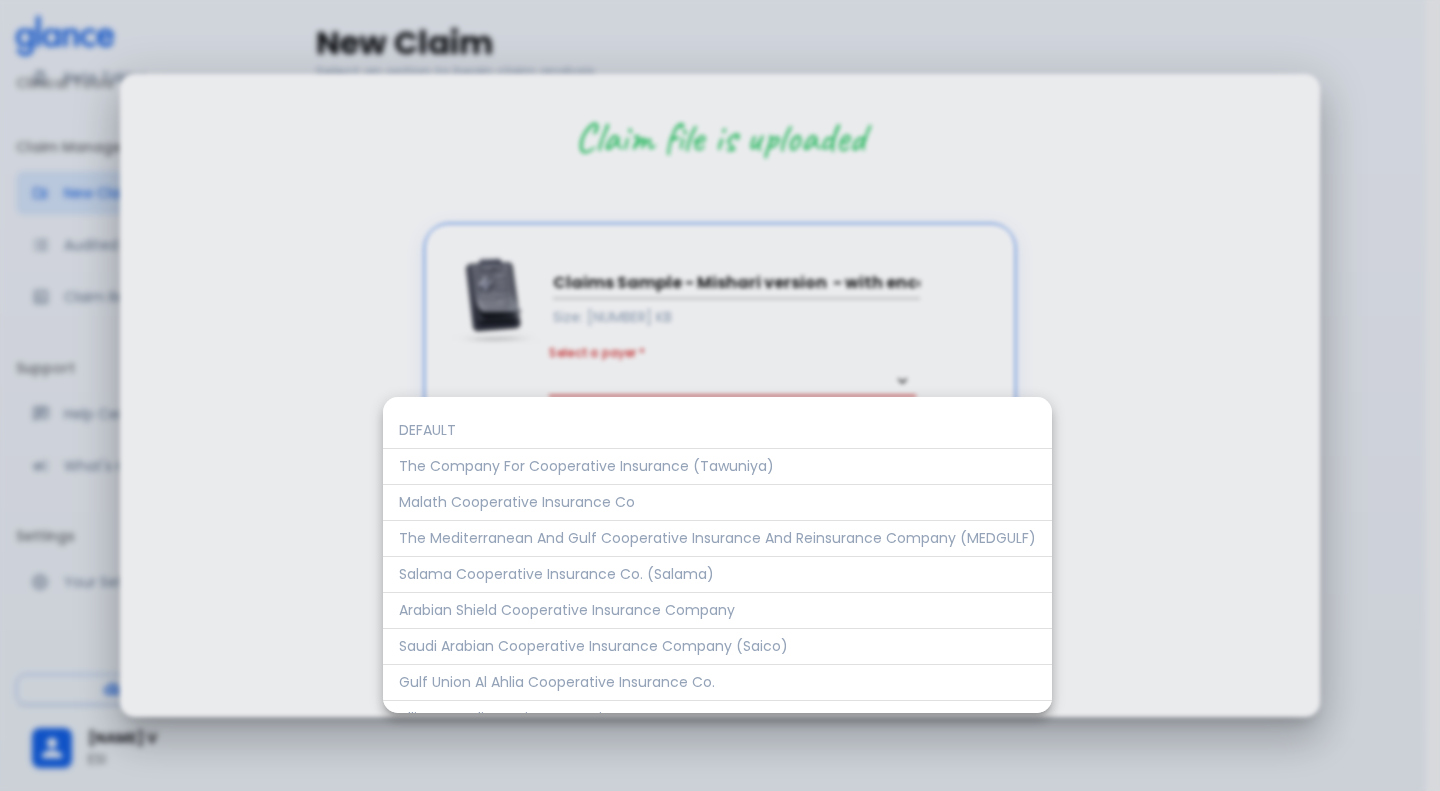 click on "↧  pull to refresh  ↧ Clinical Tools Quick Coder SOAP Builder Patient Engagement Note Taking Claim Management New Claim Audit Audited Claims Claim Rework Tracker Support Help Center What's new? Settings Your Settings Install App [PERSON] New Claim Select an option to begin claim analysis Approval checker Check claim before submitting to insurance Start Upload a Claim File Upload a claim file to analyze multiple claims Upload File
Claim file is uploaded Claims Sample - [PERSON] version  - with encounter- fixed Size: 165.72 KB Select a payer   * ​ Required REMOVE Close Upload DEFAULT The Company For Cooperative Insurance (Tawuniya) Malath Cooperative Insurance Co The Mediterranean And Gulf Cooperative Insurance And Reinsurance Company (MEDGULF) Salama Cooperative Insurance Co. (Salama) Arabian Shield Cooperative Insurance Company Saudi Arabian Cooperative Insurance Company (Saico) Gulf Union Al Ahlia Cooperative Insurance Co. Allianz Saudi Fransi Cooperative Insurance Company" at bounding box center [720, 419] 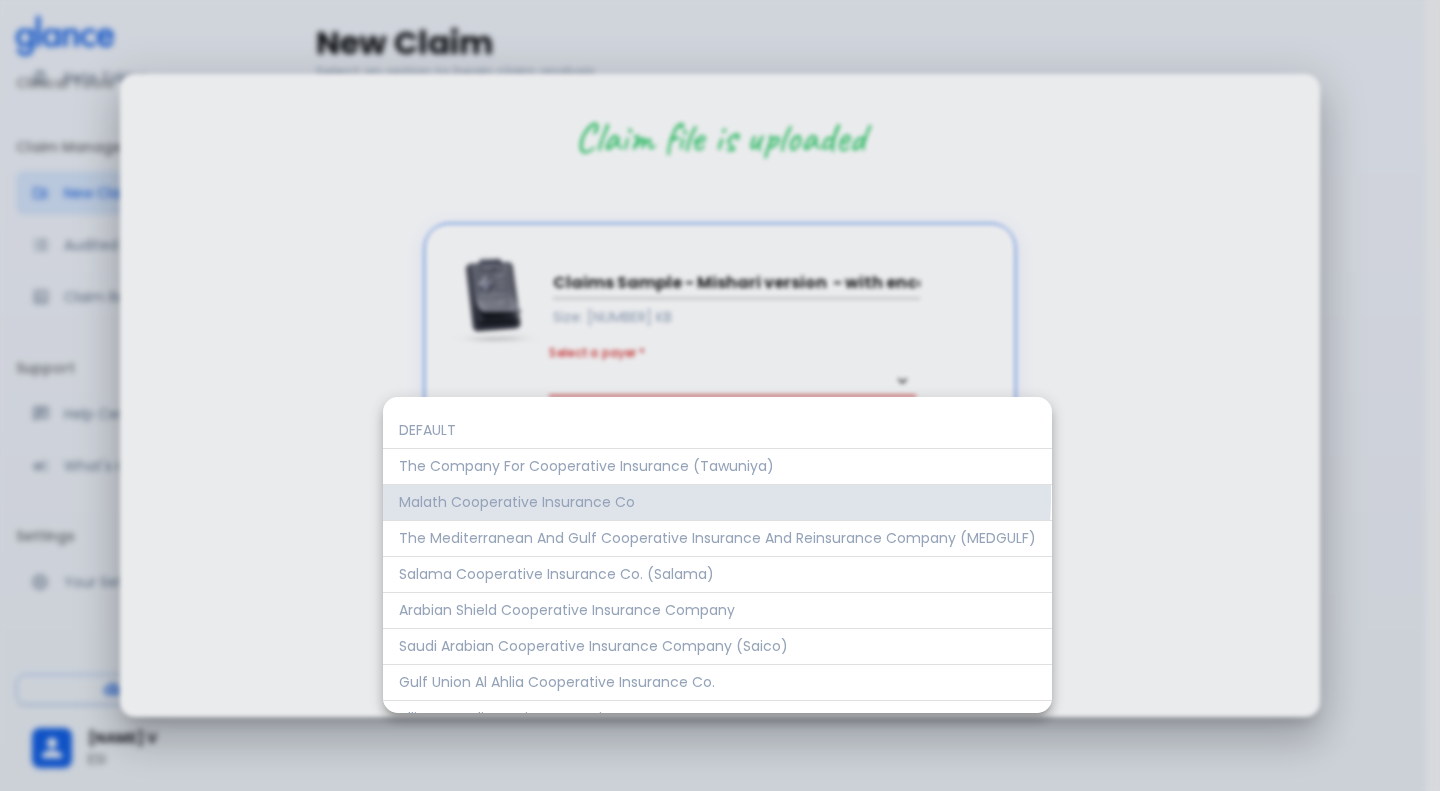 click on "Malath Cooperative Insurance Co" at bounding box center (717, 503) 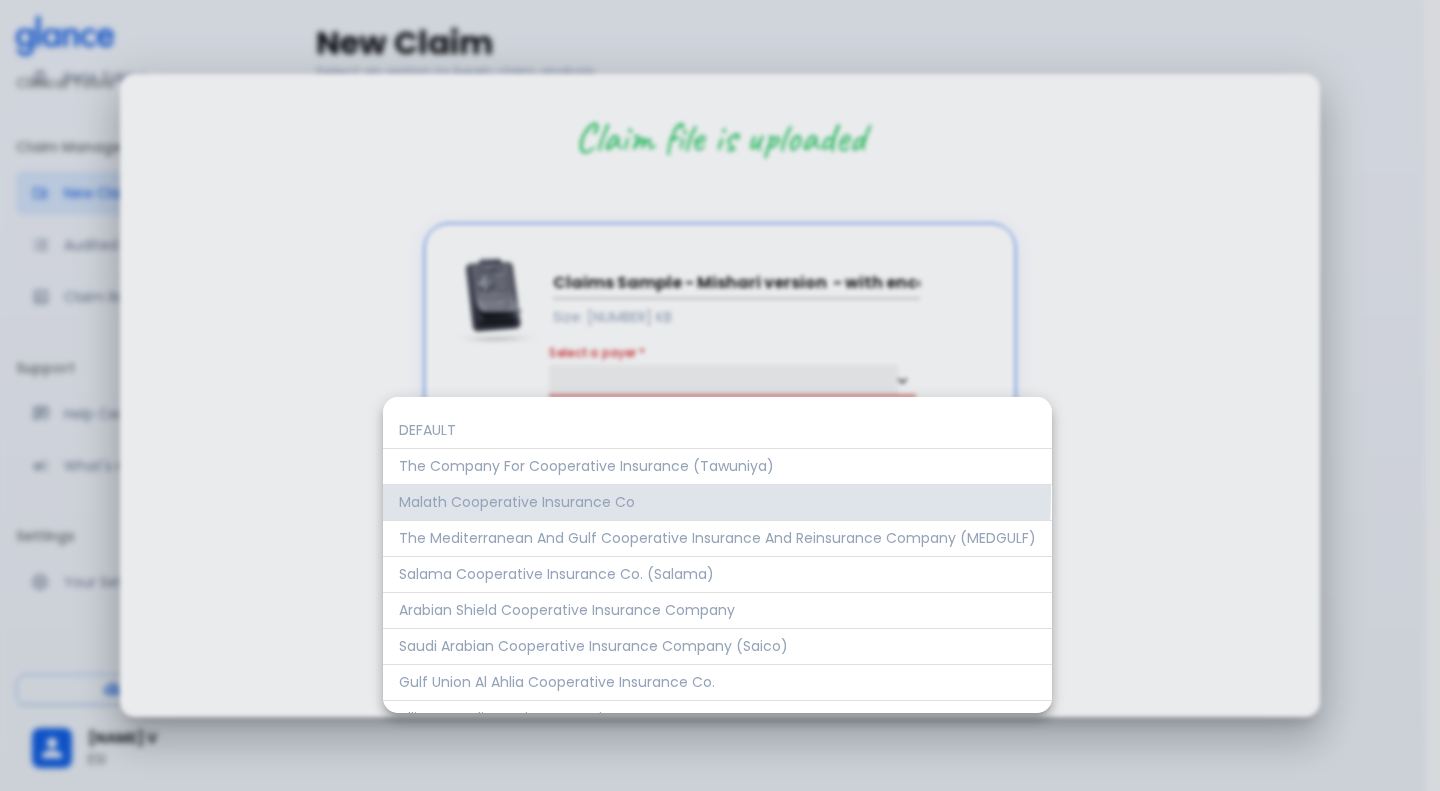 type on "3" 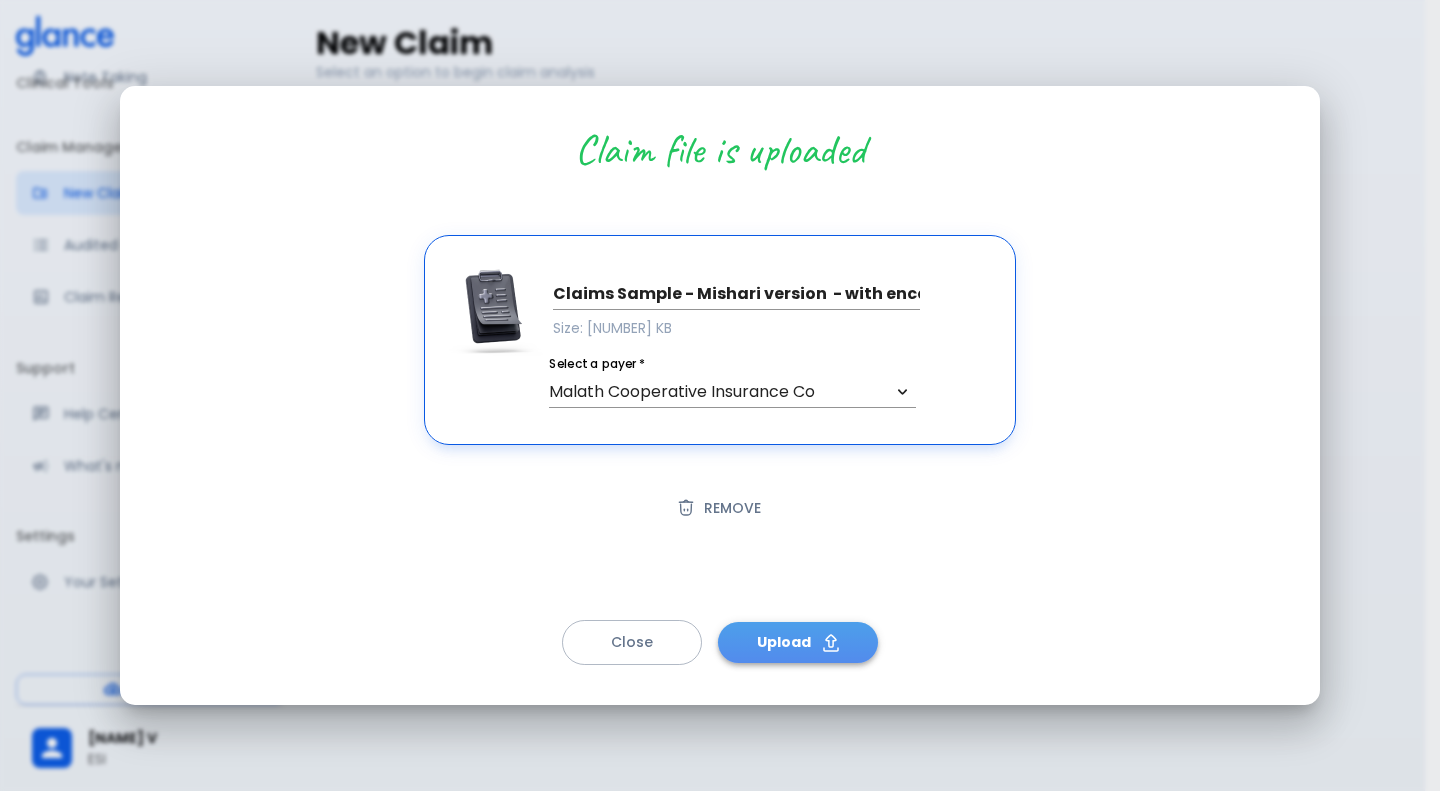 click on "Upload" at bounding box center [798, 642] 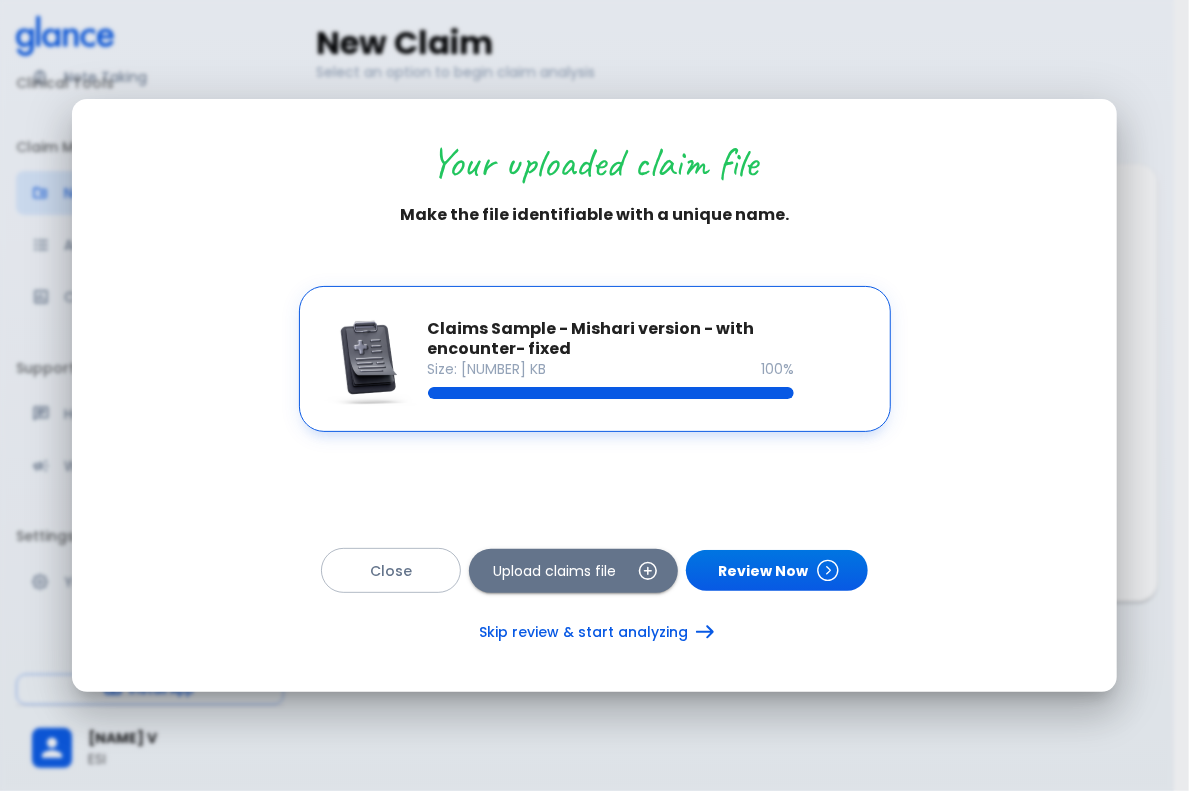 click on "Skip review & start analyzing" at bounding box center (594, 632) 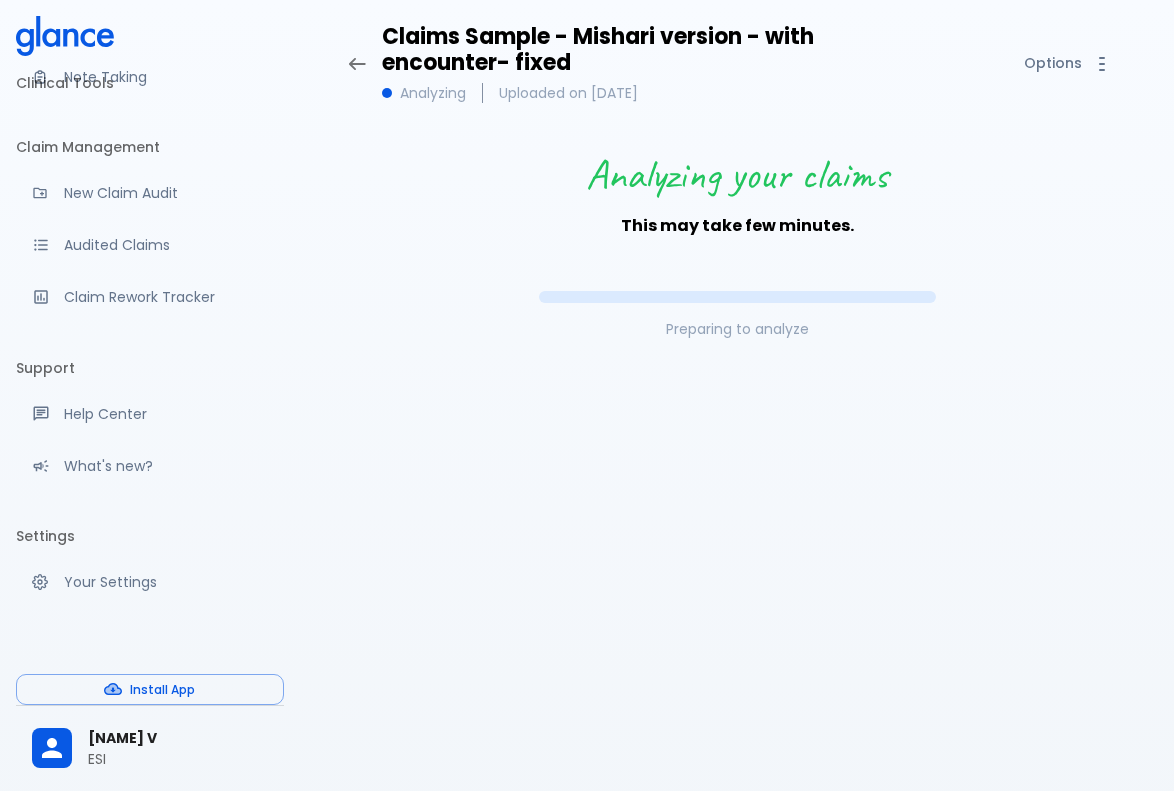 click on "Claims Sample - [PERSON] version  - with encounter- fixed Analyzing Uploaded on   [DATE] Options Analyzing your claims This may take few minutes. Preparing to analyze" at bounding box center (737, 511) 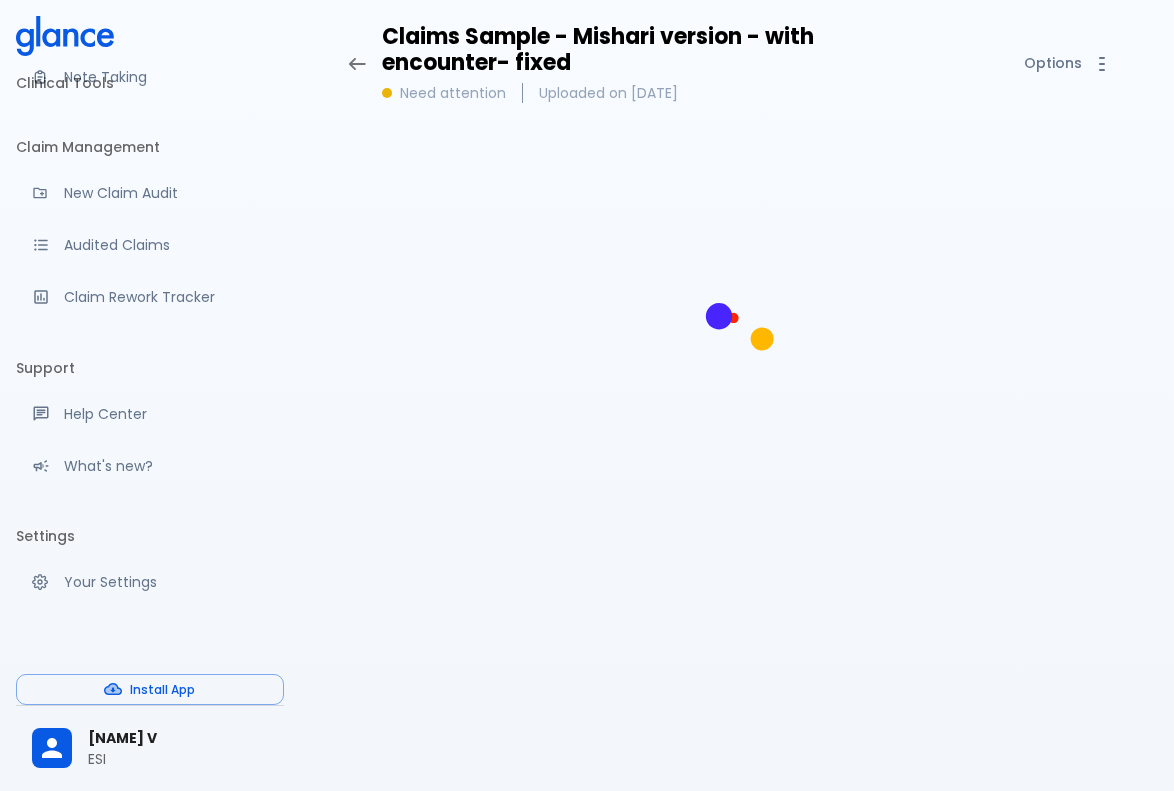 drag, startPoint x: 624, startPoint y: 640, endPoint x: 1094, endPoint y: 165, distance: 668.2253 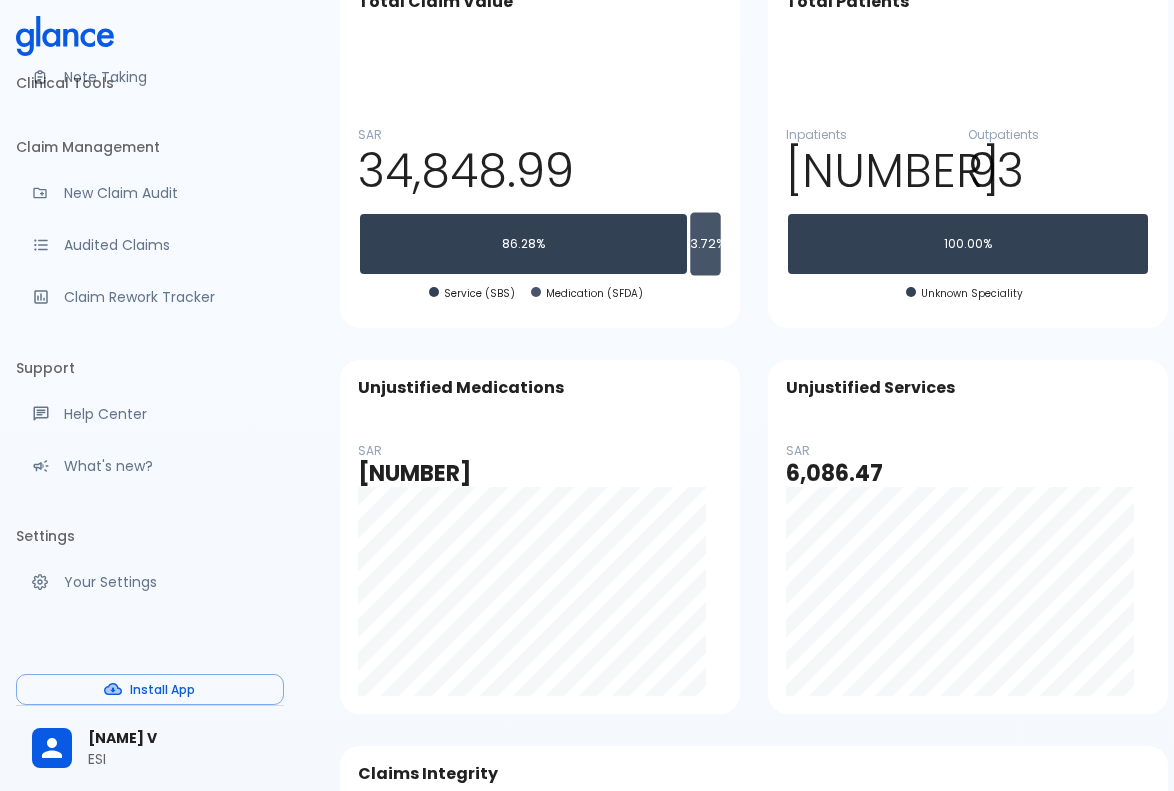 scroll, scrollTop: 208, scrollLeft: 0, axis: vertical 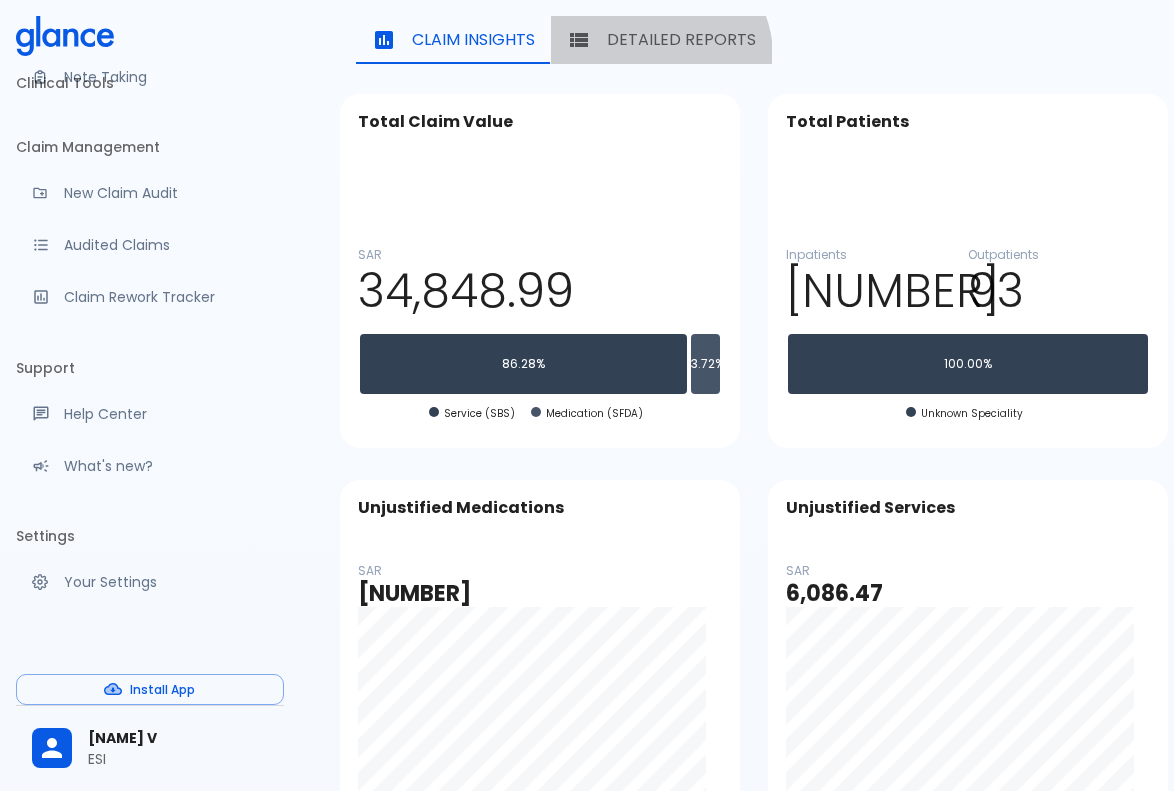 click on "Detailed Reports" at bounding box center [661, 40] 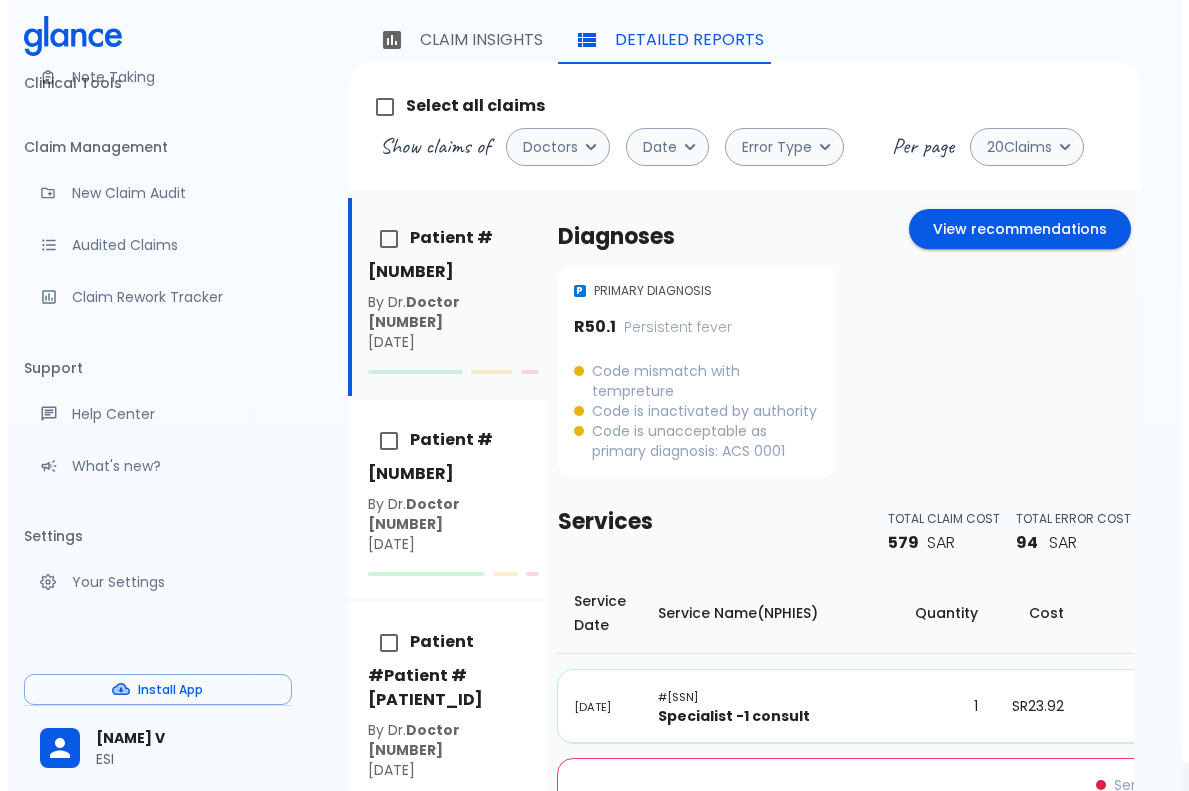 scroll, scrollTop: 247, scrollLeft: 0, axis: vertical 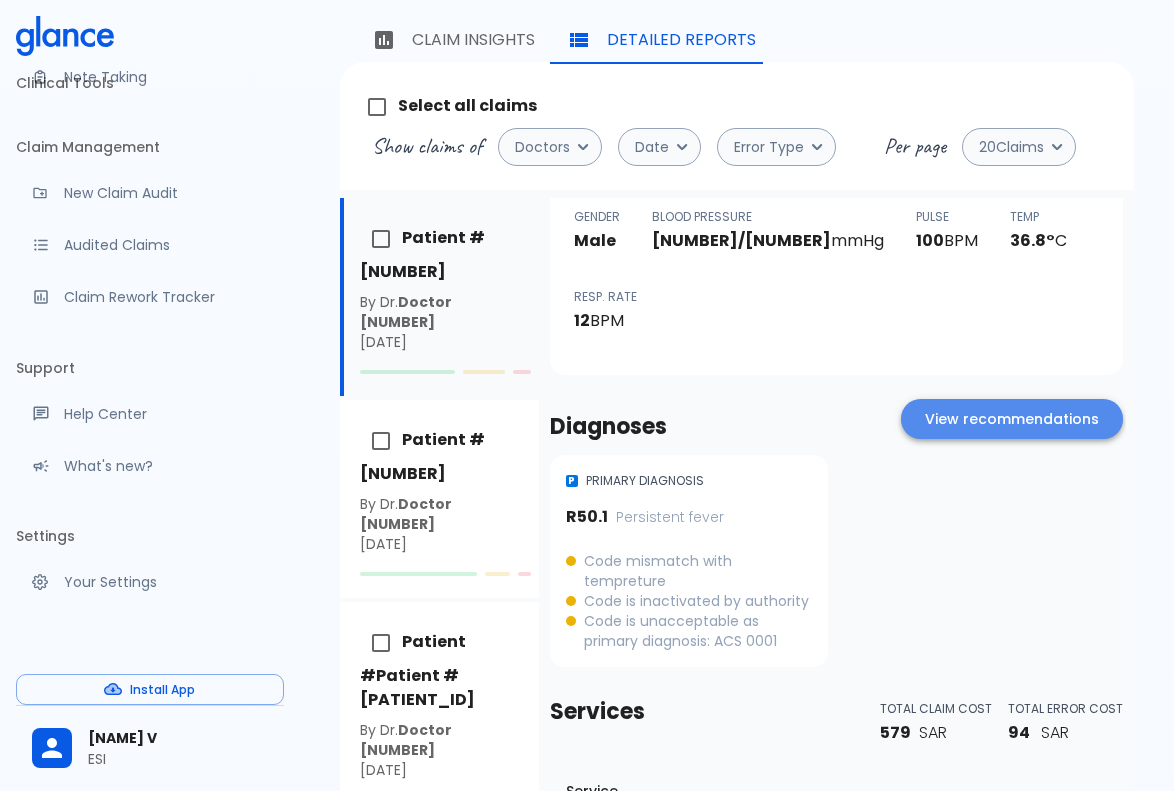 click on "View recommendations" at bounding box center [1012, 419] 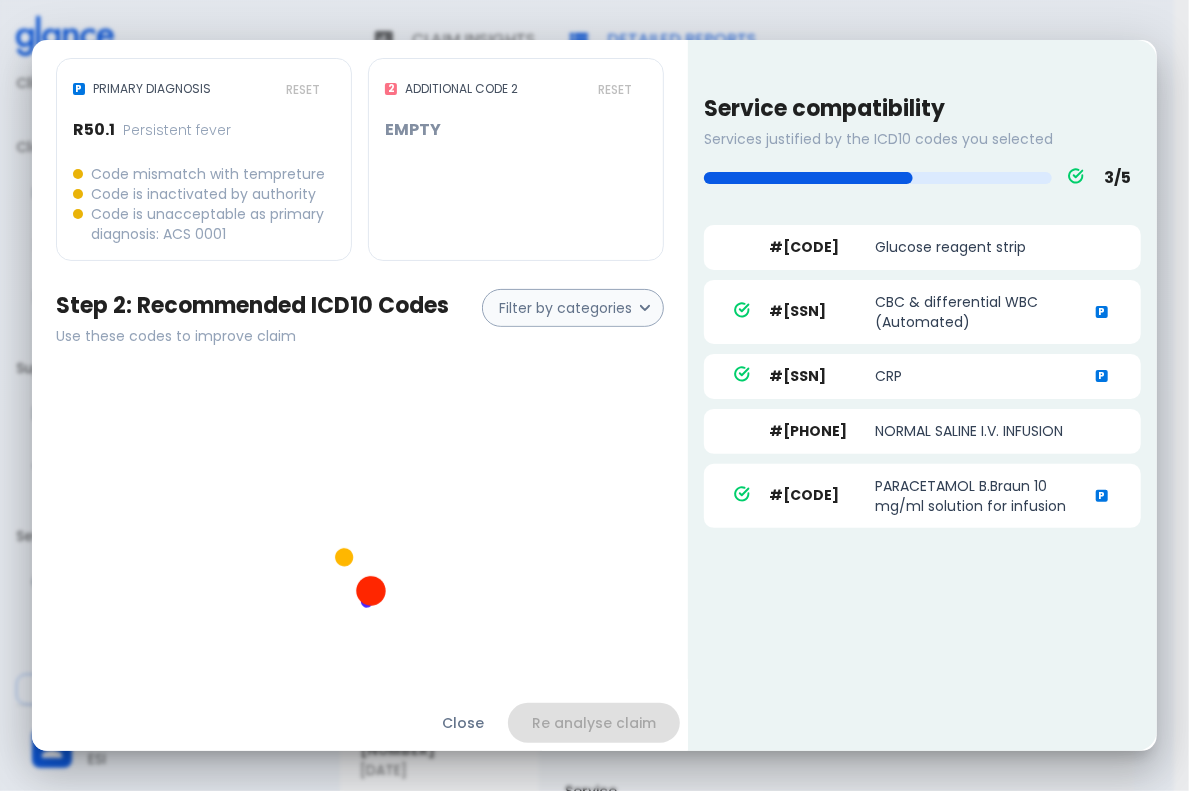 scroll, scrollTop: 119, scrollLeft: 0, axis: vertical 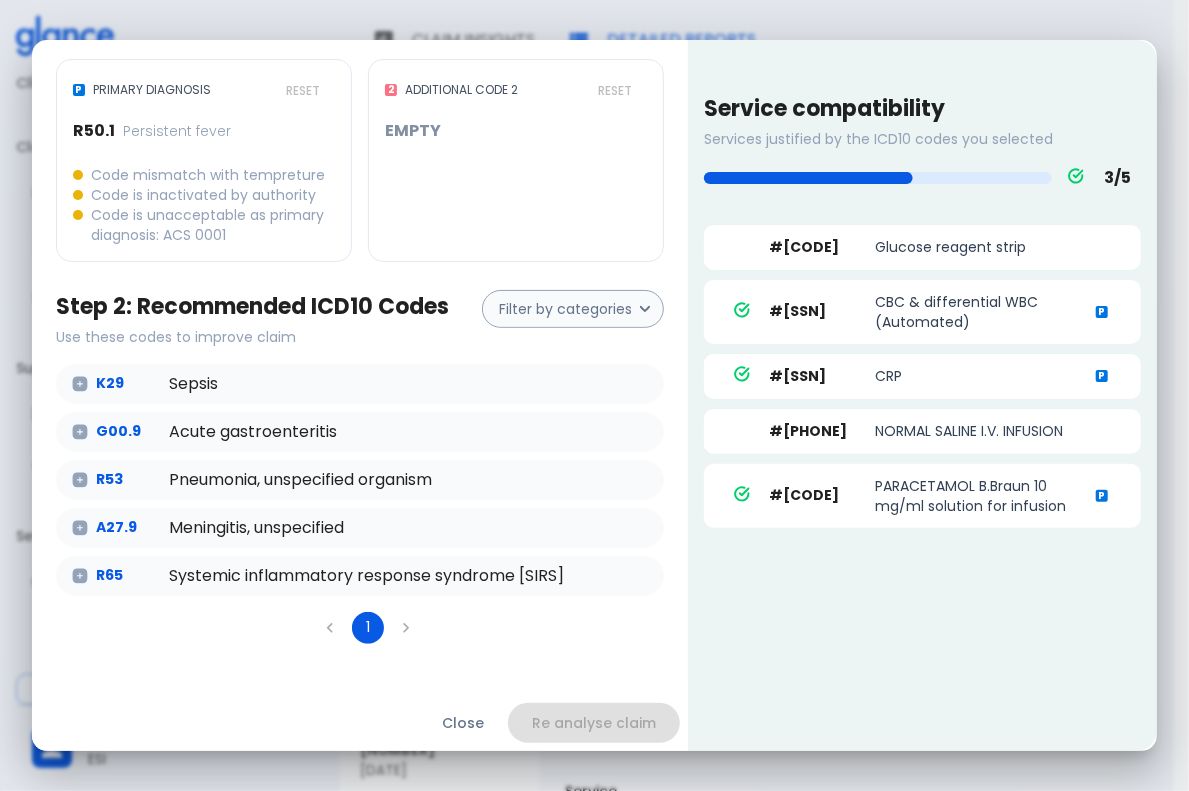 click on "2 ADDITIONAL CODE 2 RESET EMPTY" at bounding box center [516, 160] 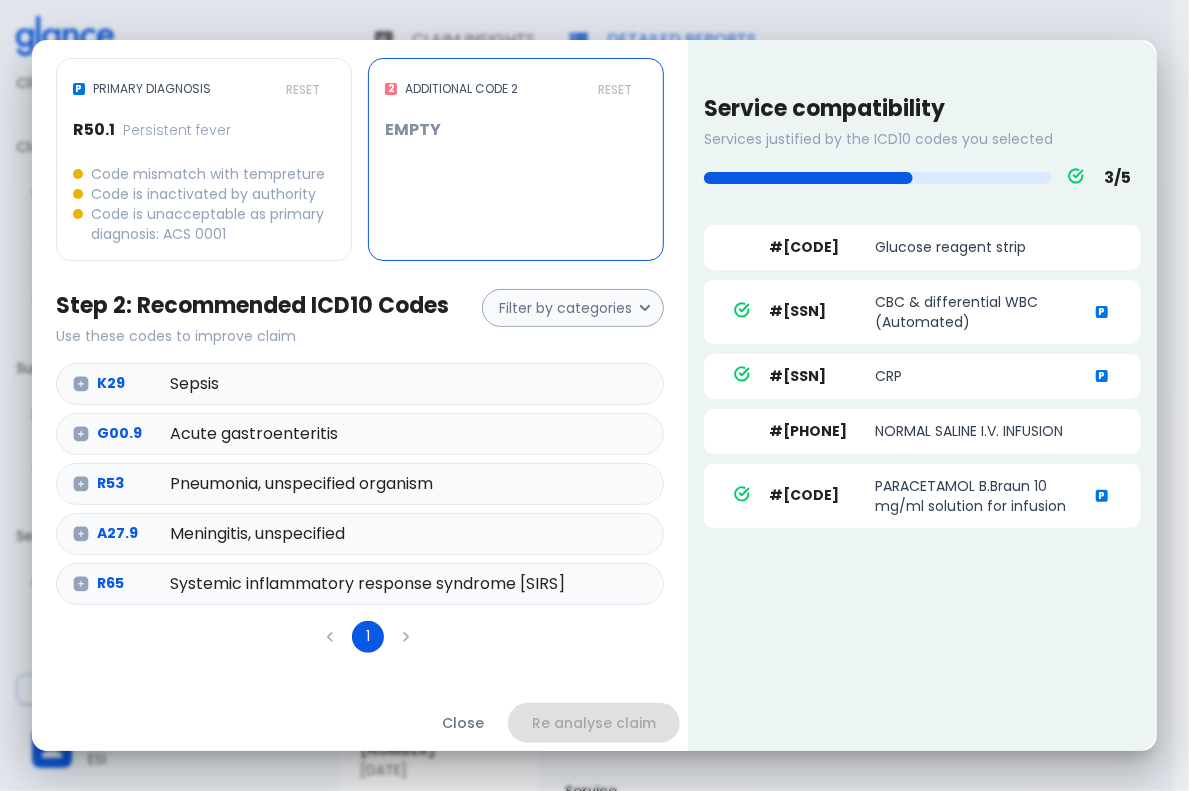 click on "K29 Sepsis" at bounding box center [360, 384] 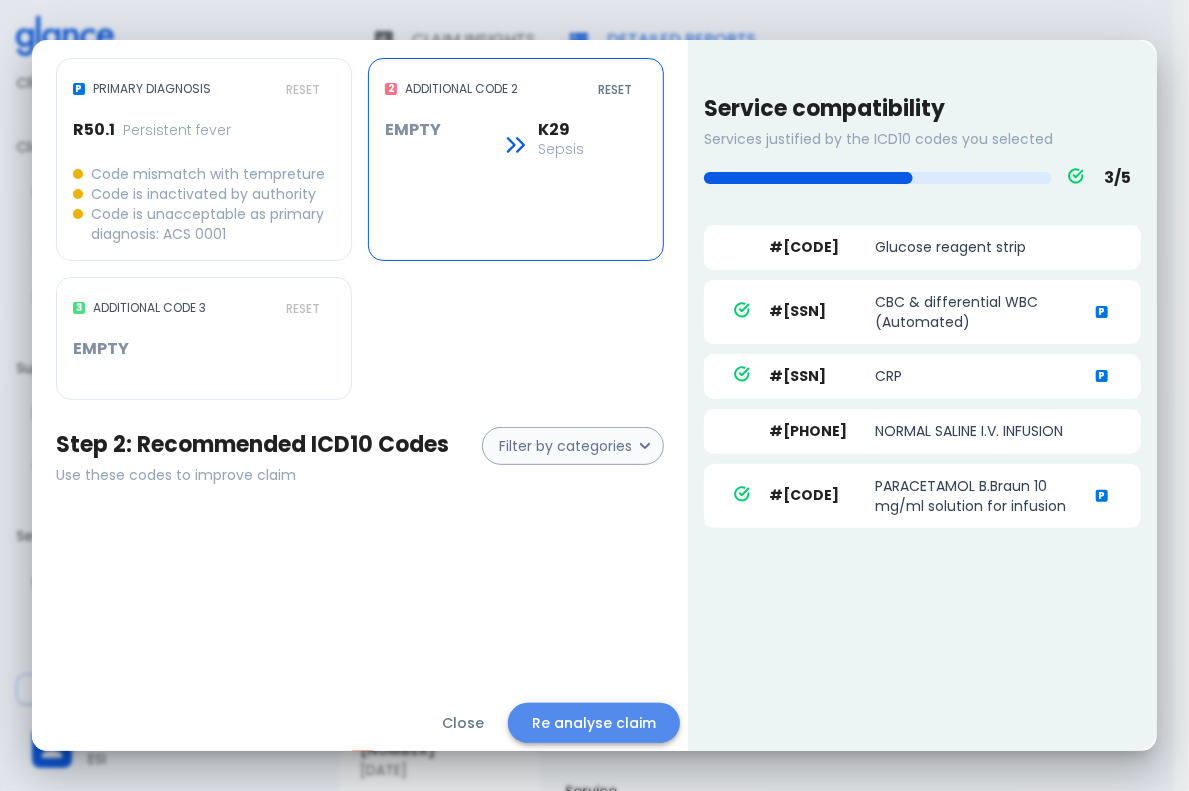 click on "Re analyse claim" at bounding box center (594, 723) 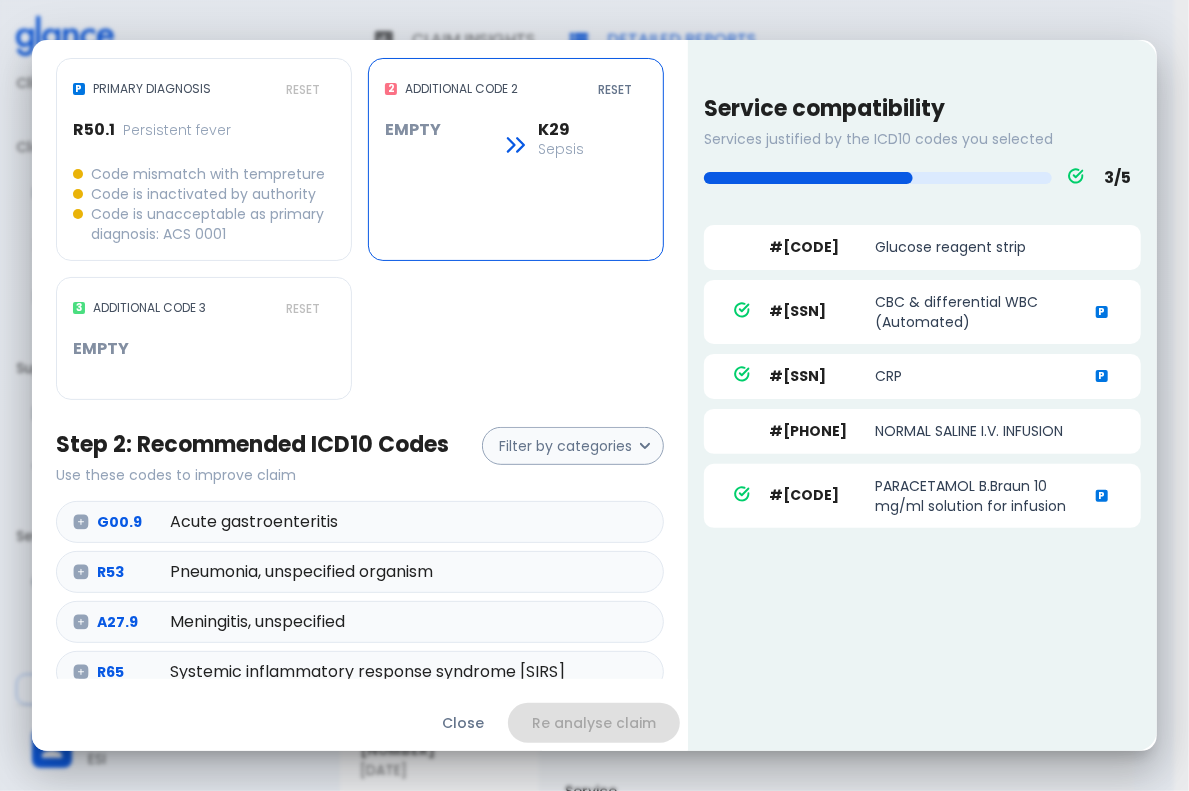 scroll, scrollTop: 276, scrollLeft: 0, axis: vertical 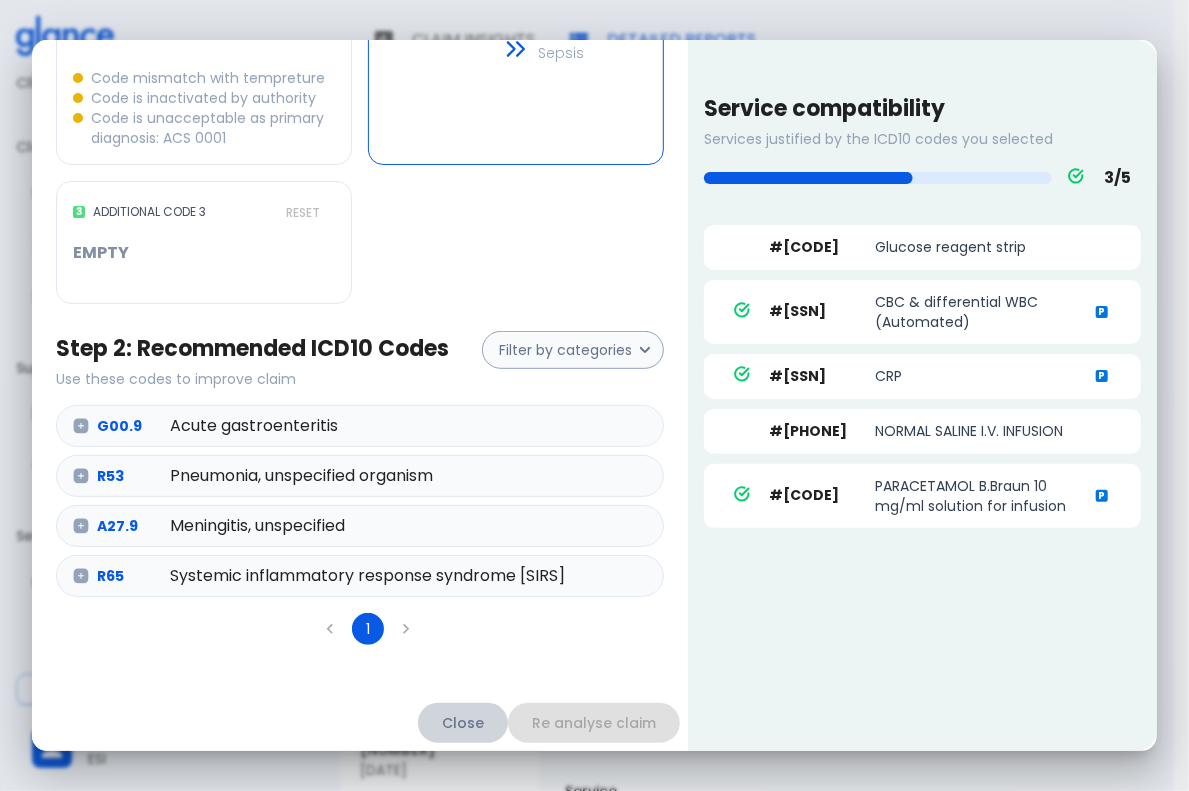click on "Close" at bounding box center (463, 723) 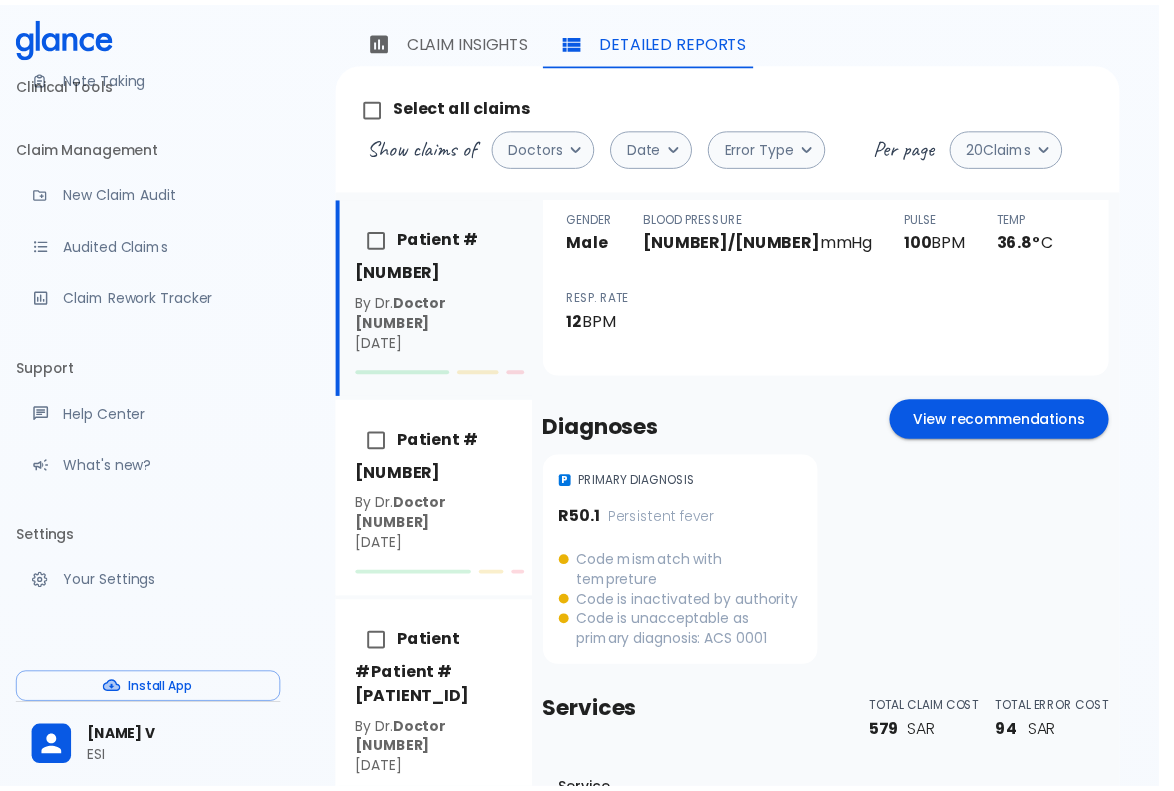 scroll, scrollTop: 216, scrollLeft: 0, axis: vertical 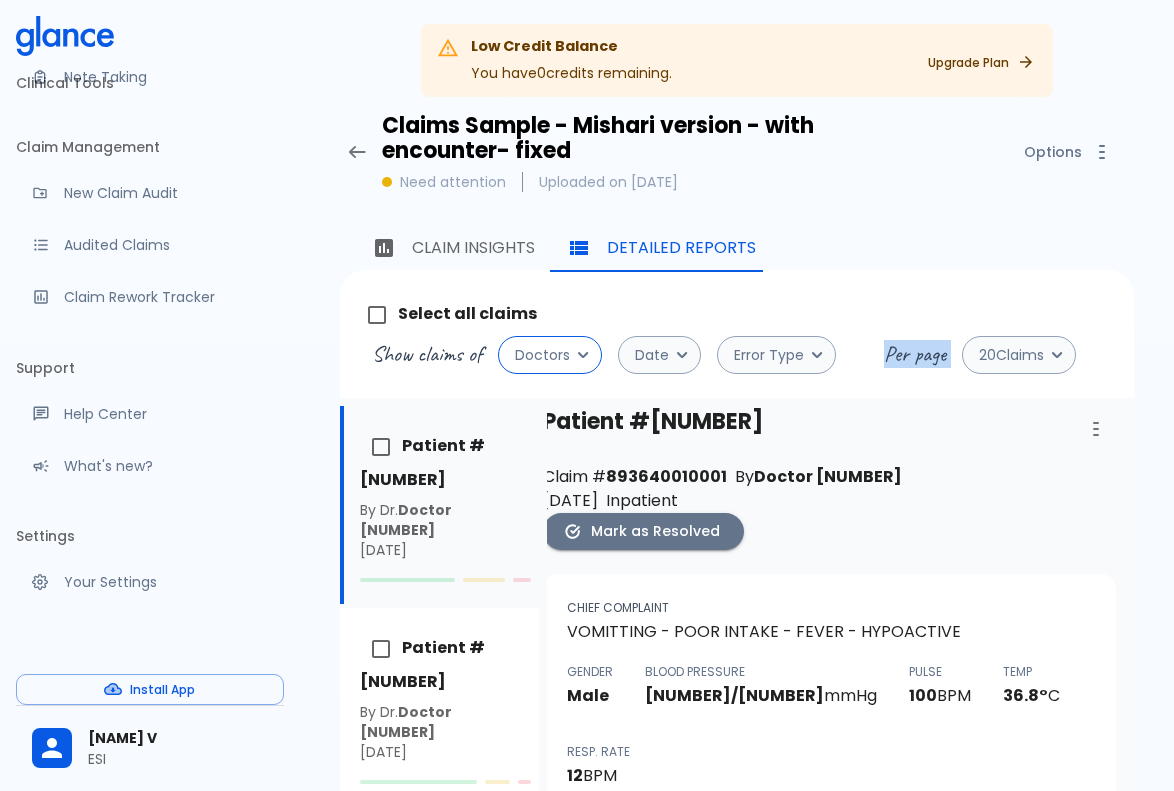 drag, startPoint x: 532, startPoint y: 391, endPoint x: 579, endPoint y: 348, distance: 63.702435 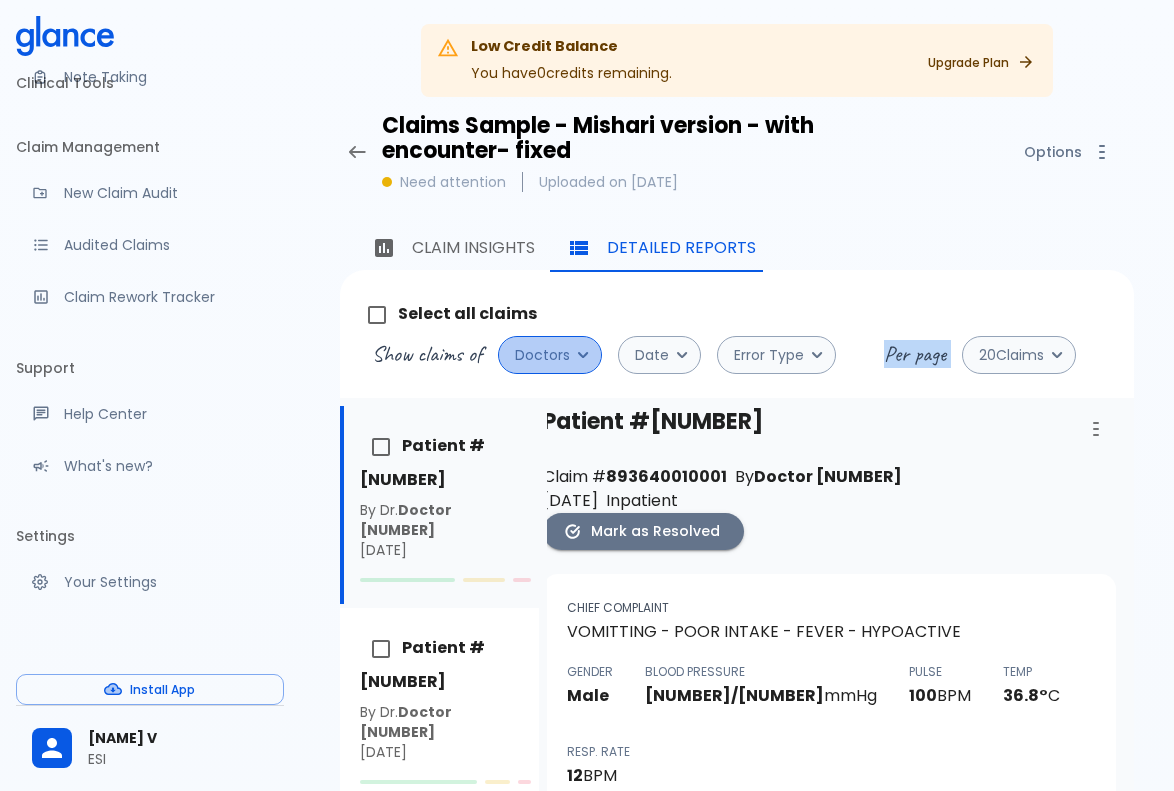 click on "Doctors" at bounding box center (550, 355) 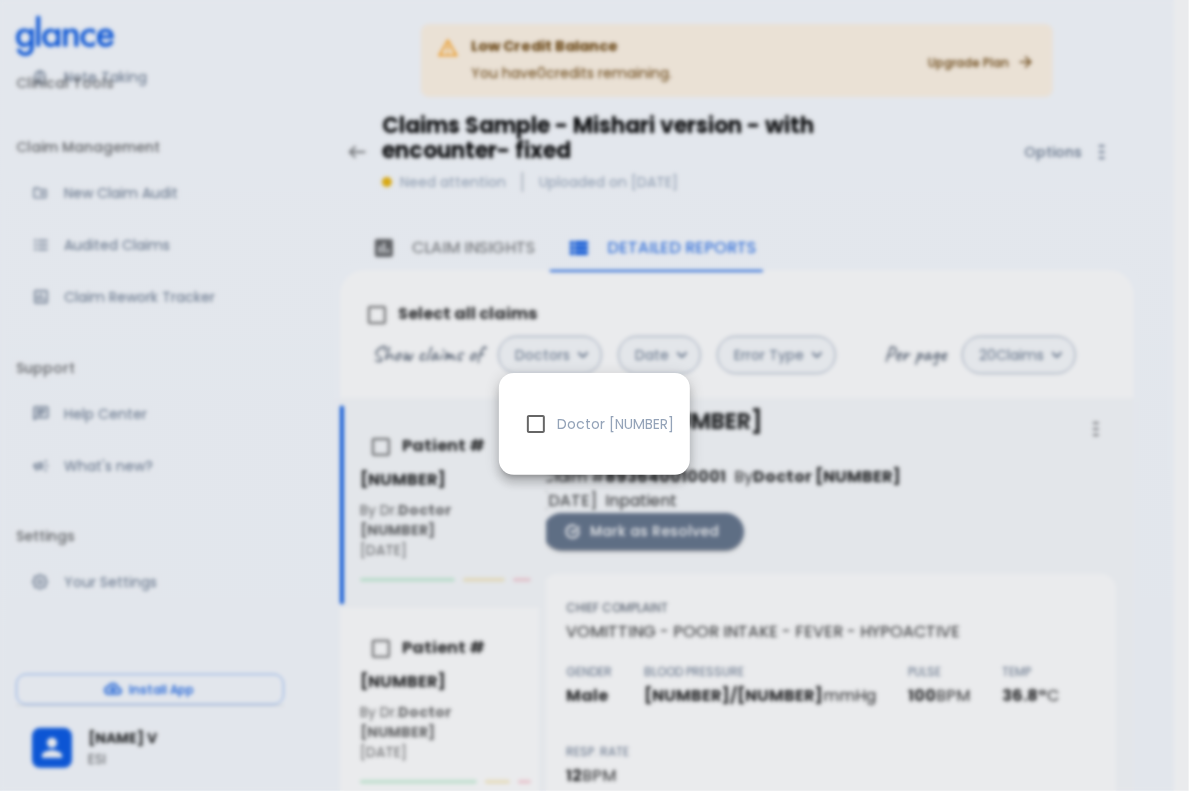 click at bounding box center (594, 395) 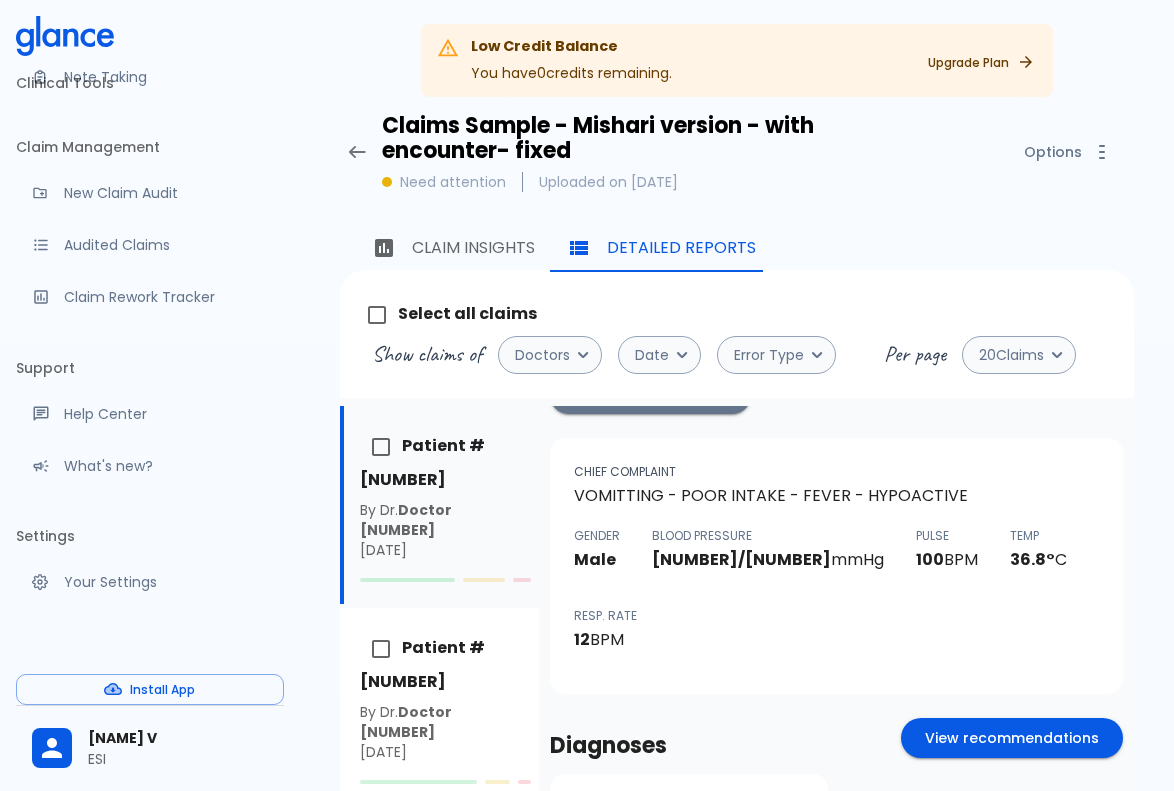 scroll, scrollTop: 131, scrollLeft: 0, axis: vertical 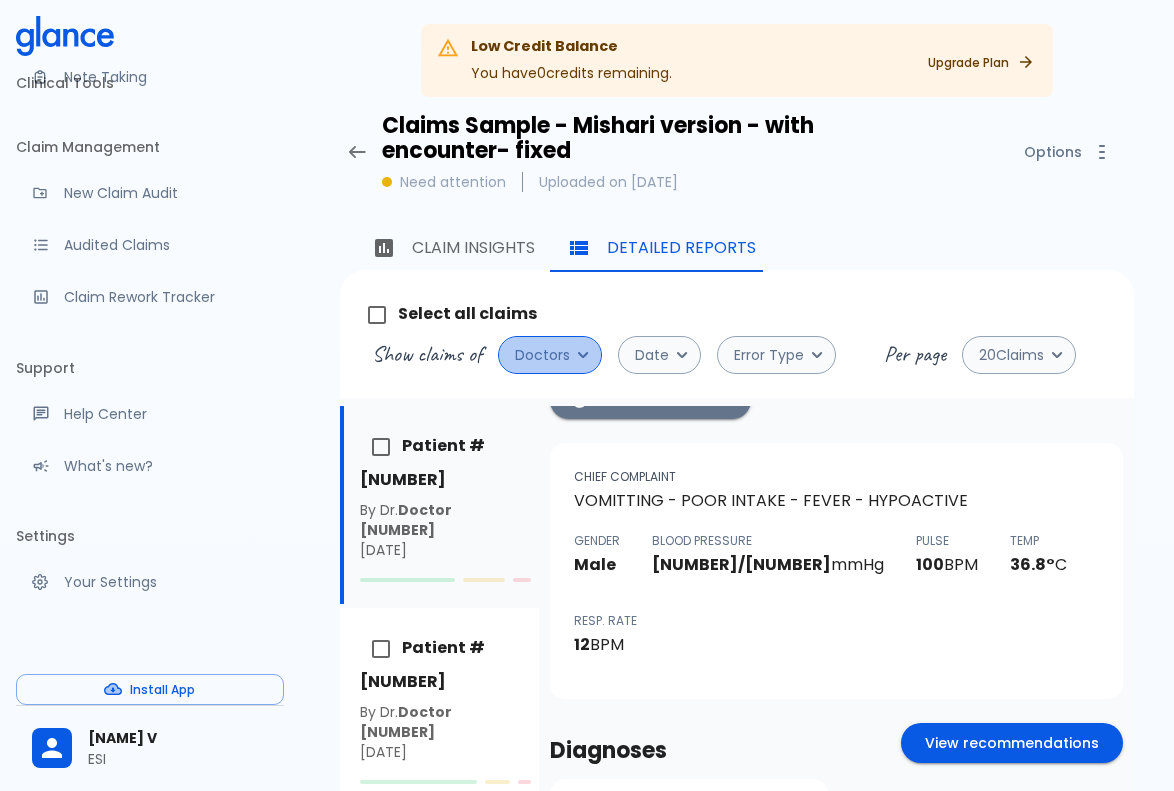 click on "Doctors" at bounding box center (550, 355) 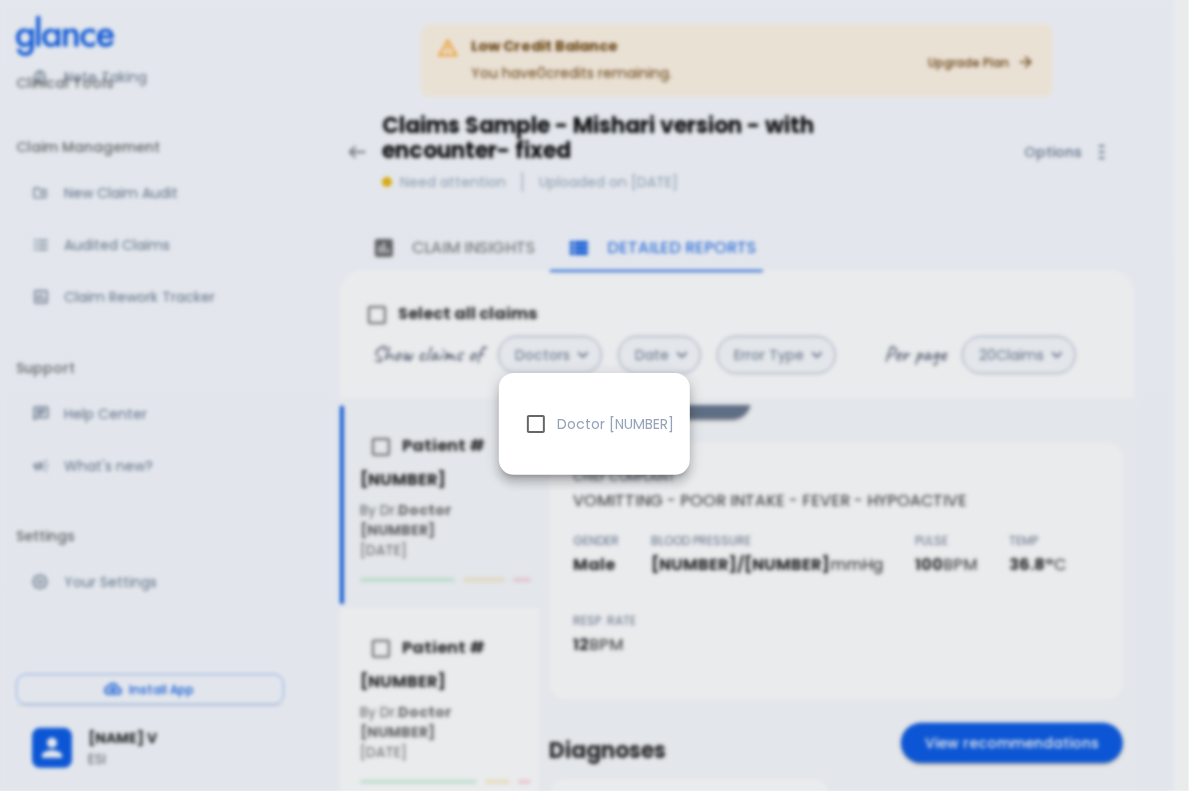 click at bounding box center (594, 395) 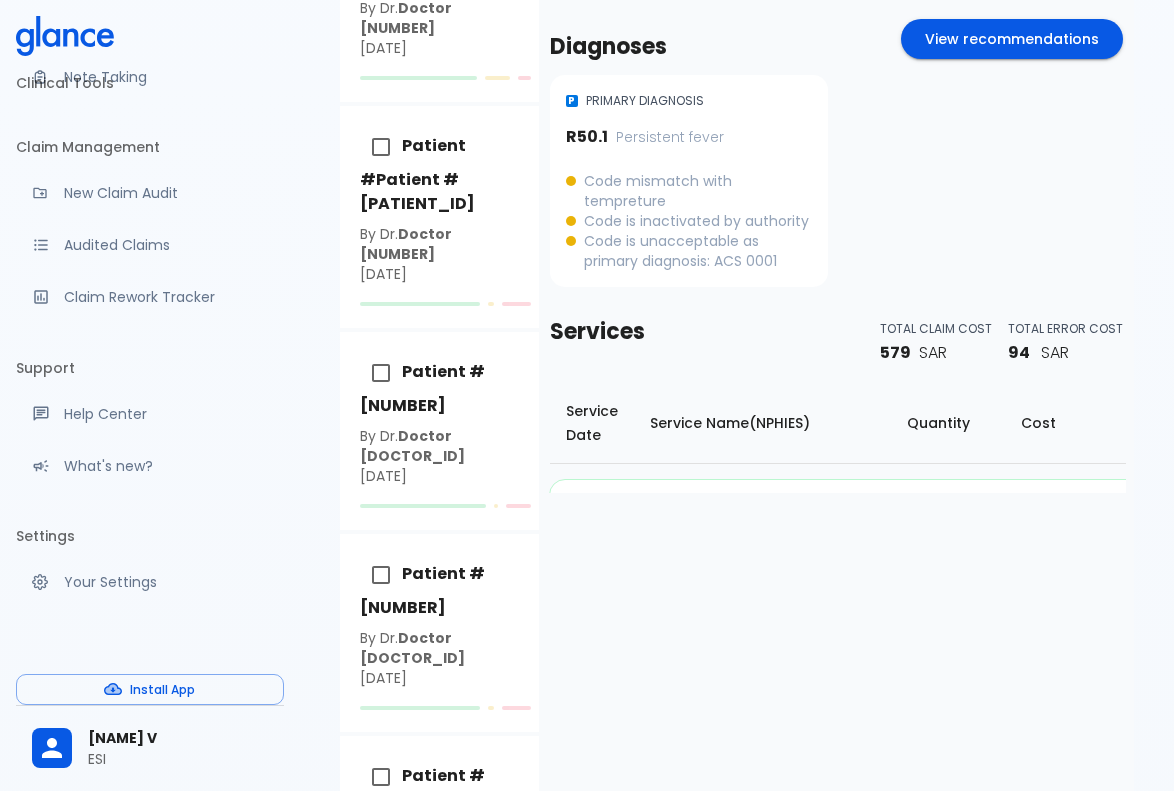 scroll, scrollTop: 709, scrollLeft: 0, axis: vertical 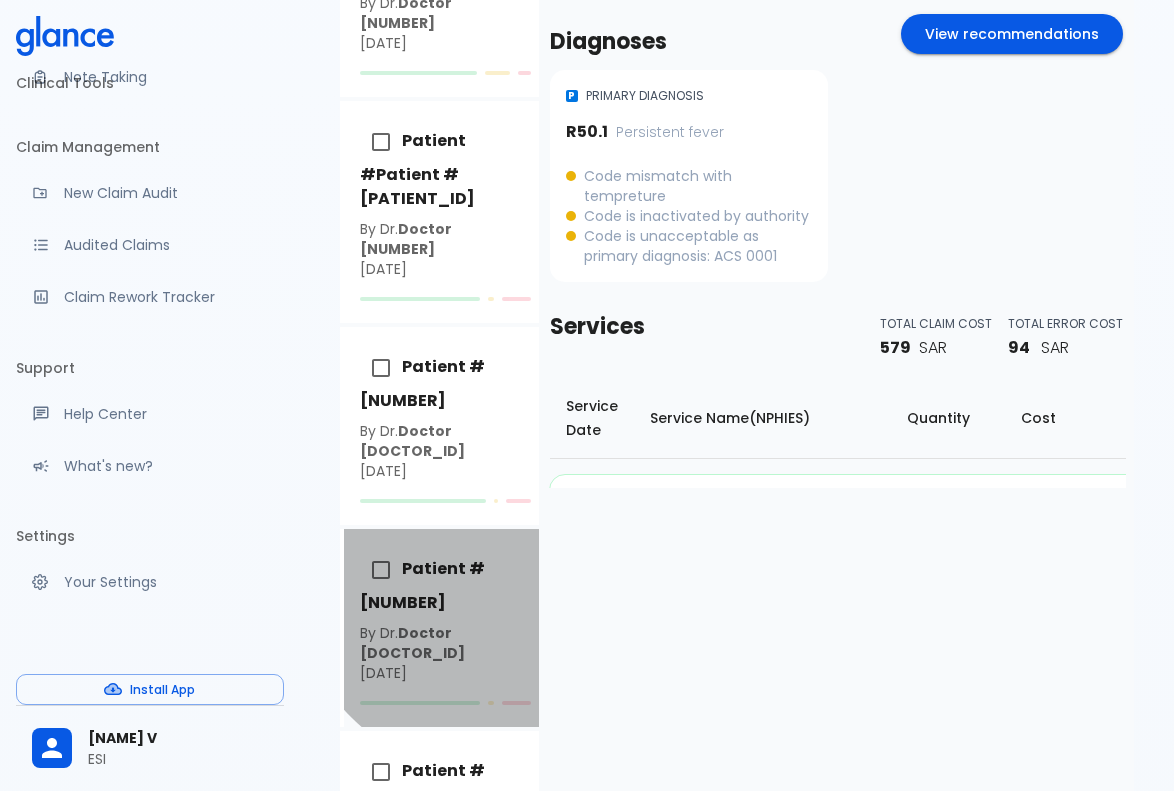 click on "Patient # [NUMBER]" at bounding box center (441, 582) 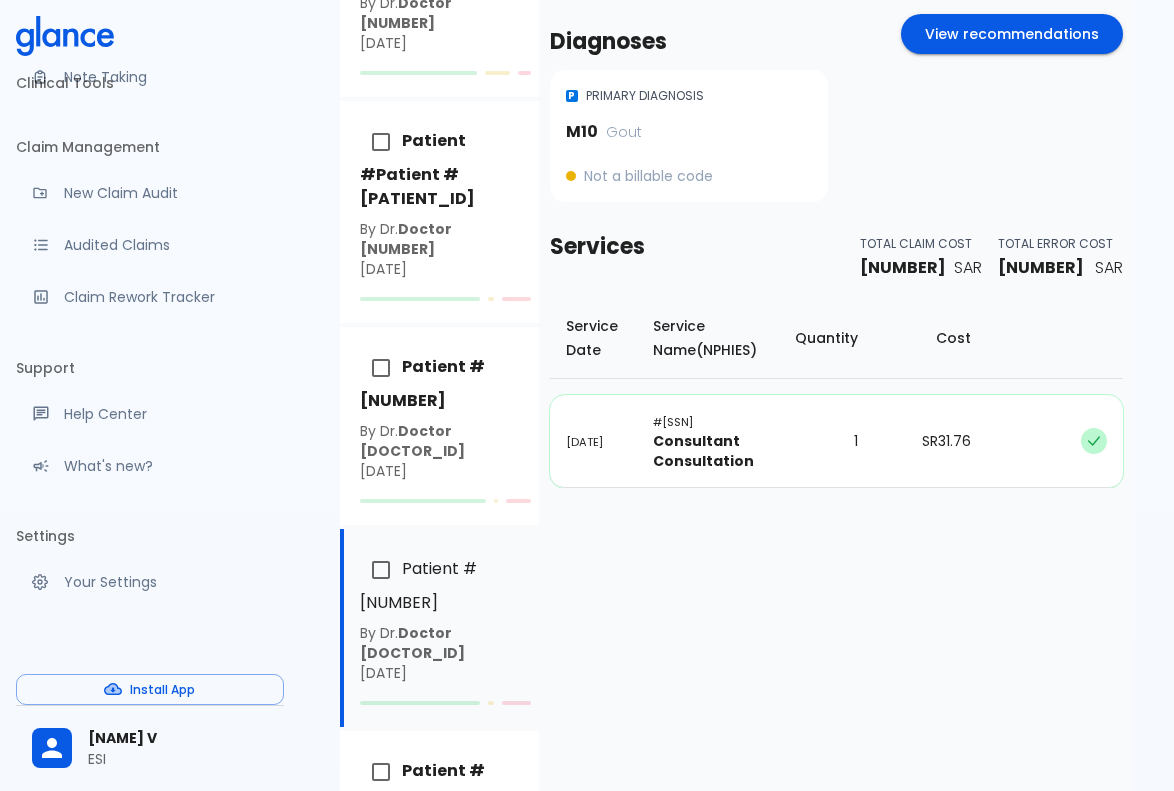 scroll, scrollTop: 0, scrollLeft: 0, axis: both 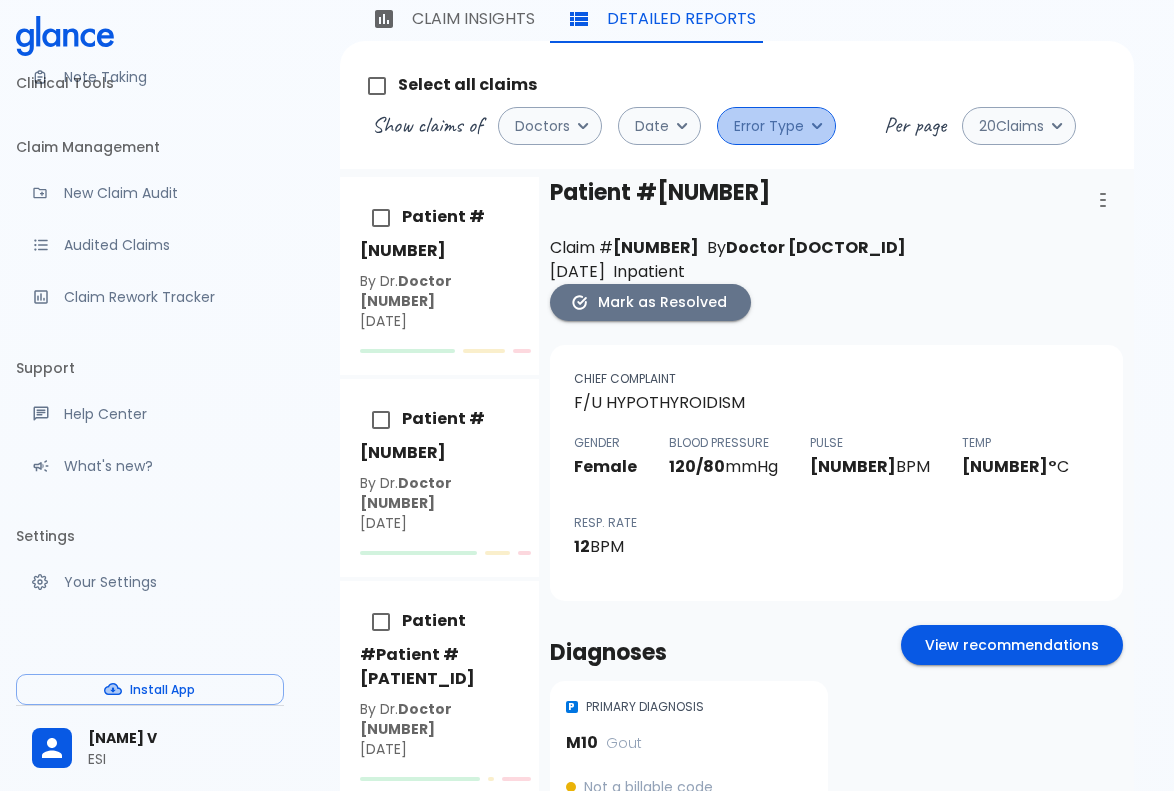 click on "Error Type" at bounding box center [776, 126] 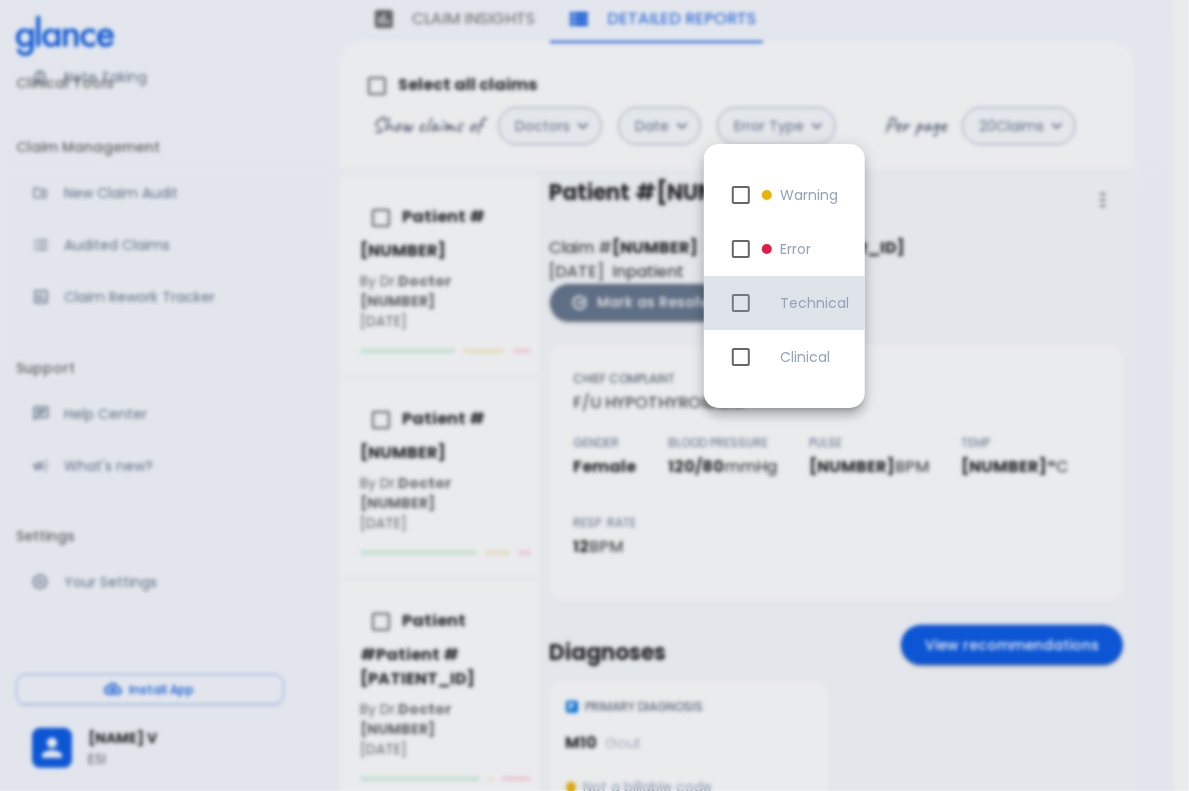 click on "Technical" at bounding box center [784, 303] 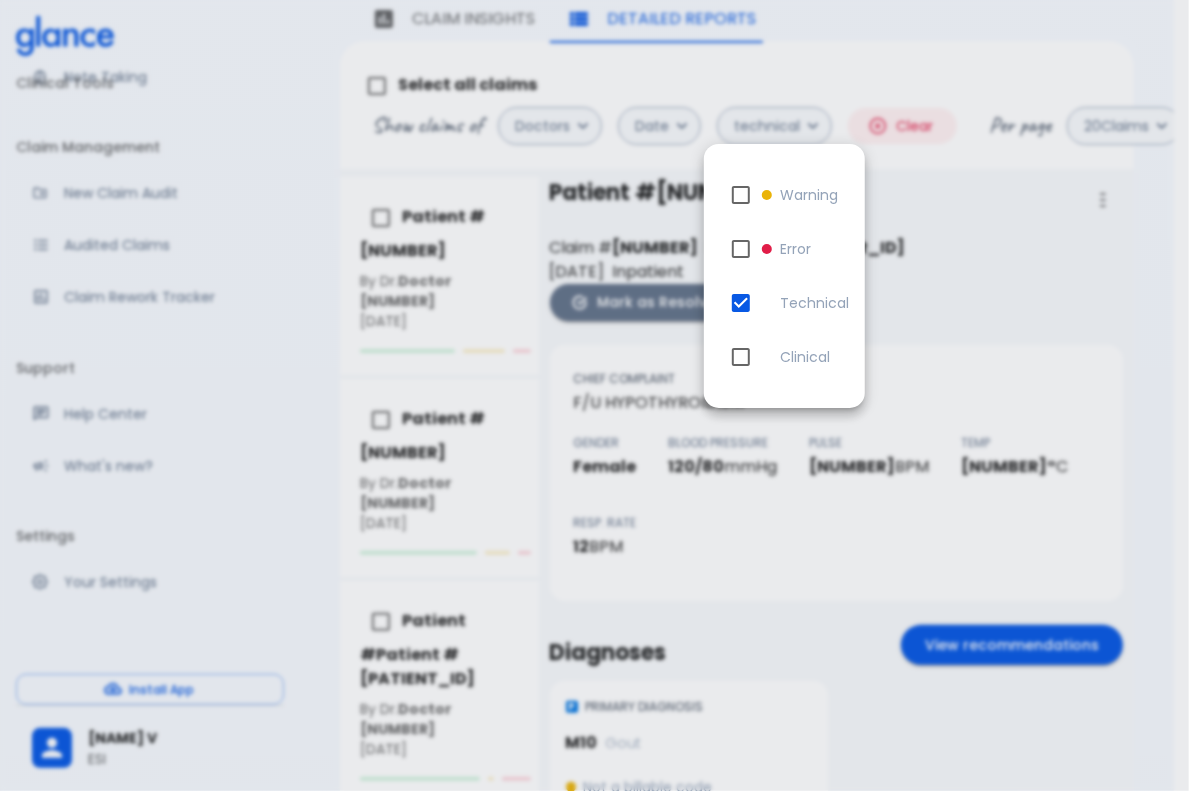 click at bounding box center (594, 395) 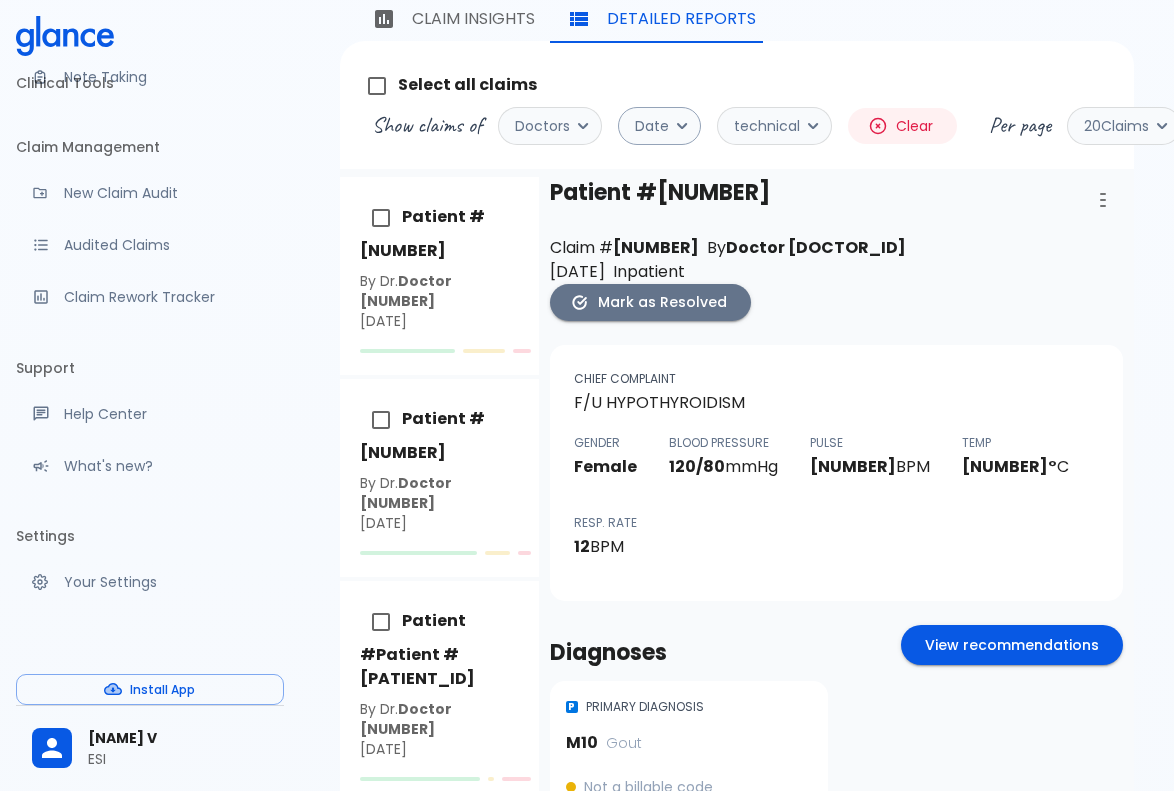scroll, scrollTop: 0, scrollLeft: 0, axis: both 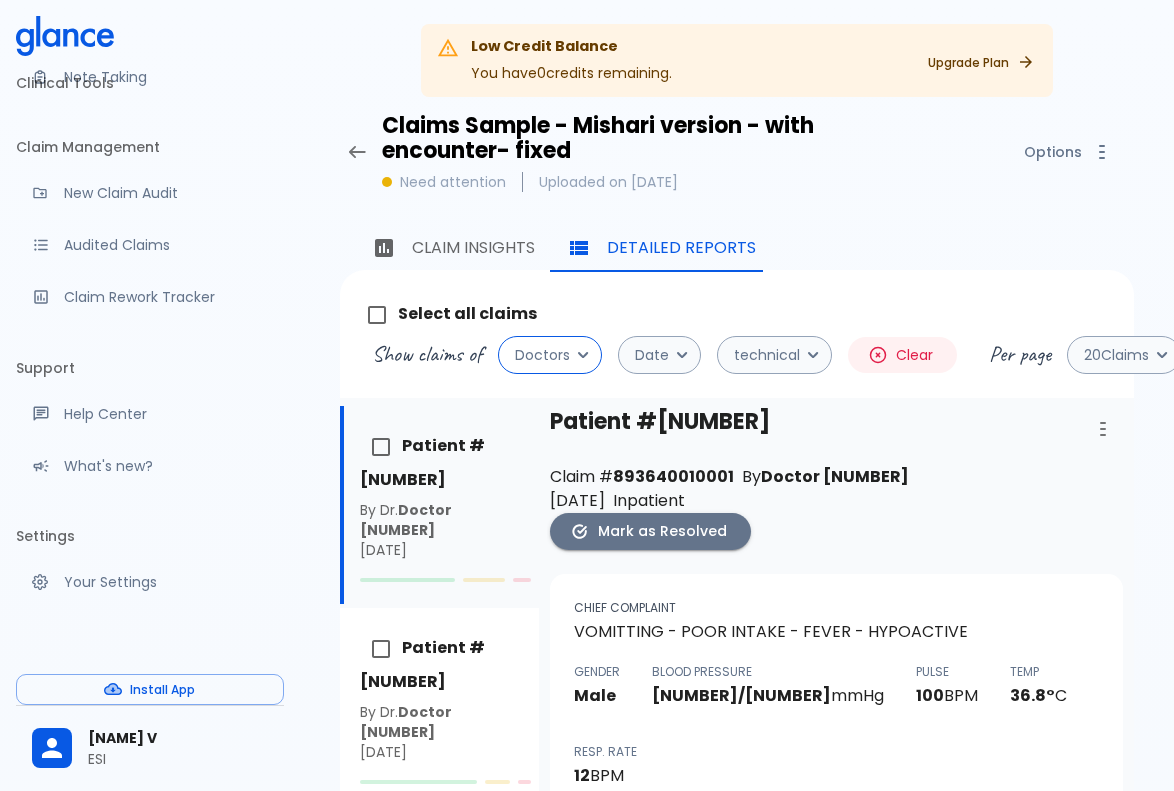 click on "Doctors" at bounding box center (550, 355) 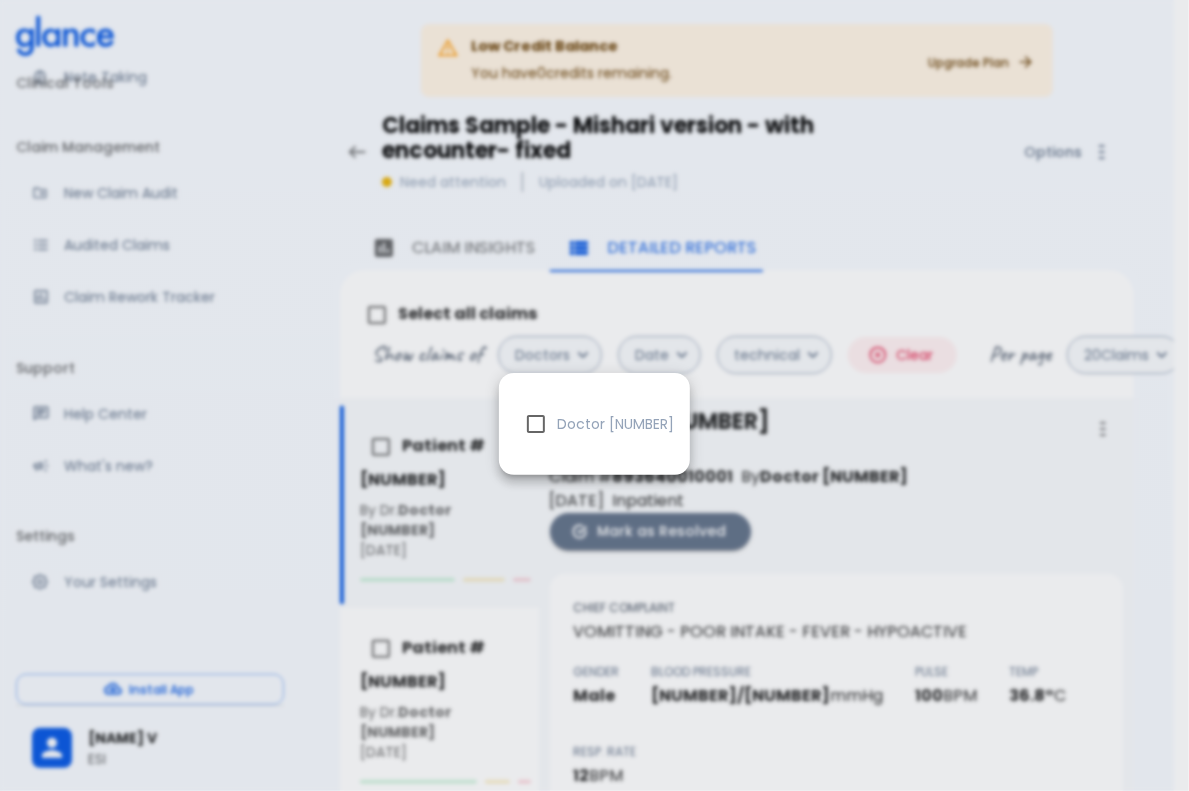 click at bounding box center (594, 395) 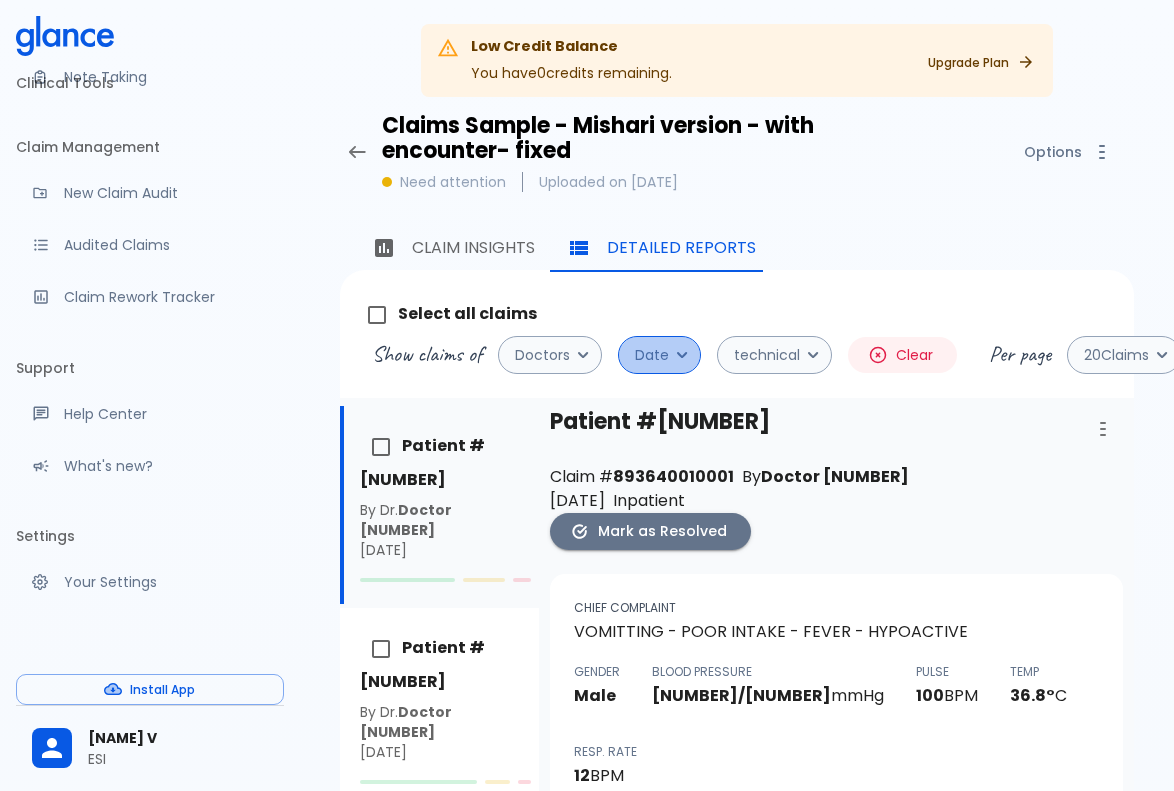 click on "Date" at bounding box center (659, 355) 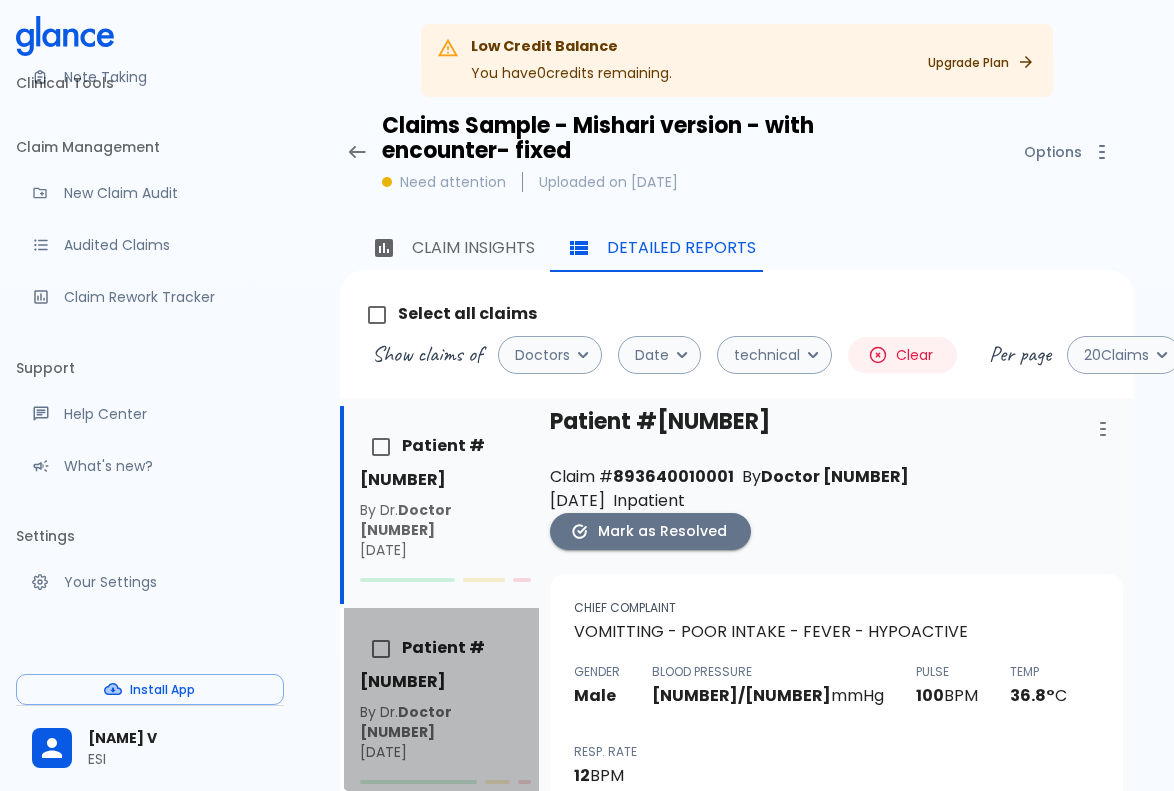 click on "Patient # [NUMBER] By Dr. Doctor [NUMBER] [DATE]" at bounding box center [439, 707] 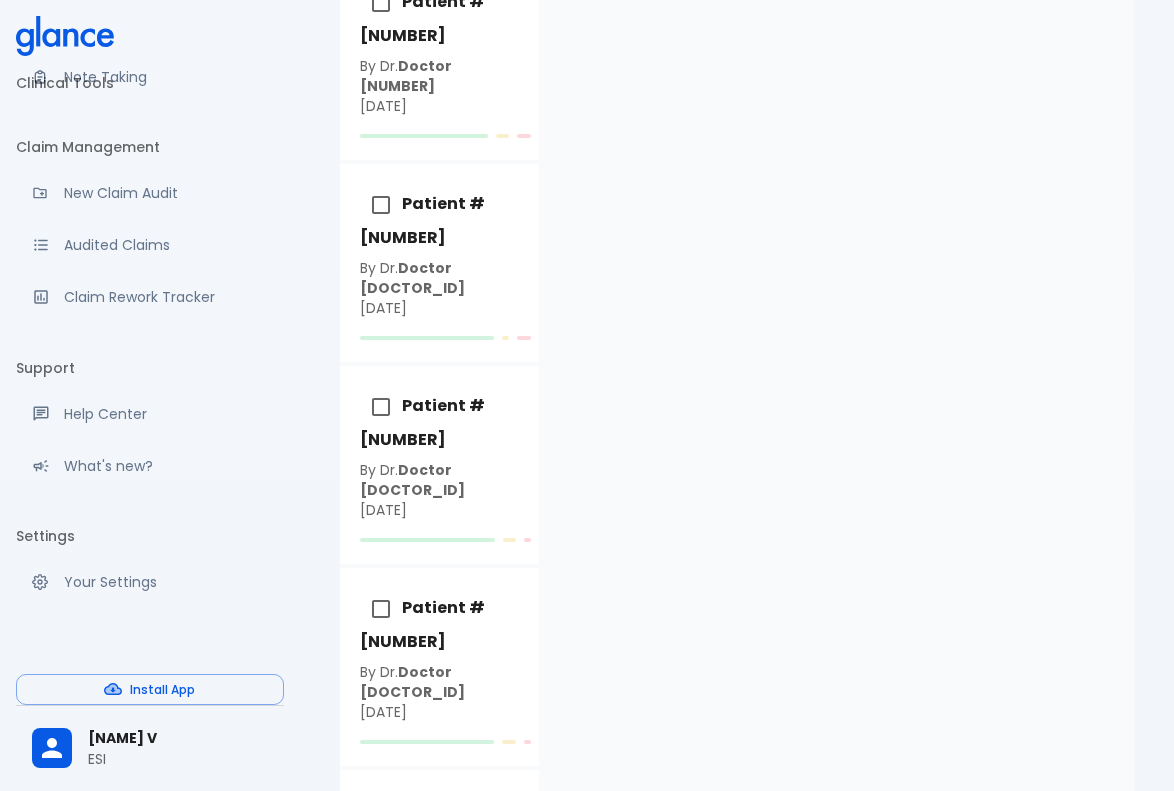 scroll, scrollTop: 3502, scrollLeft: 0, axis: vertical 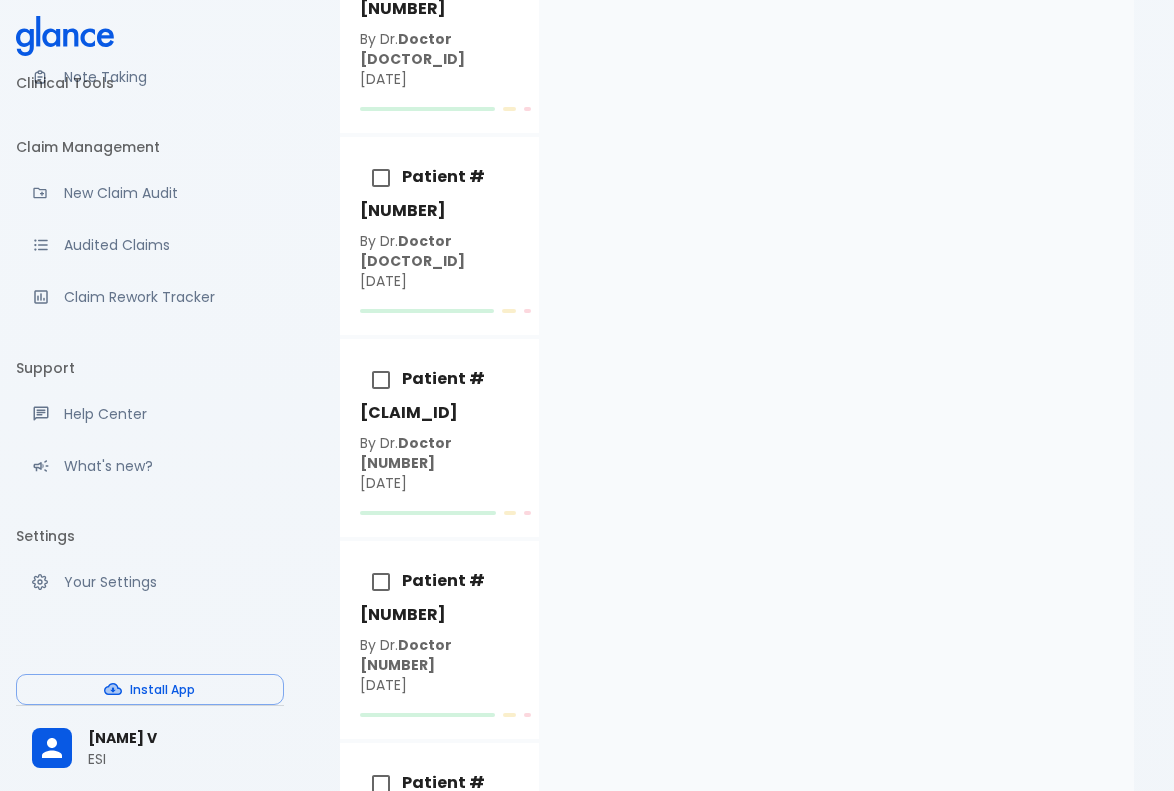 click on "2" at bounding box center [466, 981] 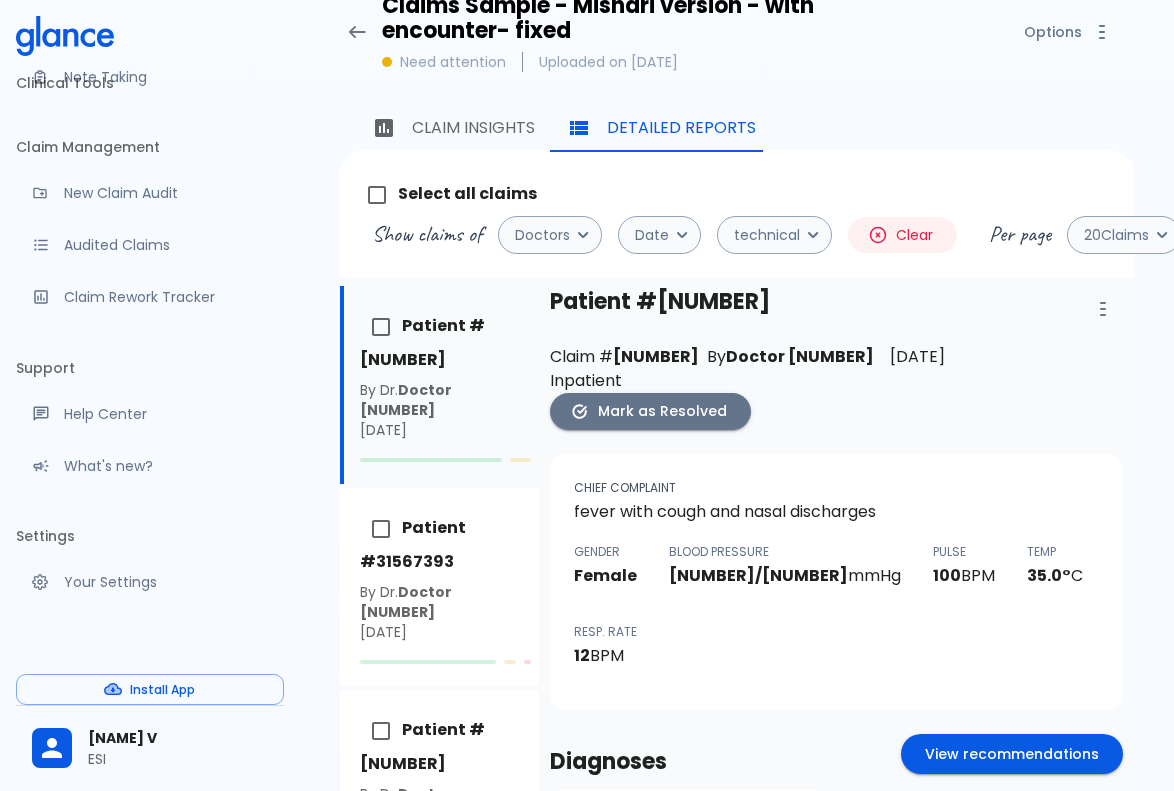 scroll, scrollTop: 122, scrollLeft: 0, axis: vertical 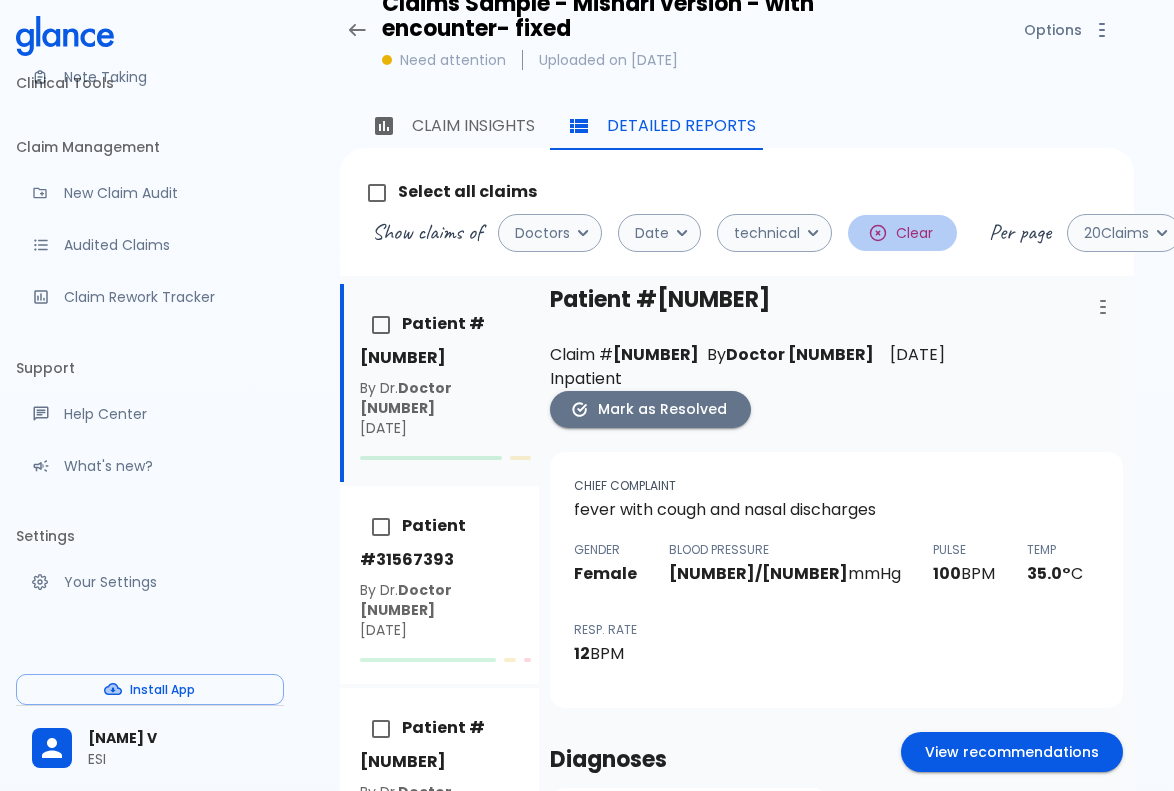 click 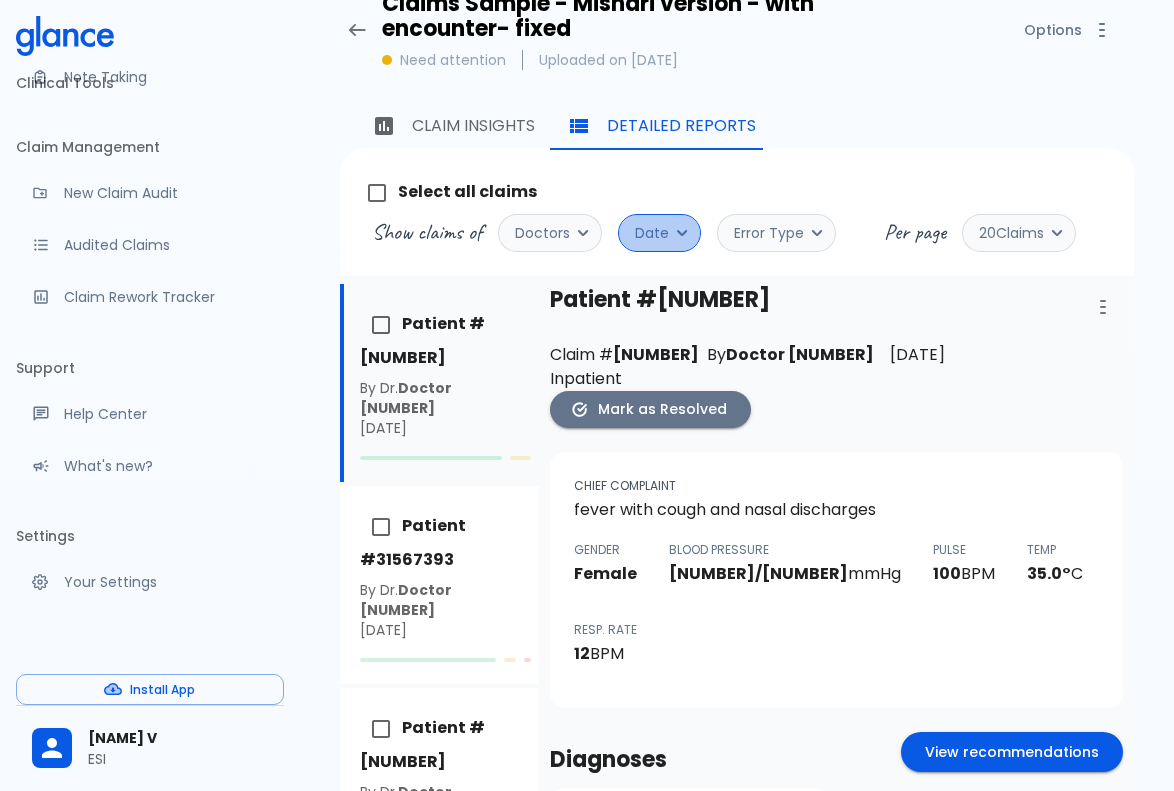 click on "Date" at bounding box center [652, 233] 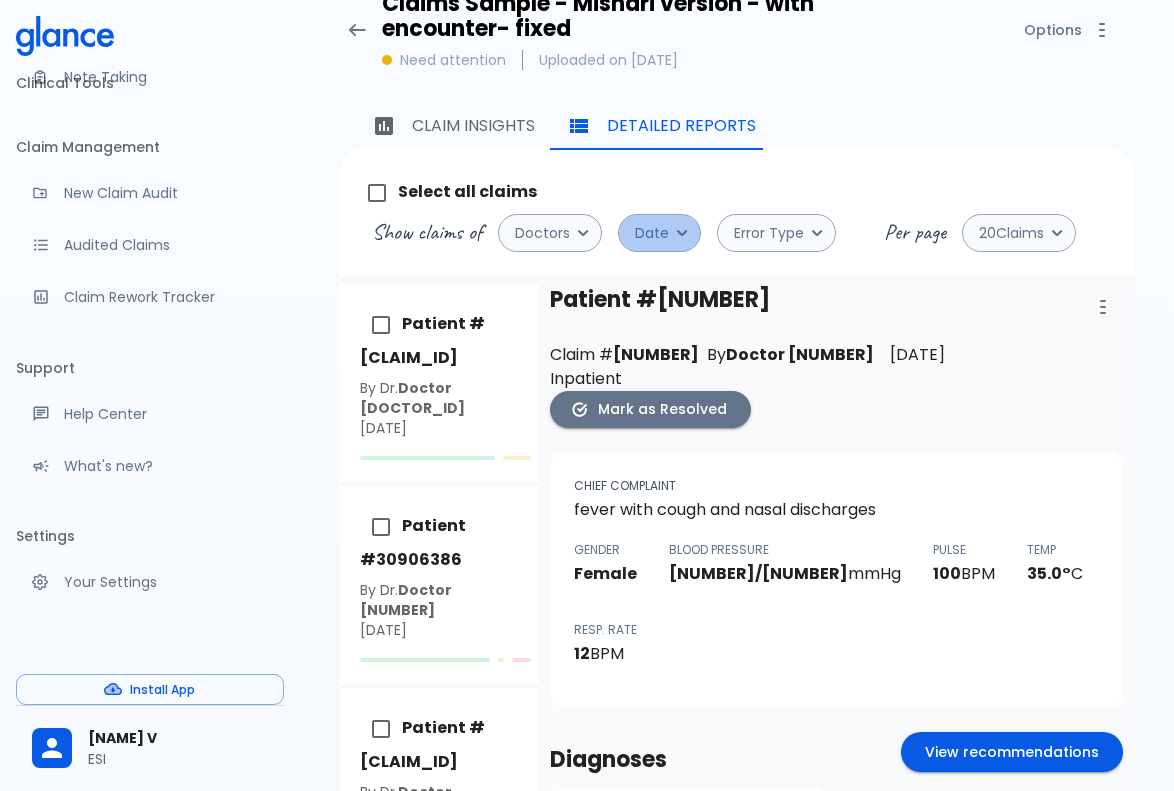 click on "Date" at bounding box center [652, 233] 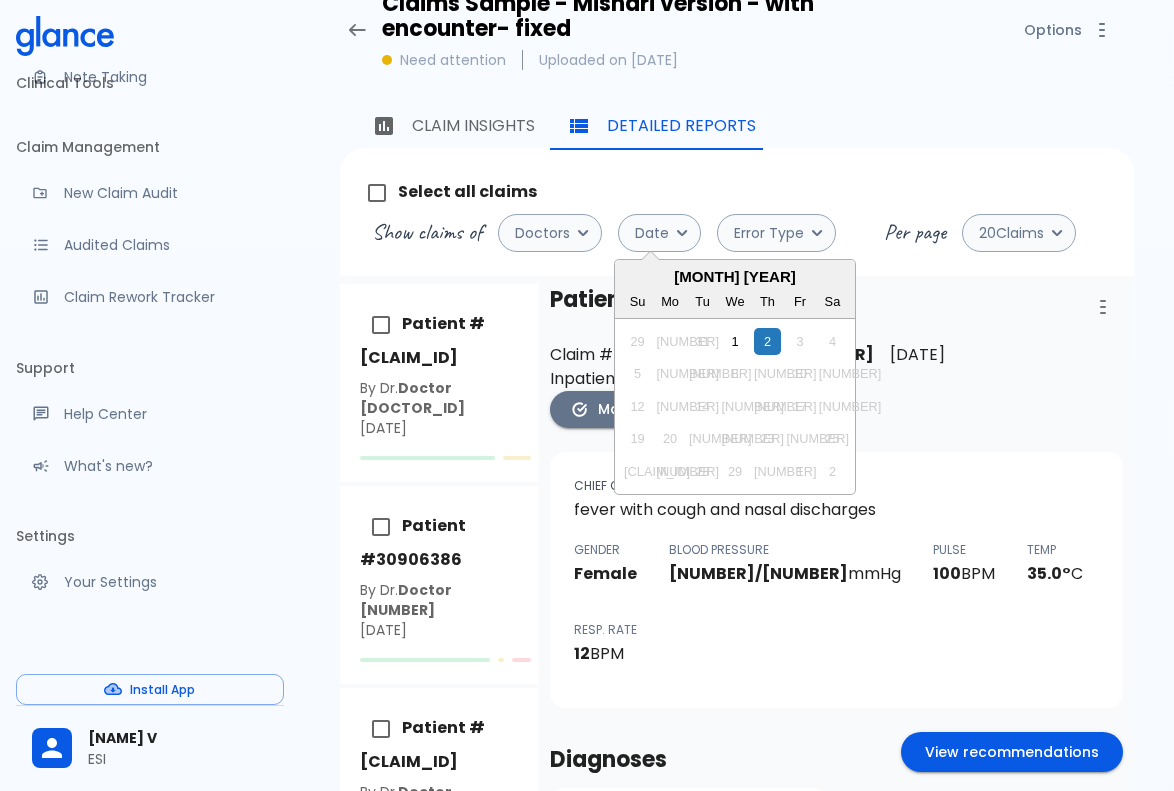 click on "3" at bounding box center [799, 341] 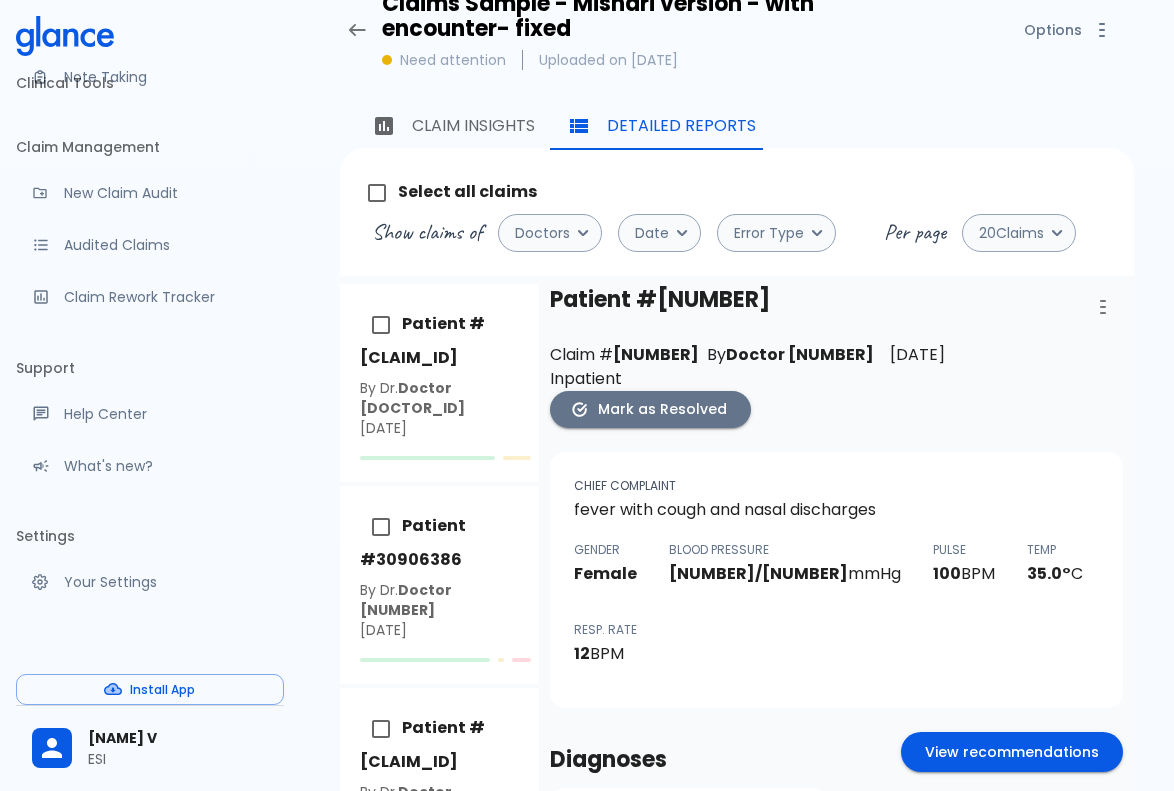 click at bounding box center (656, 149) 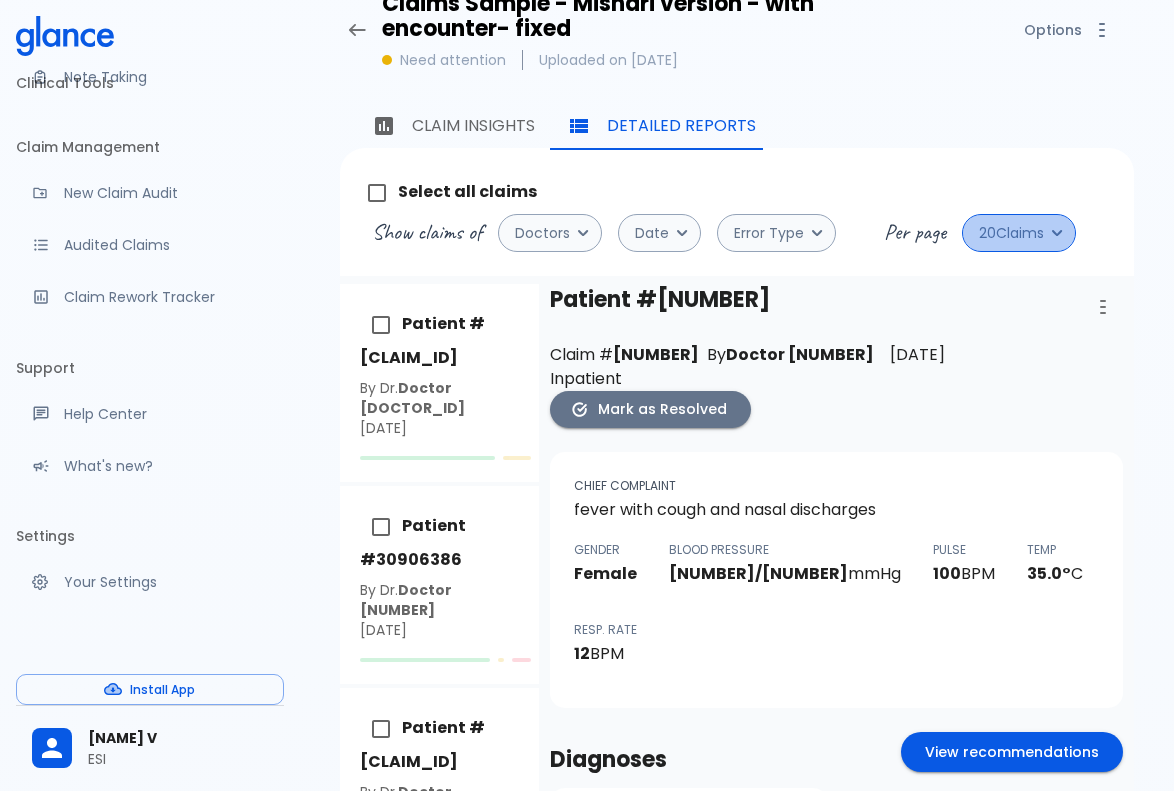 click on "20  Claims" at bounding box center (1011, 233) 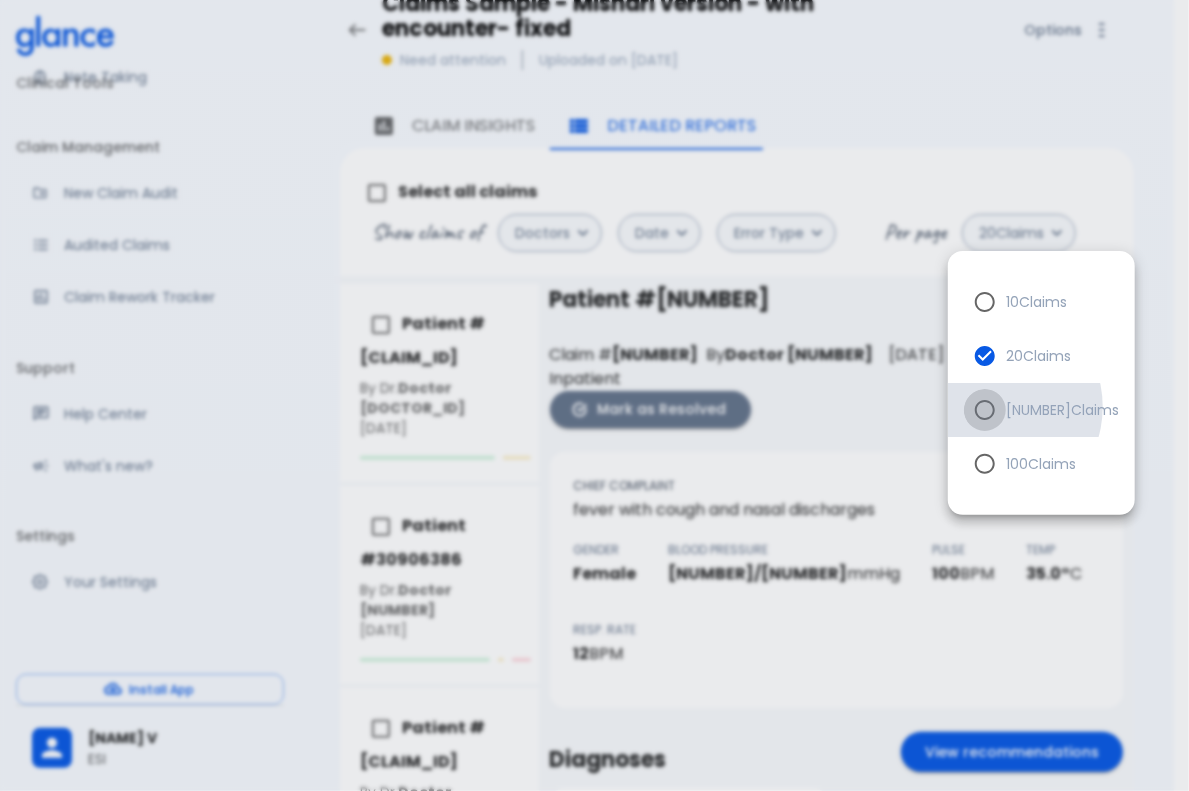 click at bounding box center (985, 302) 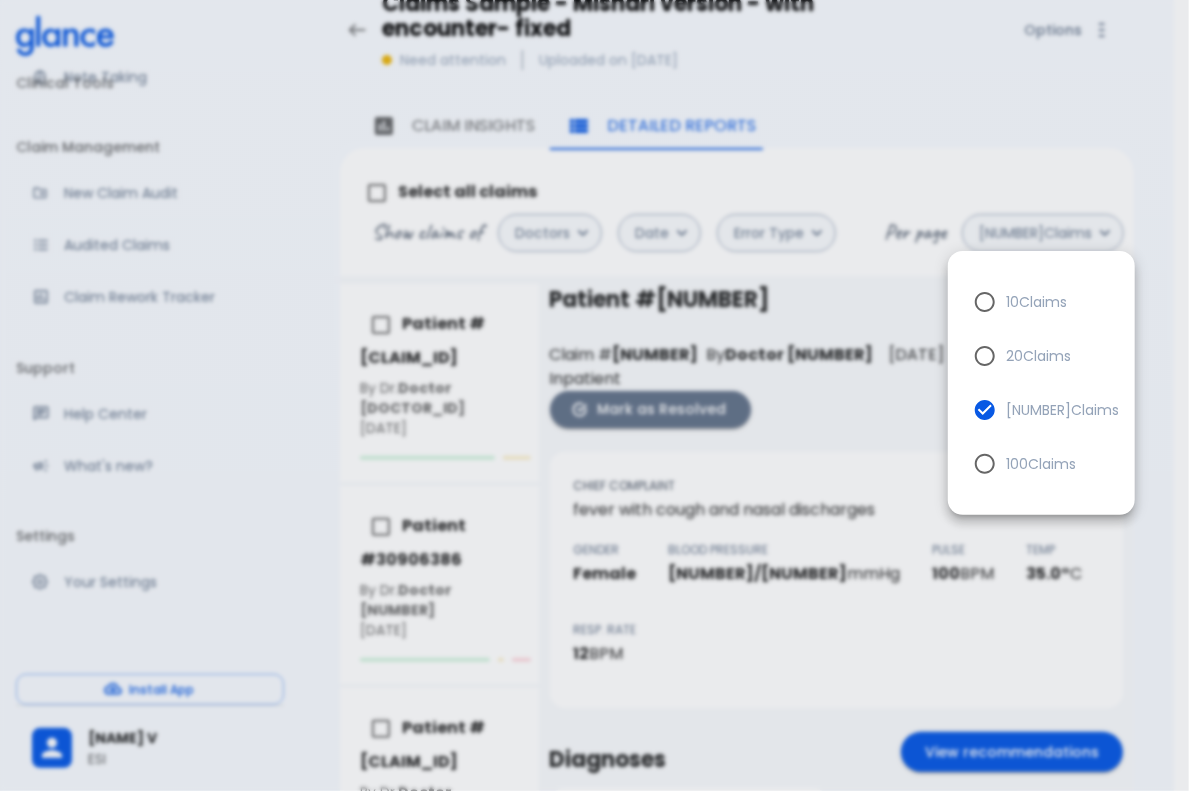 click at bounding box center [594, 395] 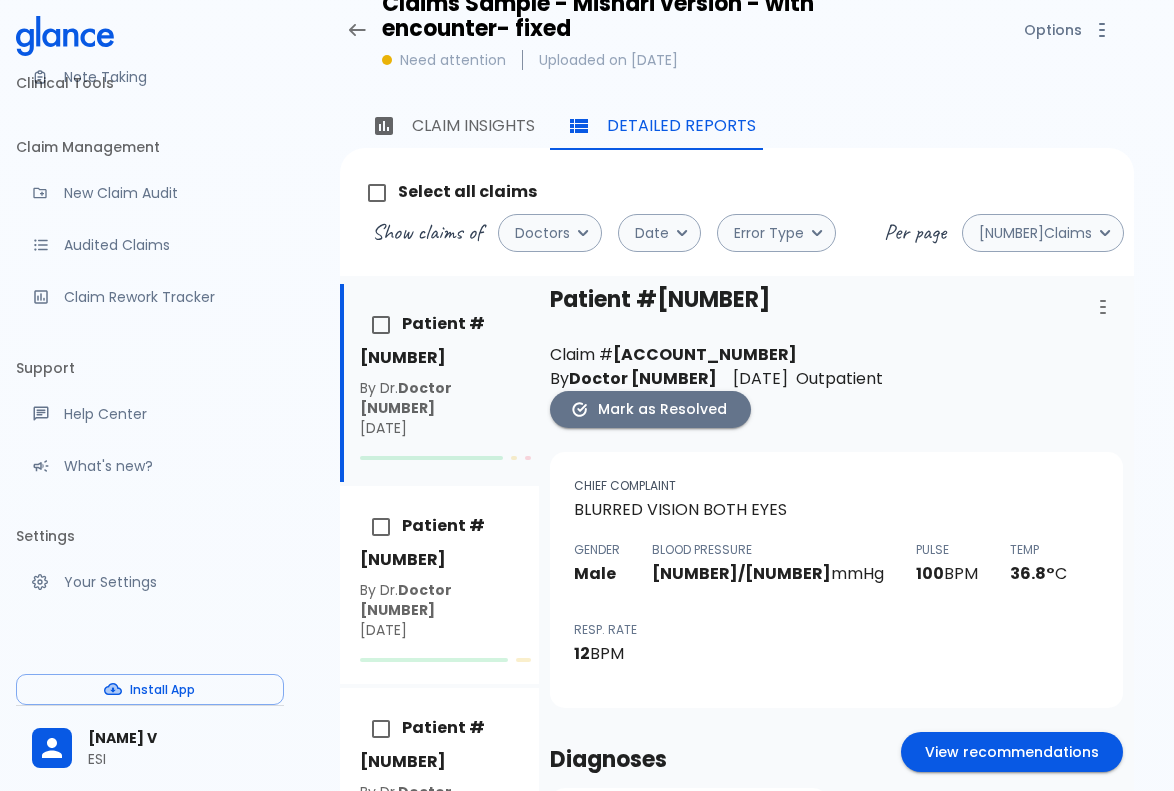 drag, startPoint x: 930, startPoint y: 184, endPoint x: 973, endPoint y: 97, distance: 97.04638 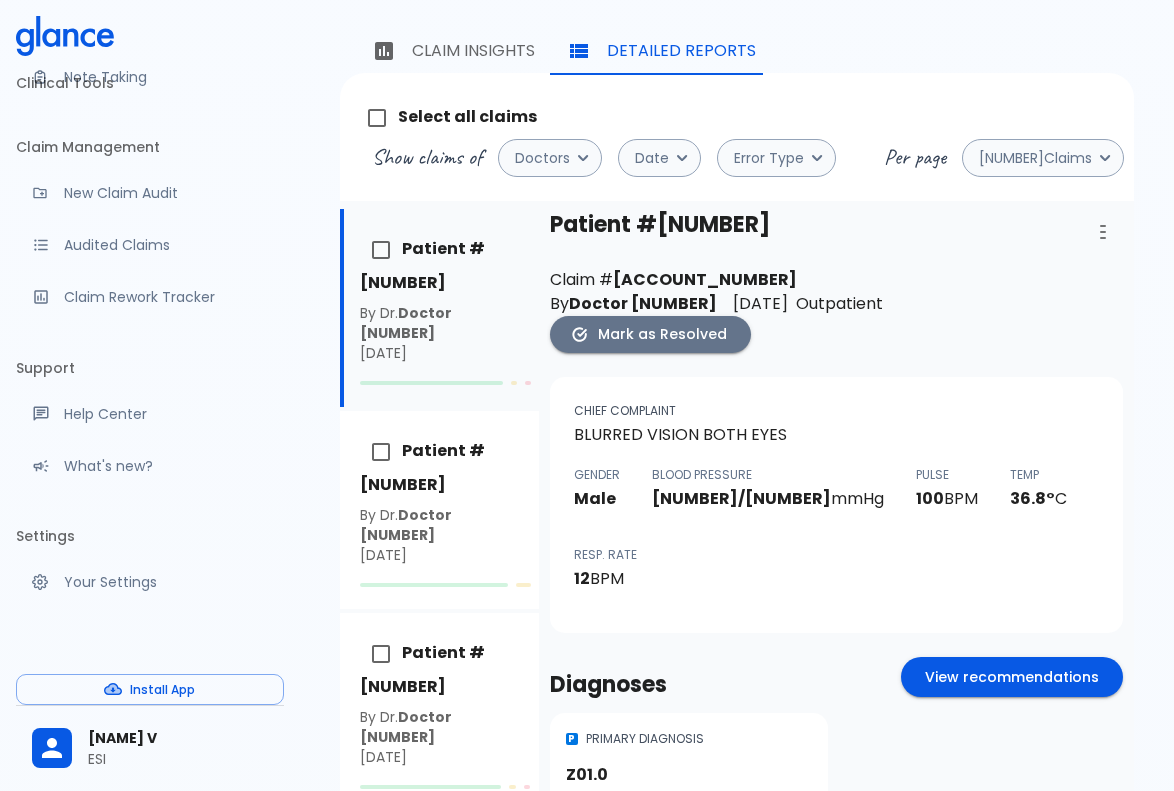 scroll, scrollTop: 198, scrollLeft: 0, axis: vertical 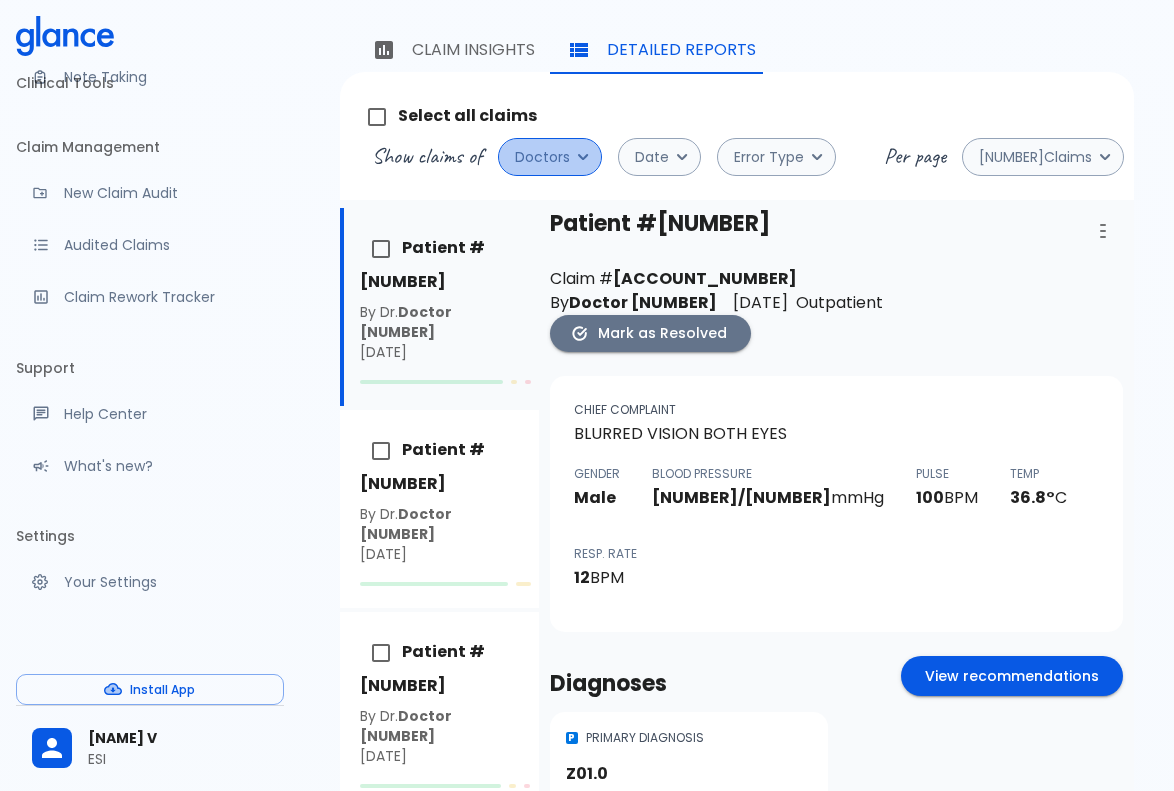 click on "Doctors" at bounding box center [542, 157] 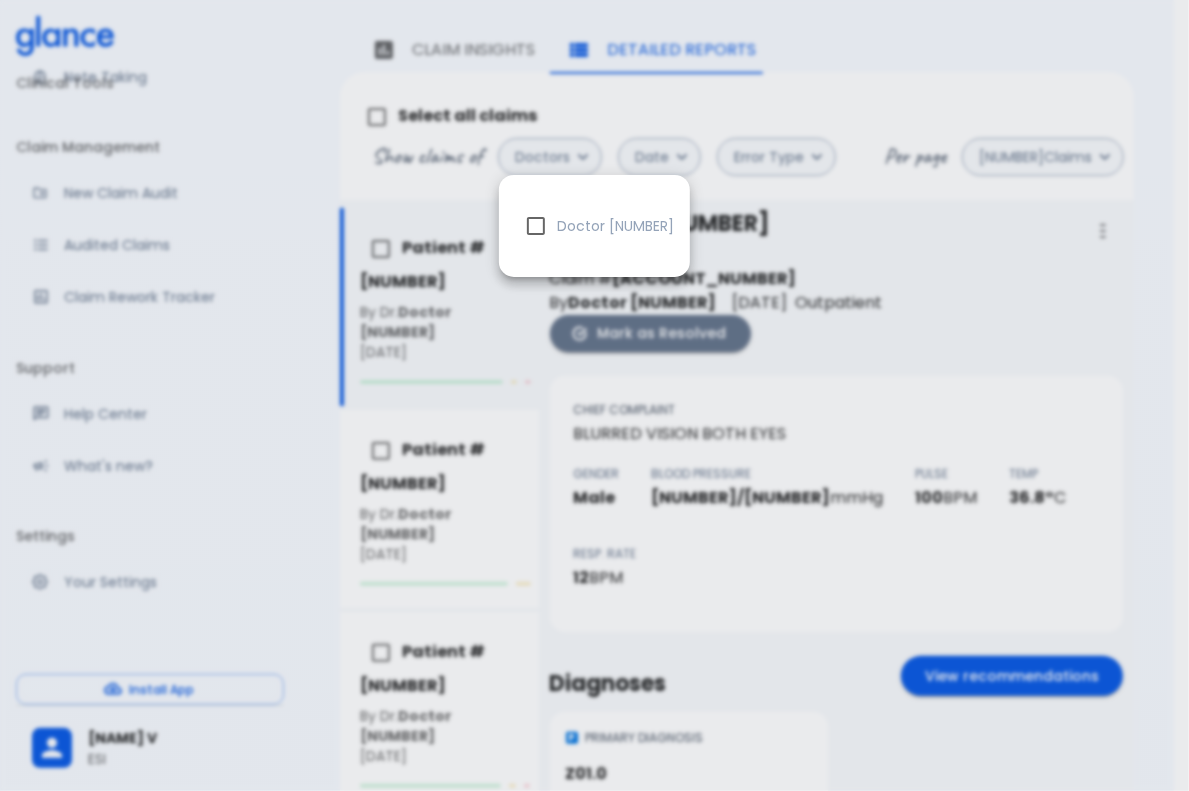 click at bounding box center [594, 395] 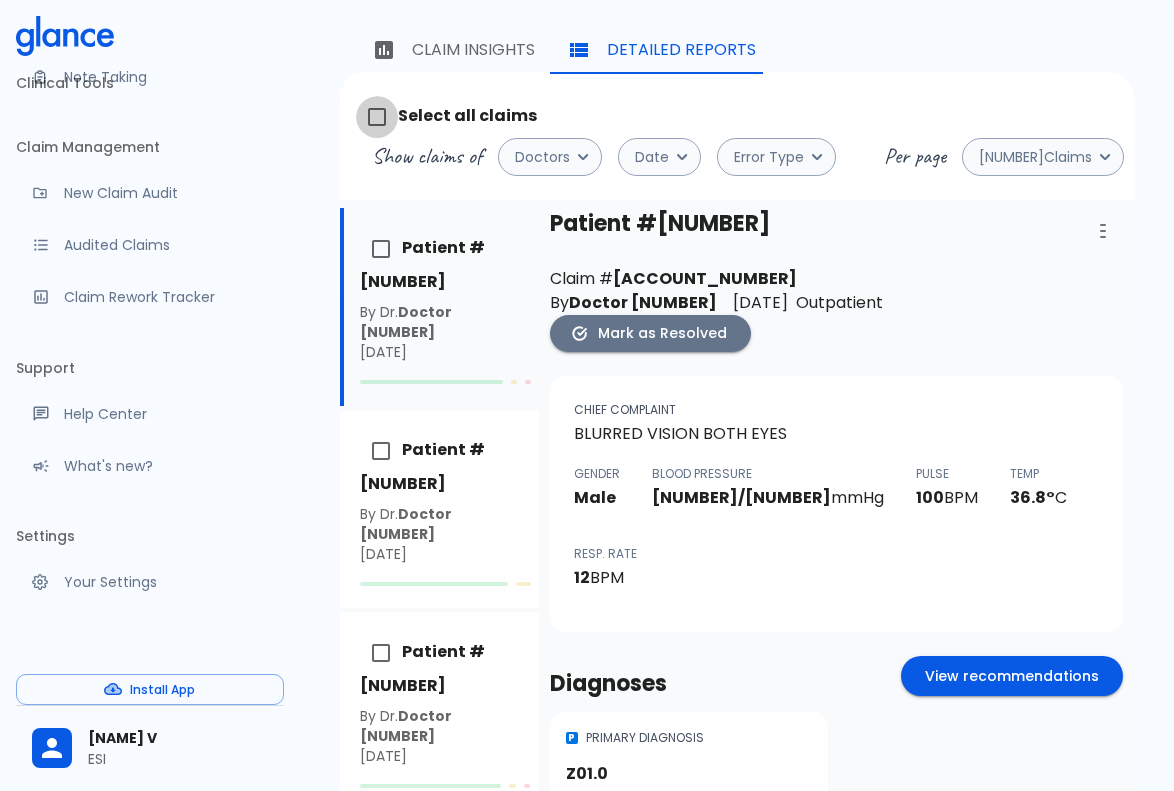 click on "Select all claims" at bounding box center [377, 117] 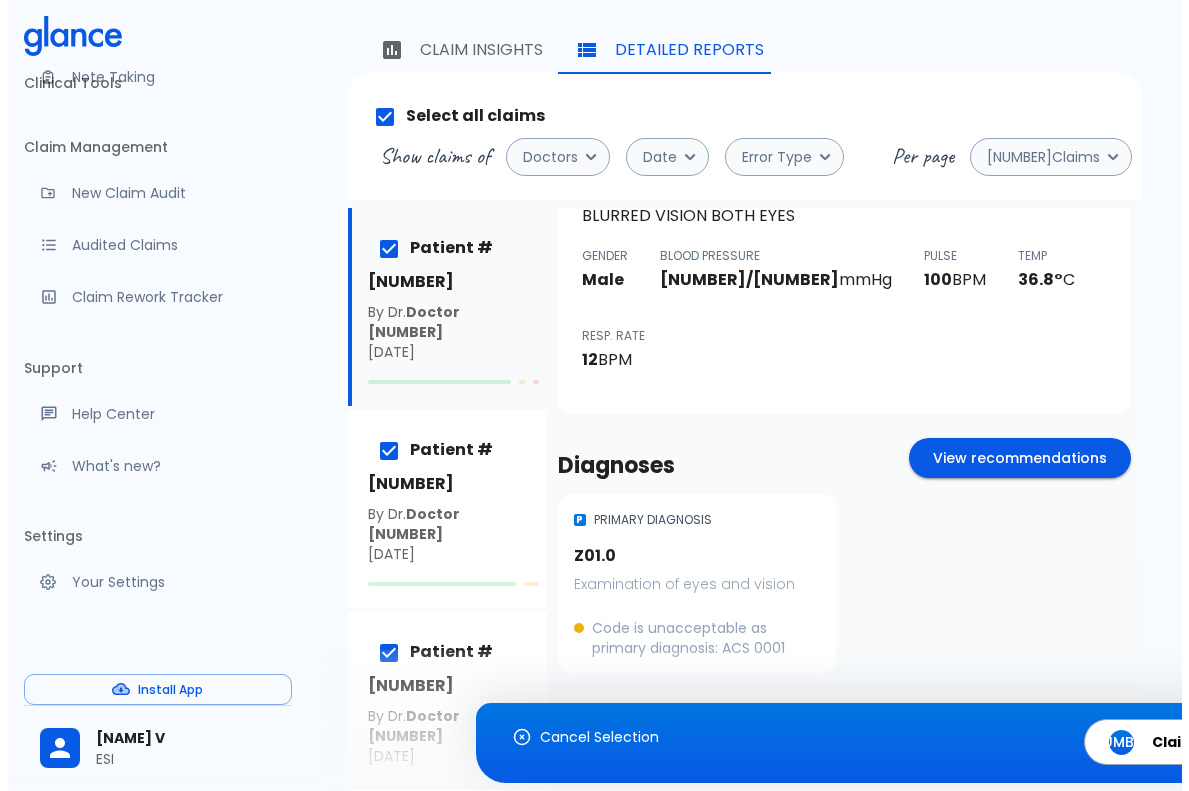 scroll, scrollTop: 0, scrollLeft: 0, axis: both 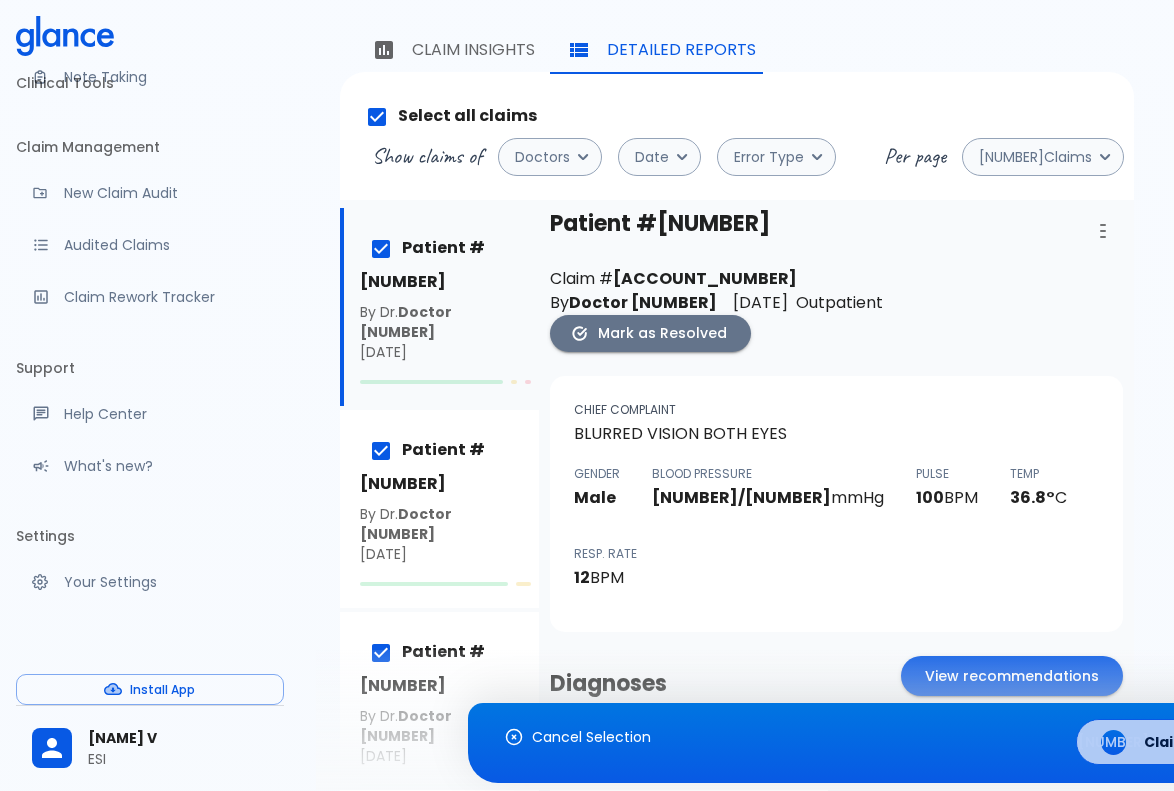click on "198 Claim selected" at bounding box center (1199, 742) 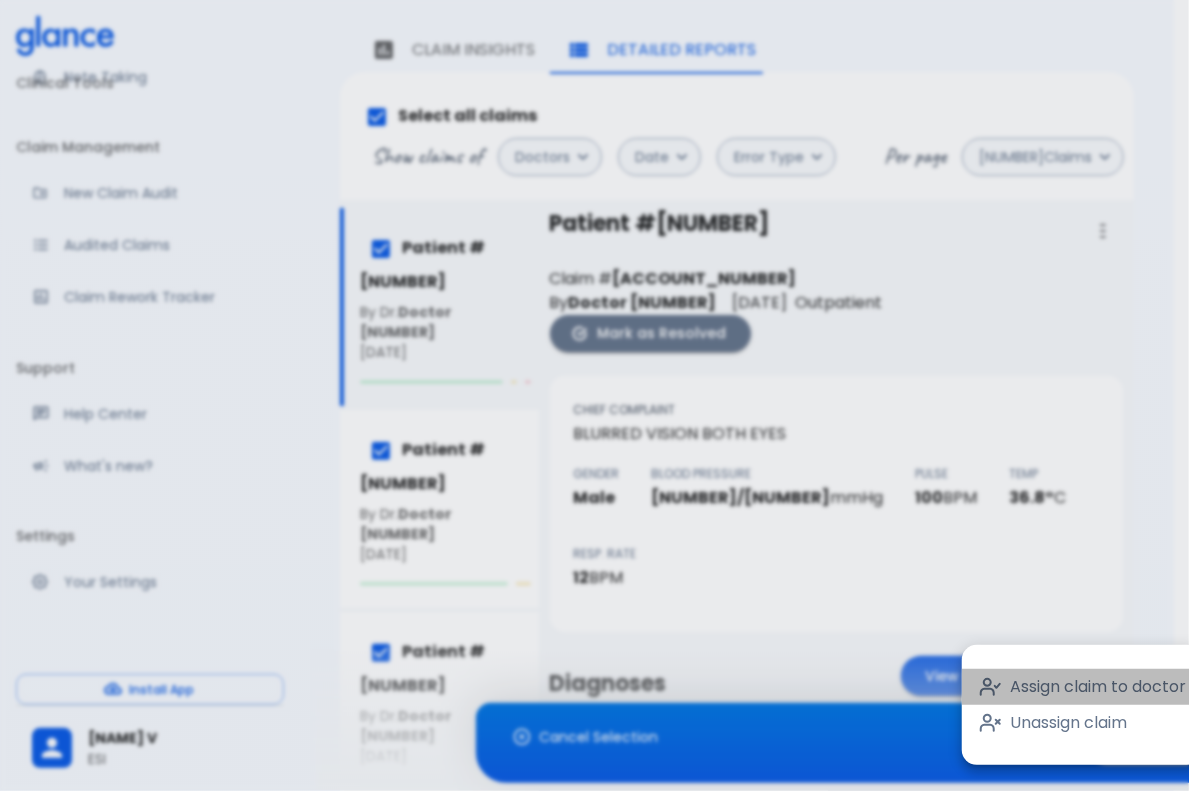 click on "Assign claim to doctor" at bounding box center [1098, 687] 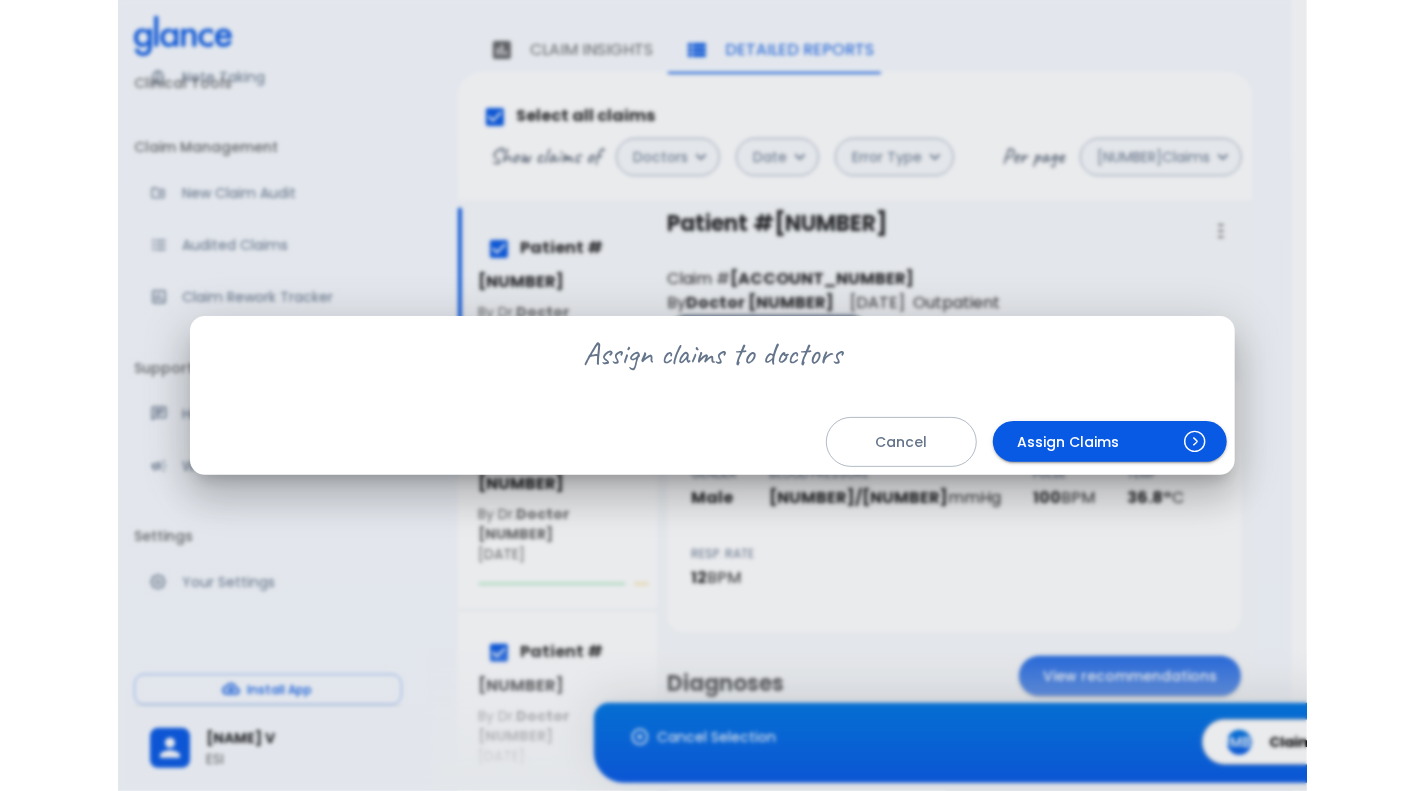 scroll, scrollTop: 24, scrollLeft: 0, axis: vertical 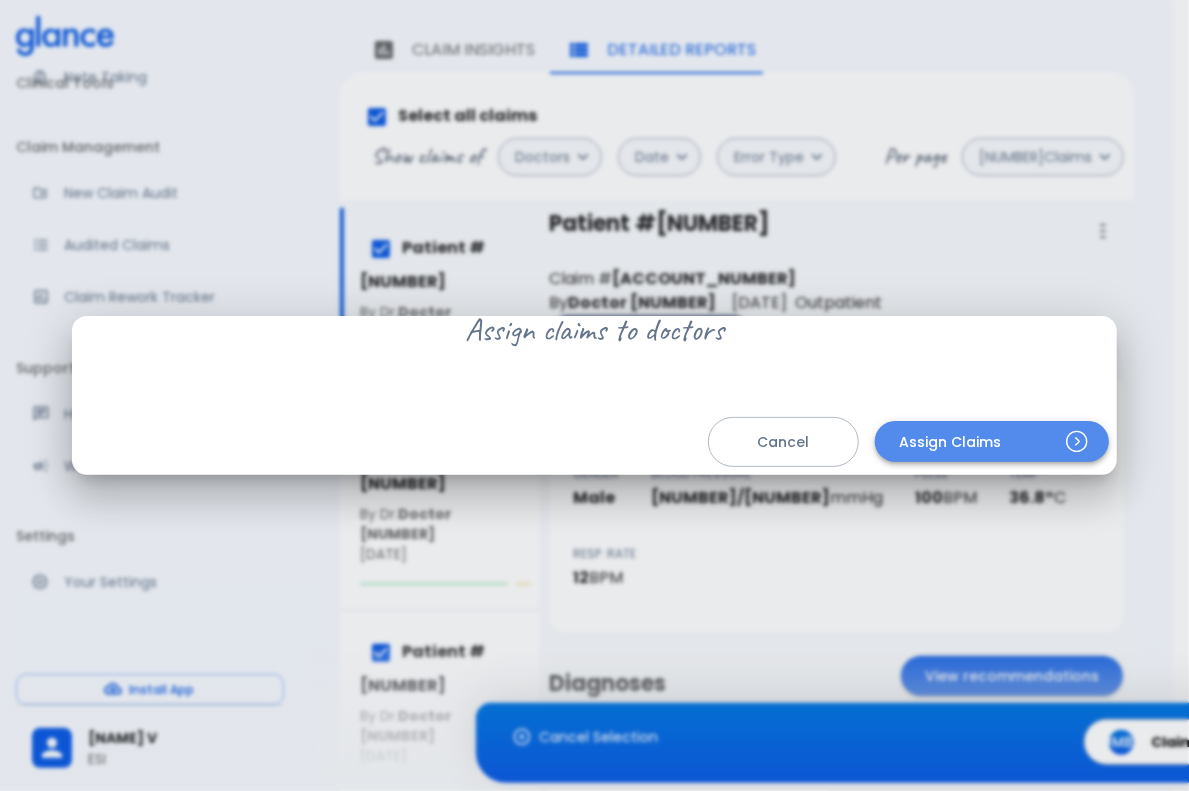 click on "Assign Claims" at bounding box center [992, 441] 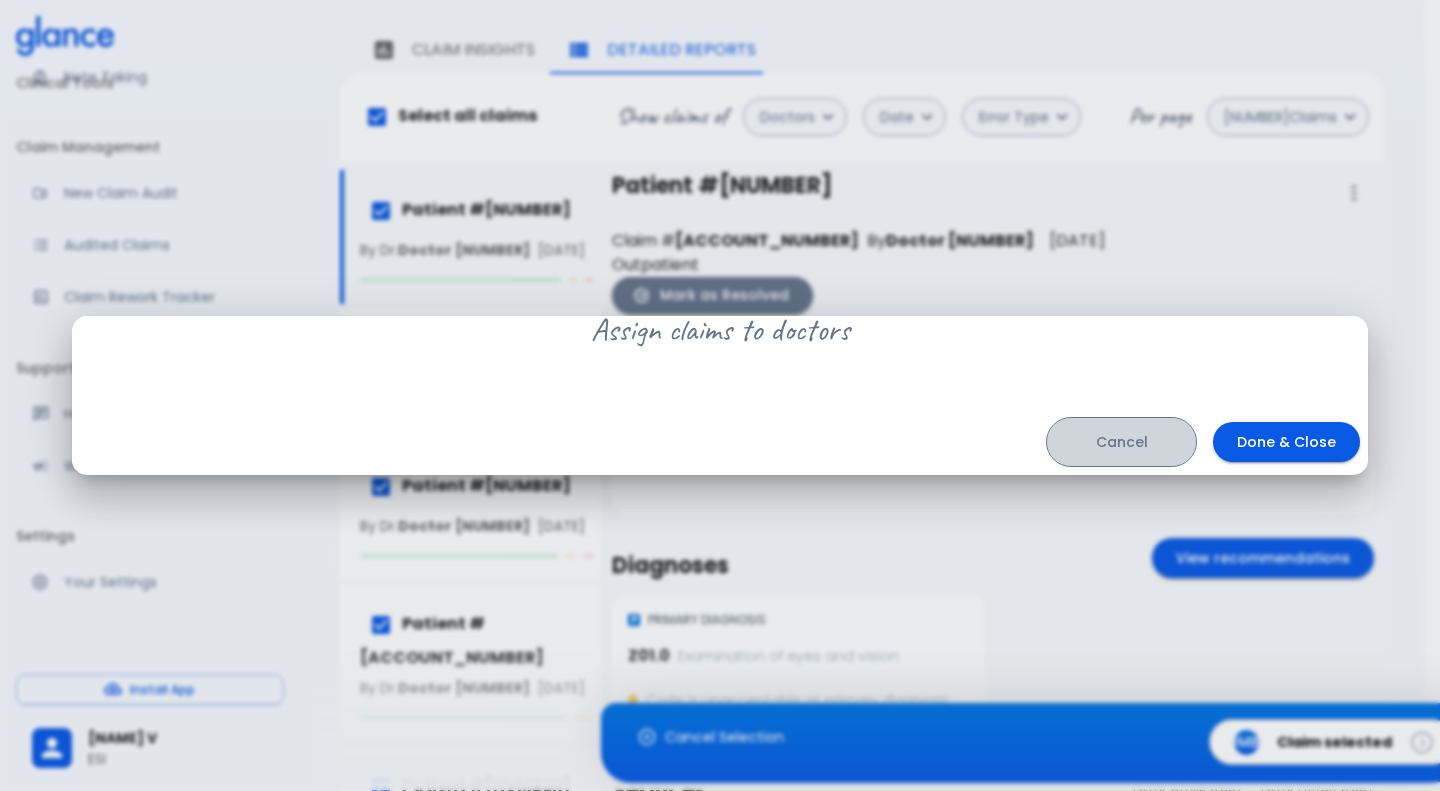 click on "Cancel" at bounding box center (1121, 442) 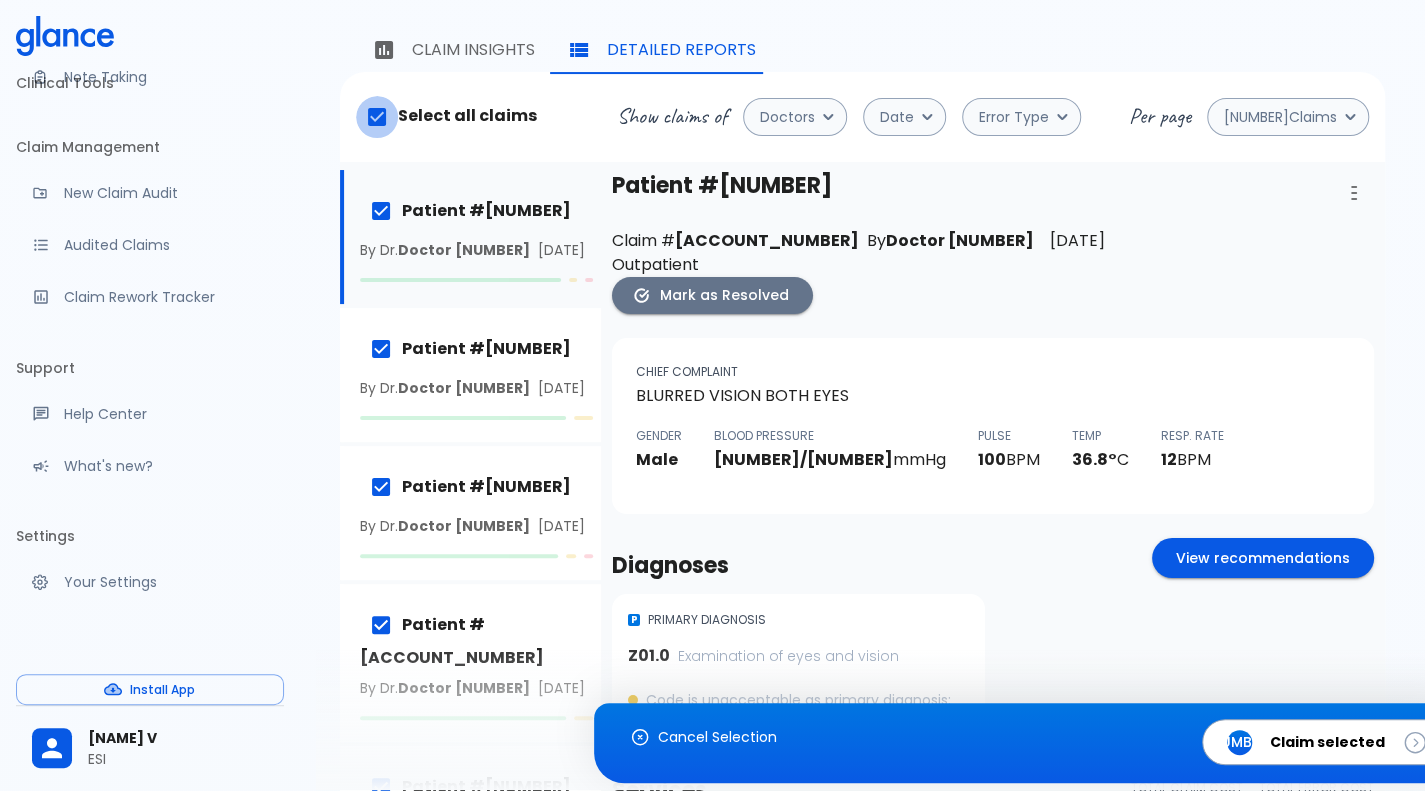 click on "Select all claims" at bounding box center (377, 117) 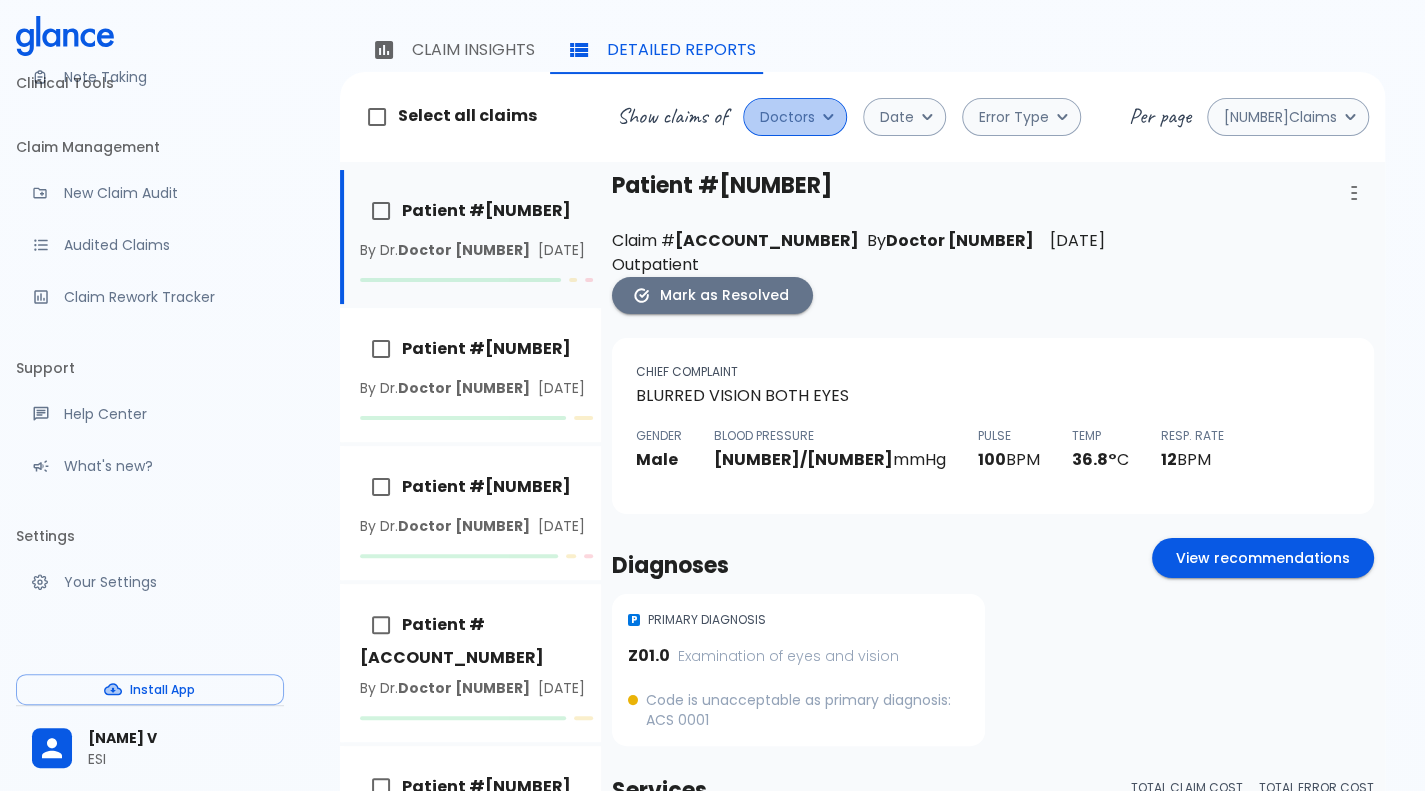 click on "Doctors" at bounding box center [787, 117] 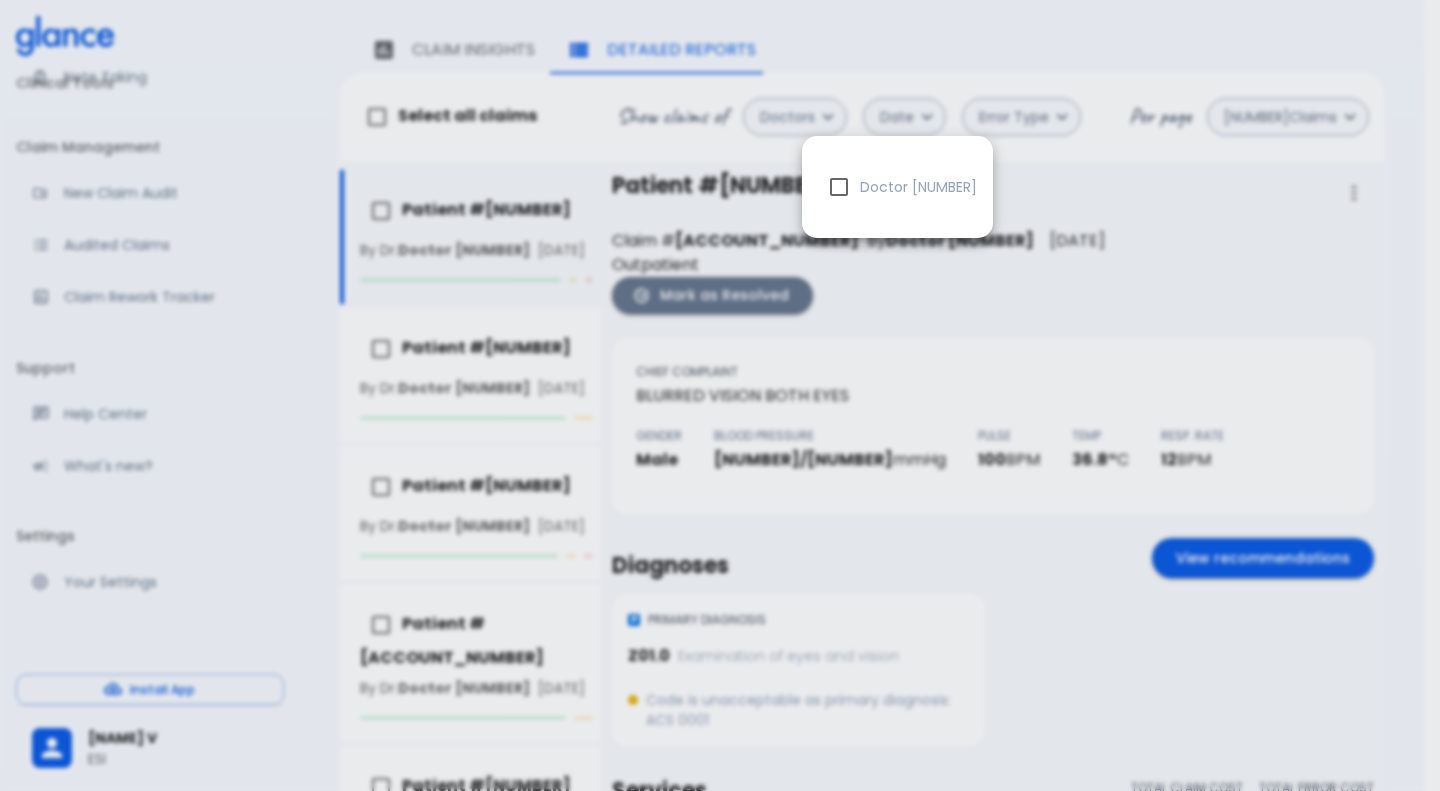 click at bounding box center [720, 395] 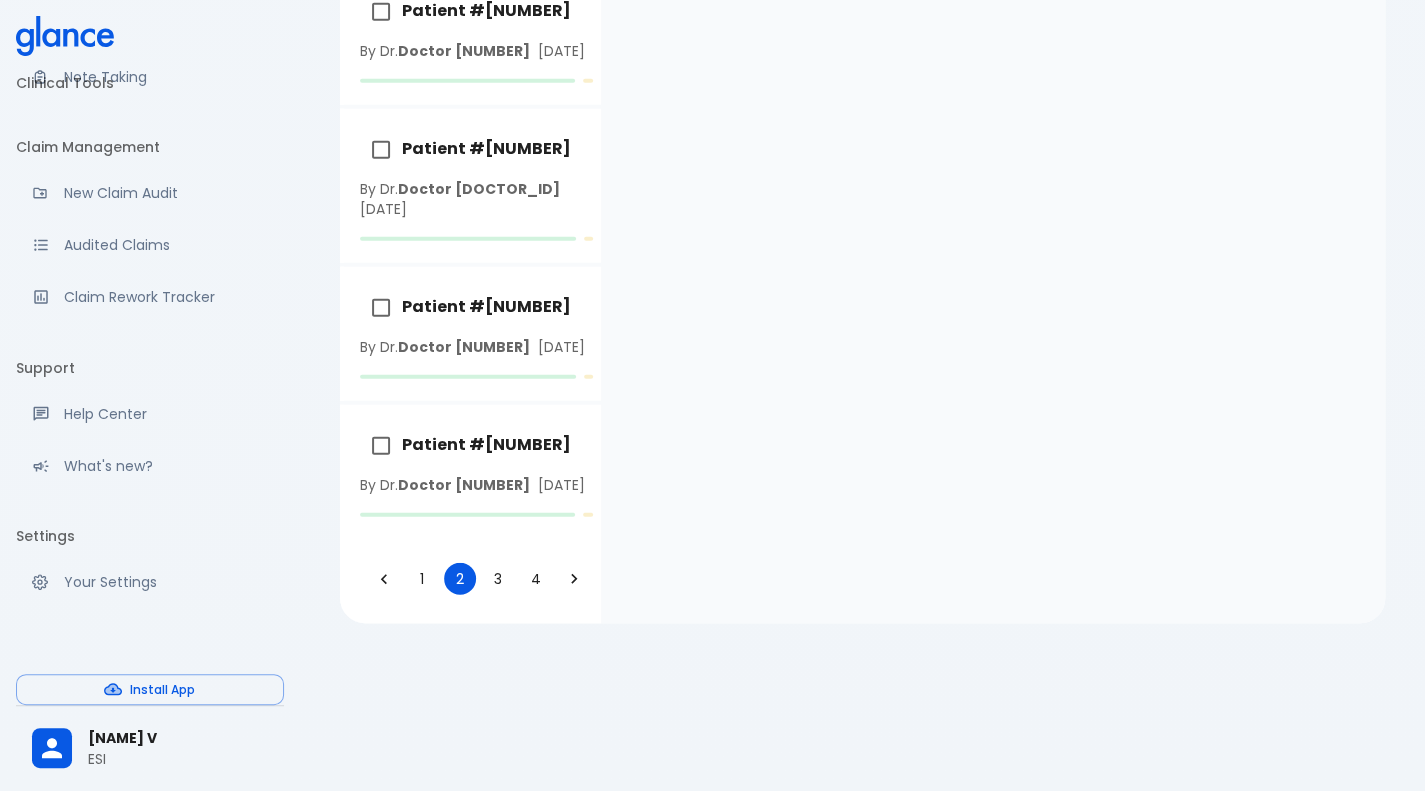 scroll, scrollTop: 7726, scrollLeft: 0, axis: vertical 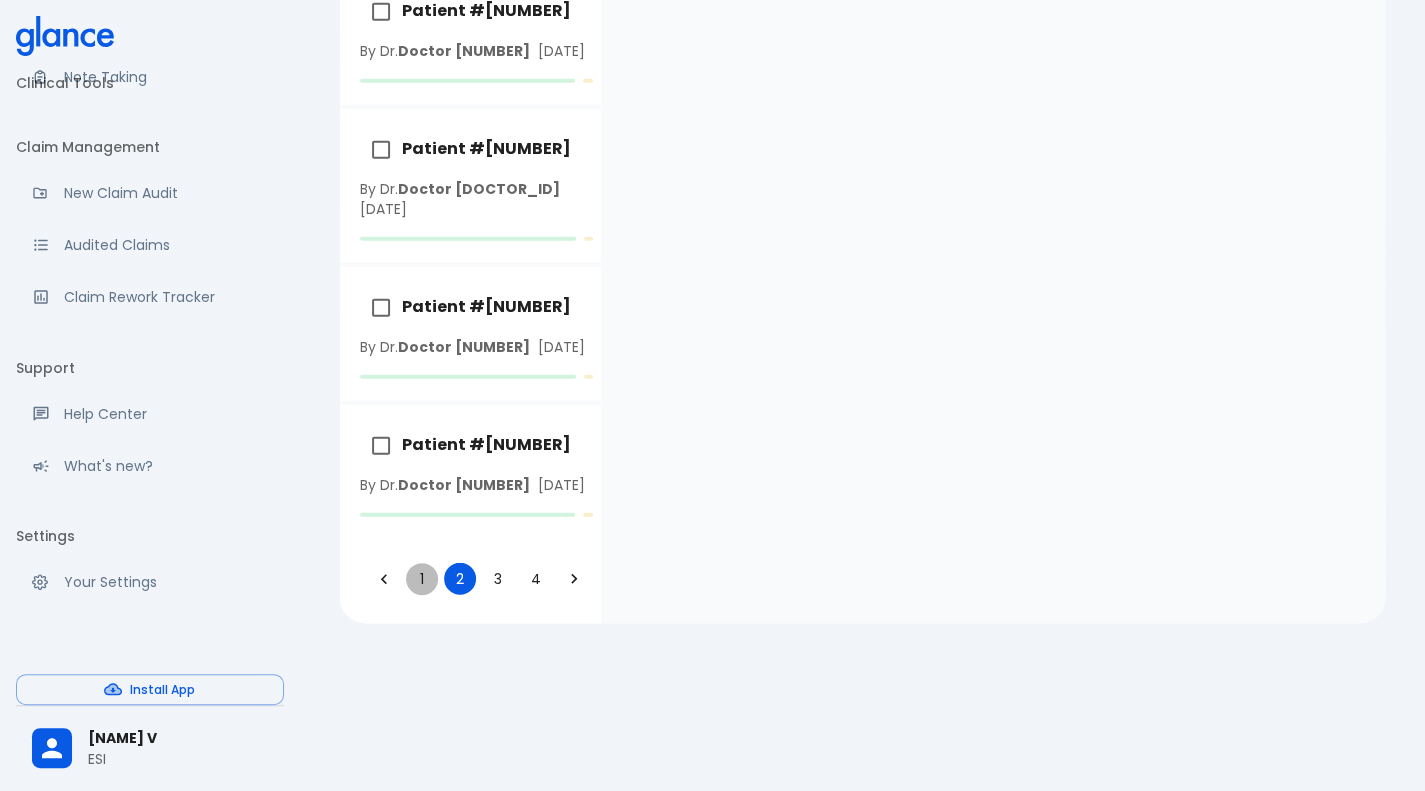 click on "1" at bounding box center [422, 579] 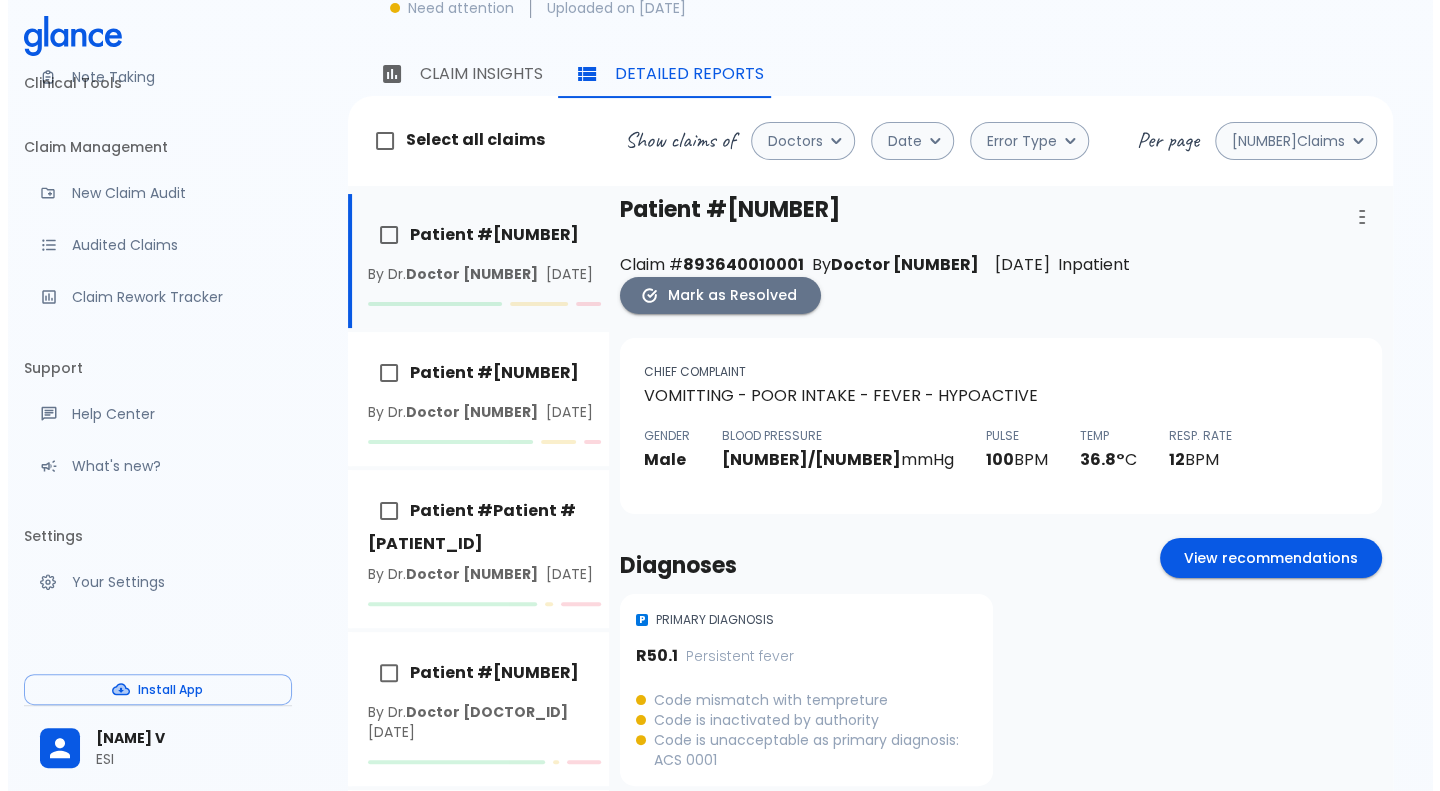 scroll, scrollTop: 0, scrollLeft: 0, axis: both 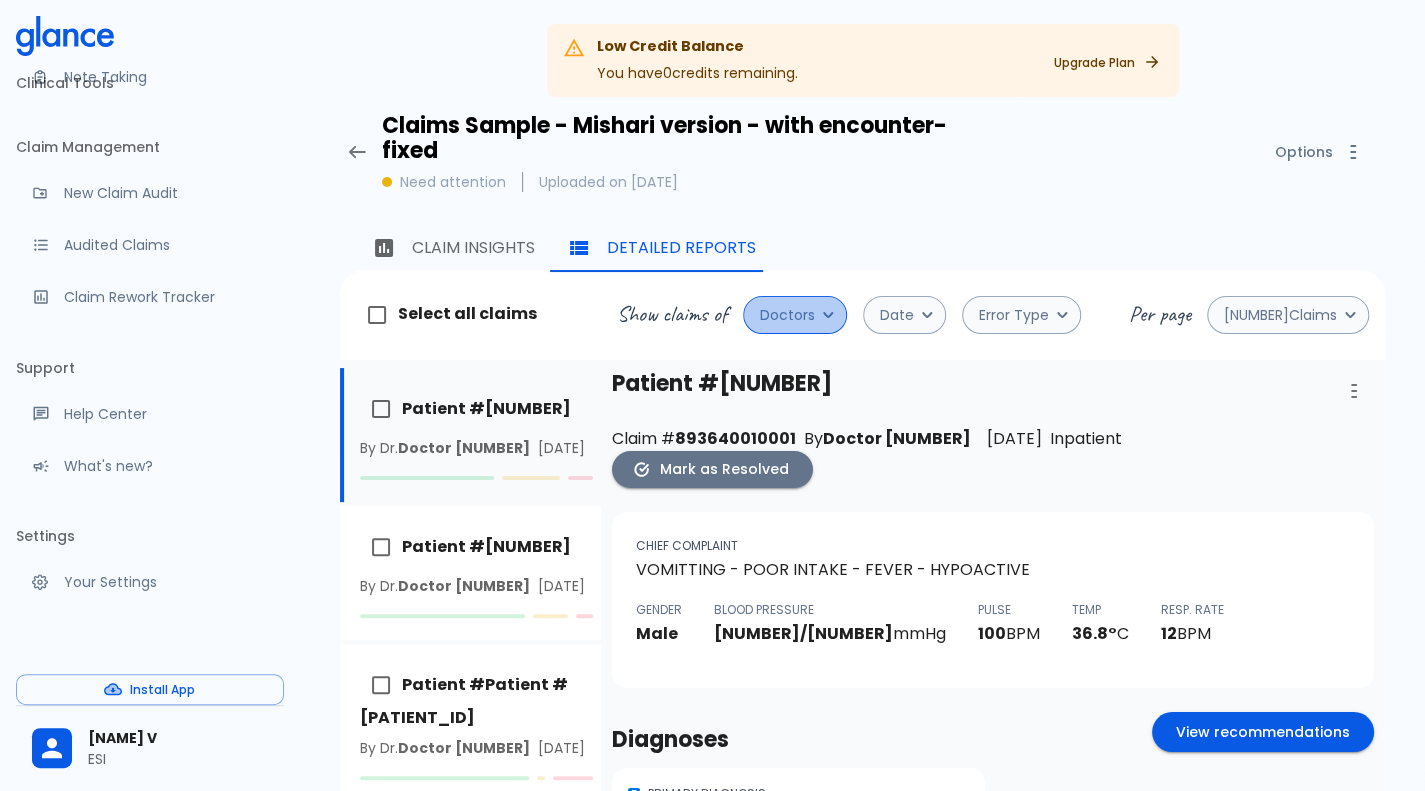 click on "Doctors" at bounding box center (787, 315) 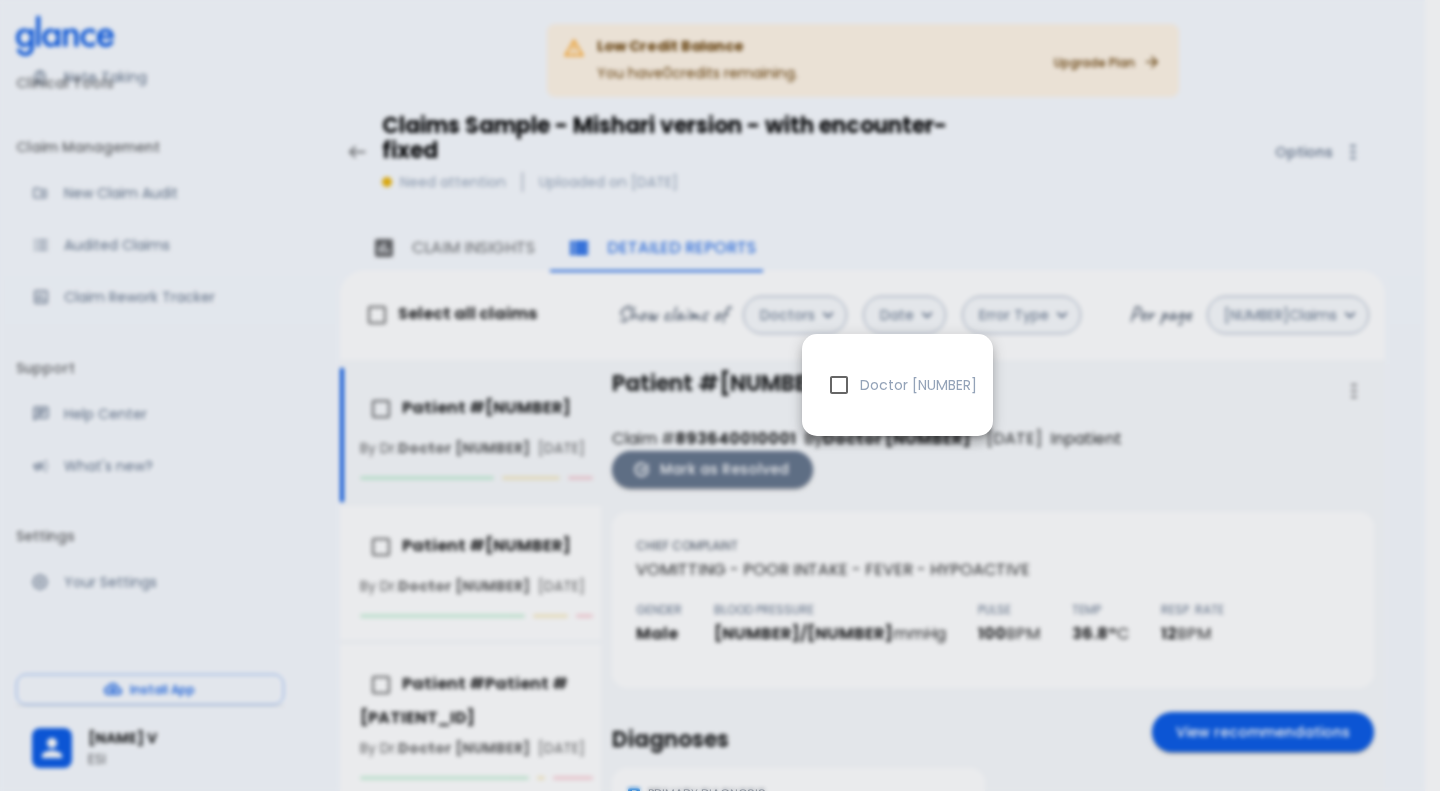 click at bounding box center (720, 395) 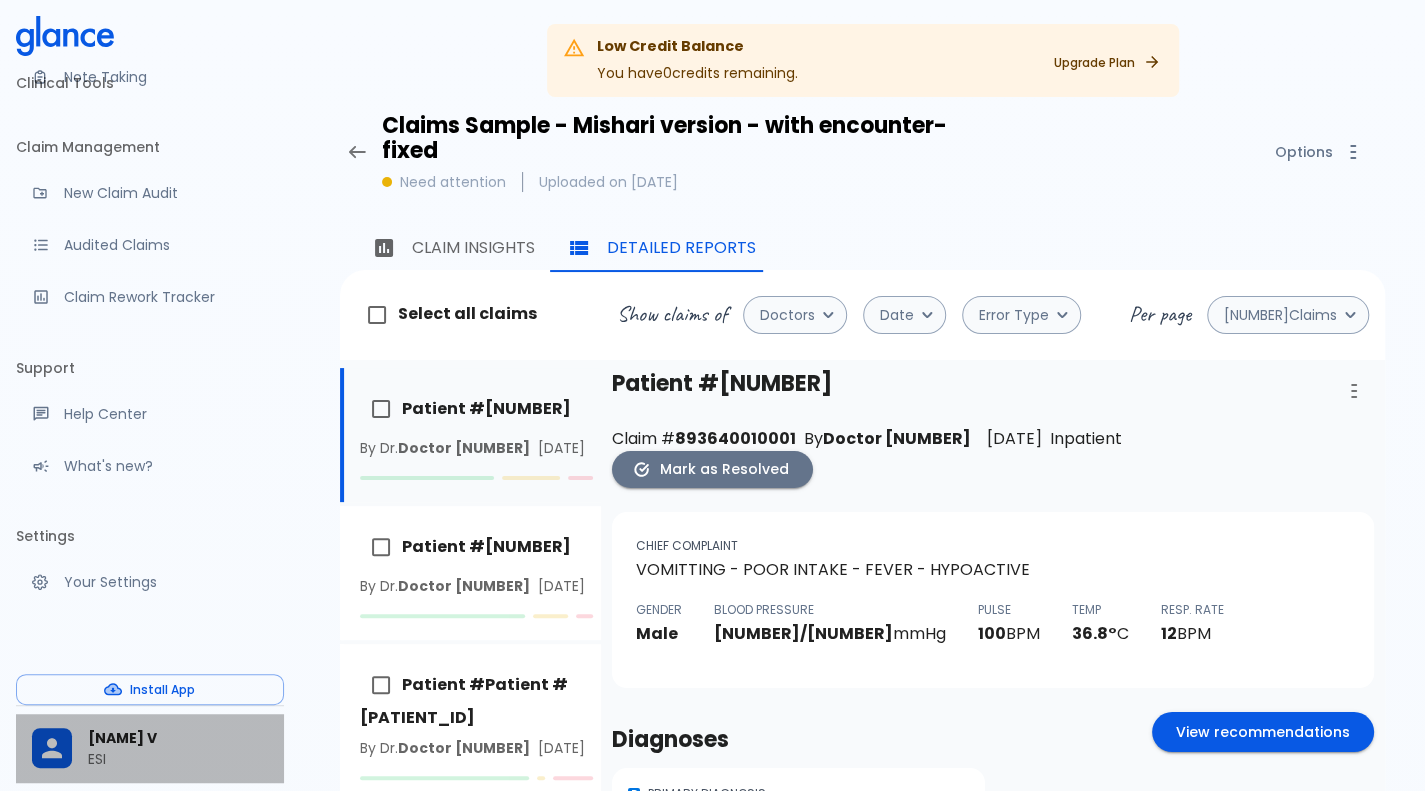 click on "[NAME] V" at bounding box center [178, 738] 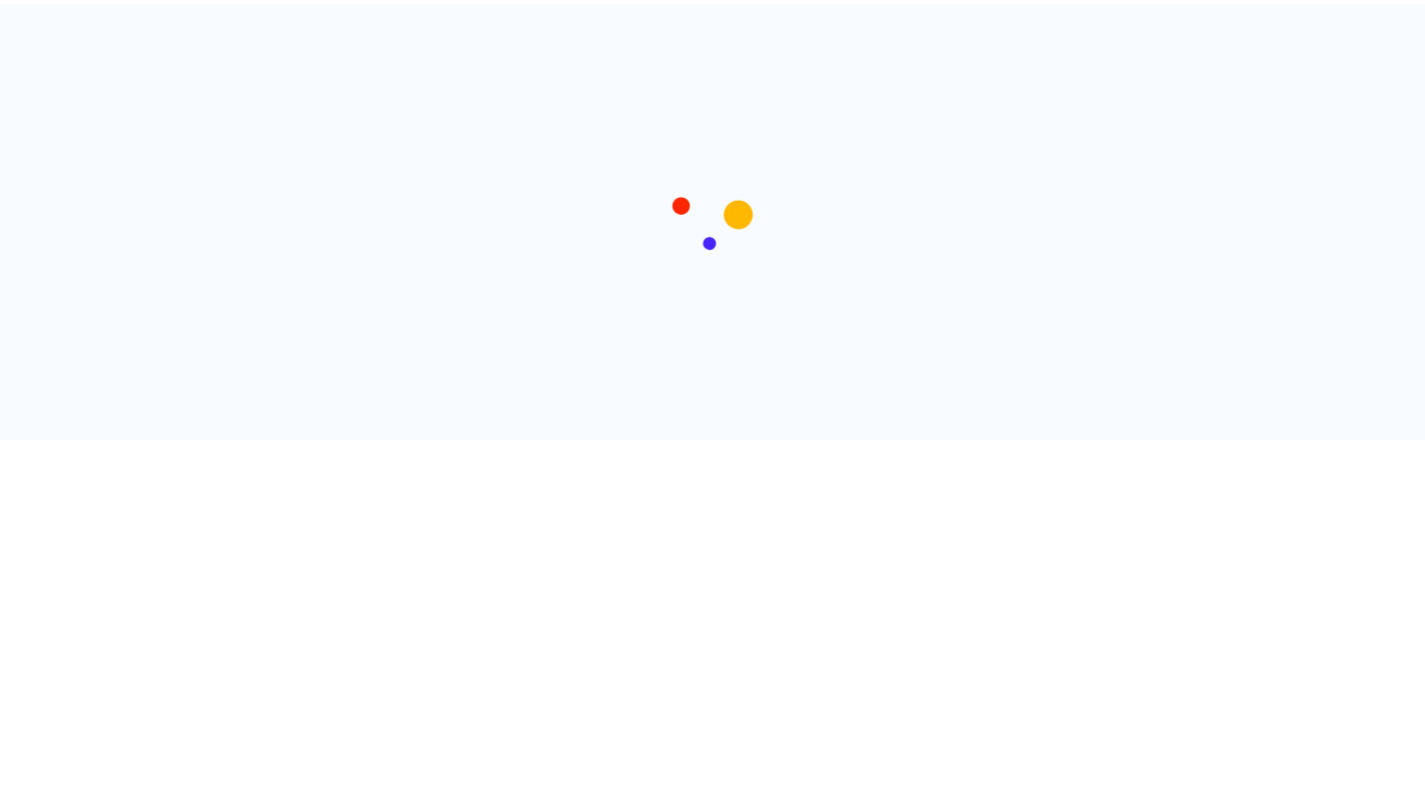 scroll, scrollTop: 0, scrollLeft: 0, axis: both 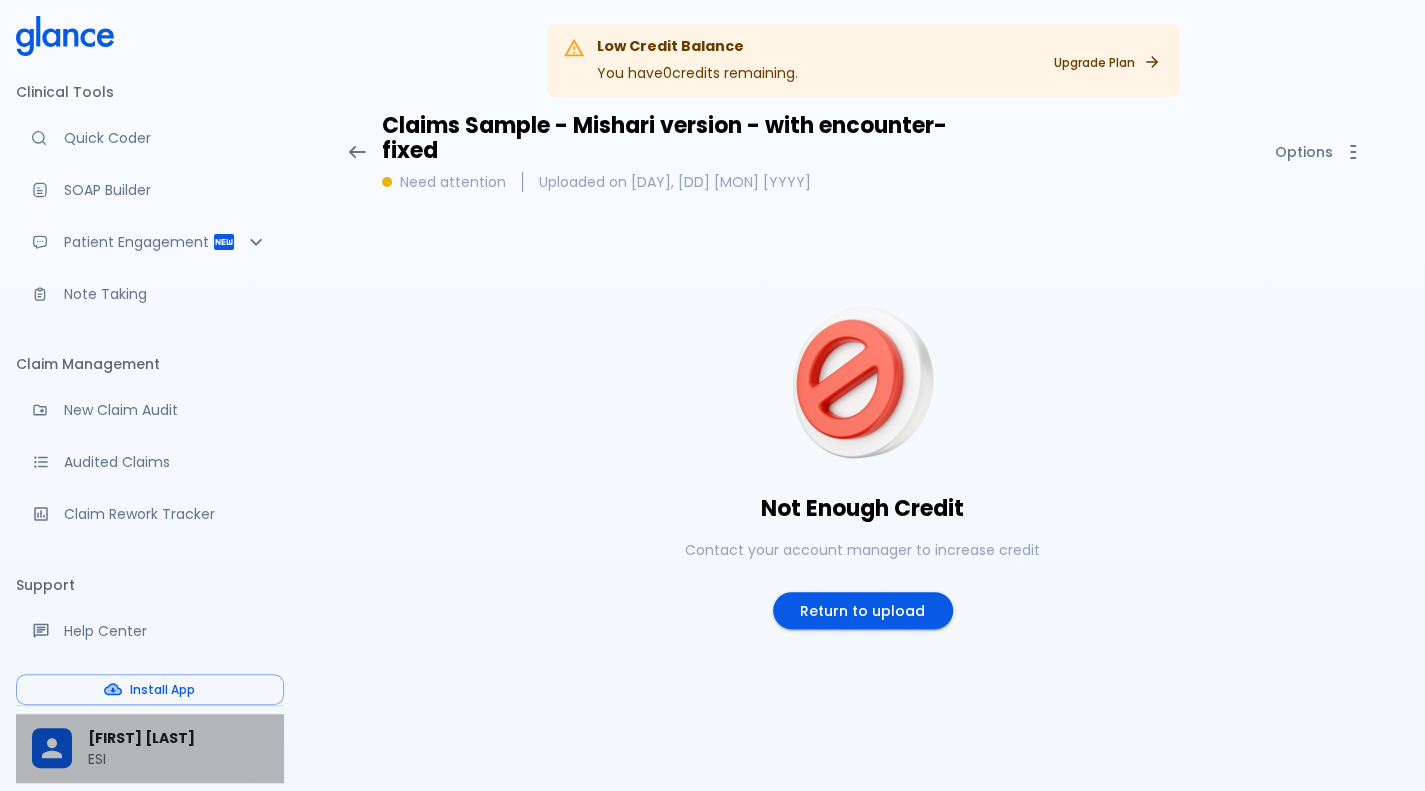 click on "[FIRST] [LAST]" at bounding box center (178, 738) 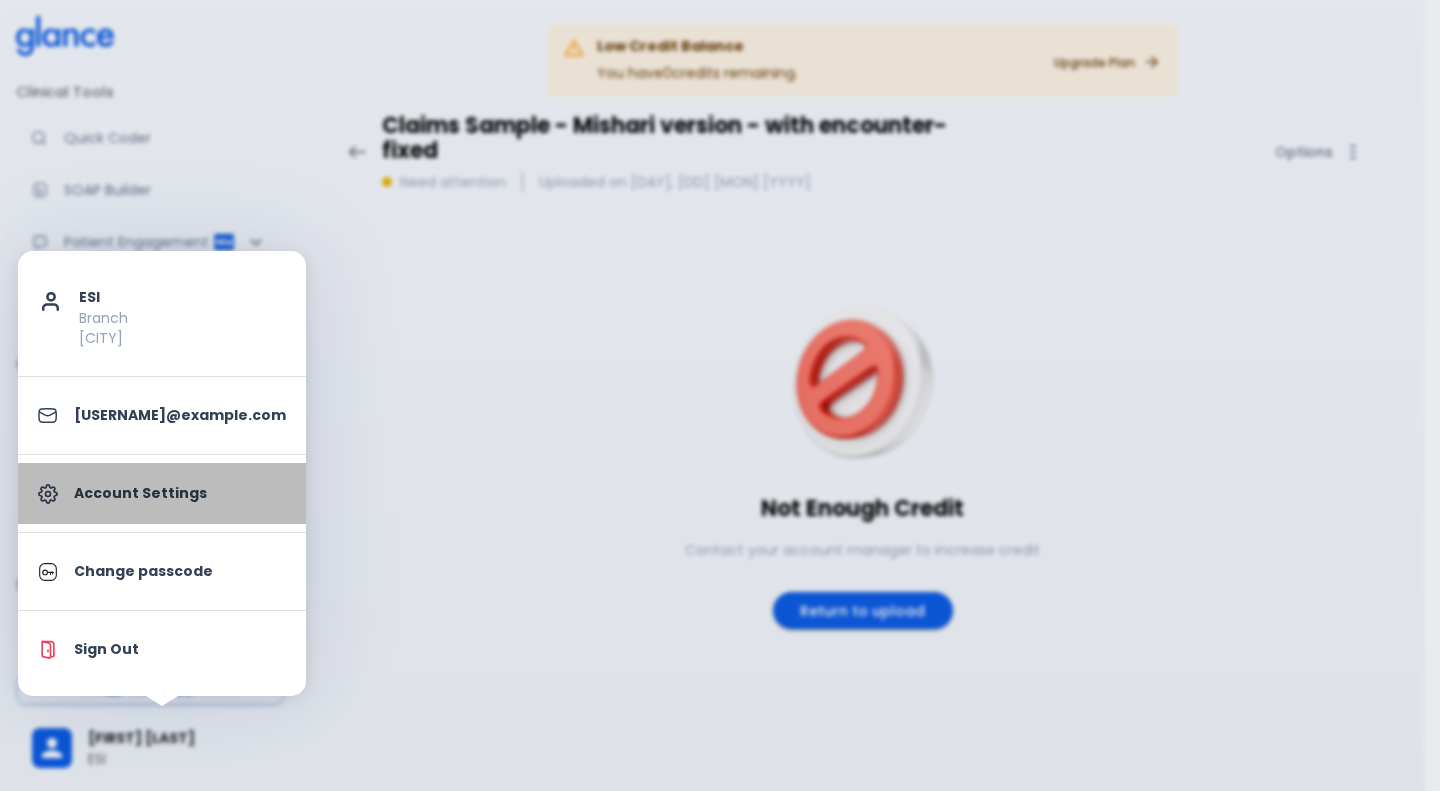 click on "Account Settings" at bounding box center (180, 493) 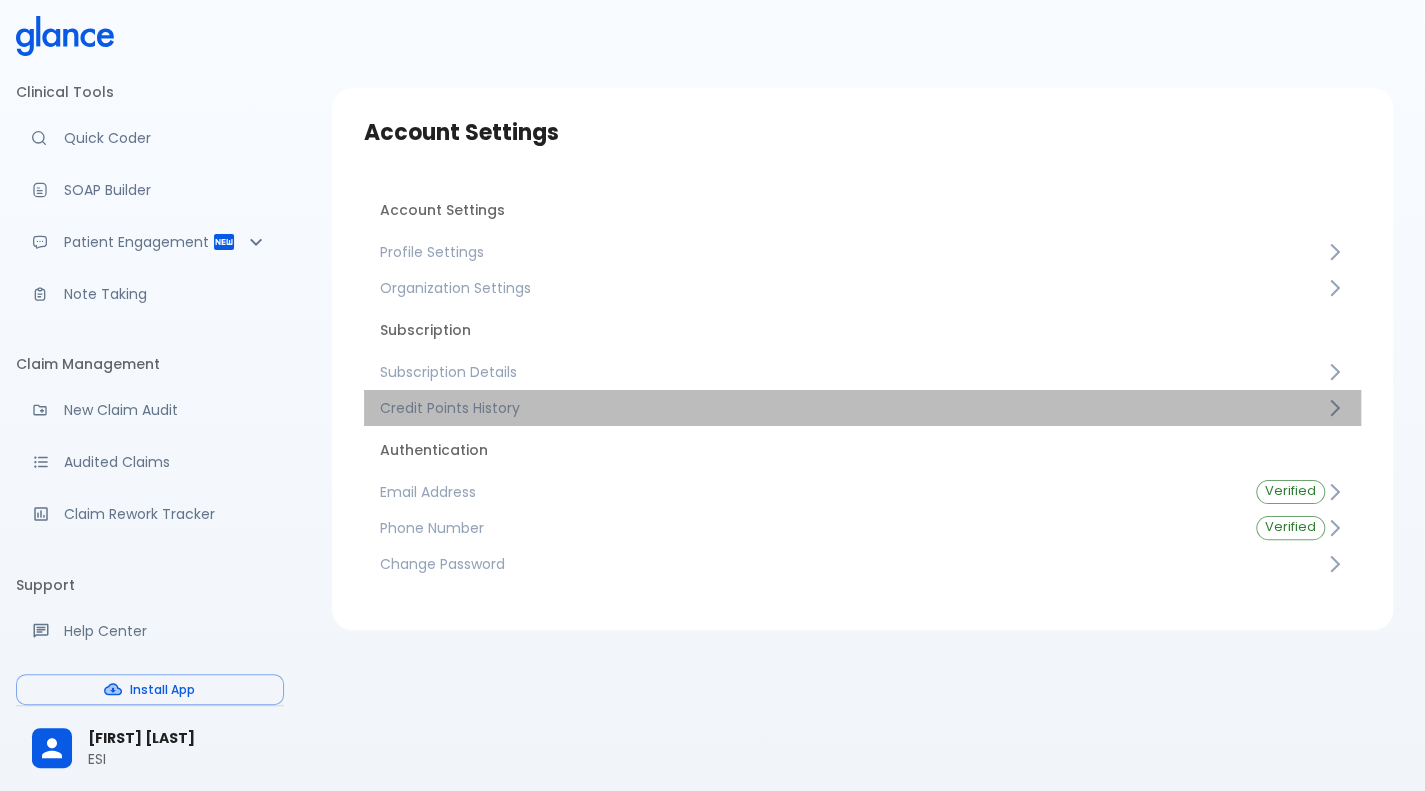 click on "Credit Points History" at bounding box center [852, 408] 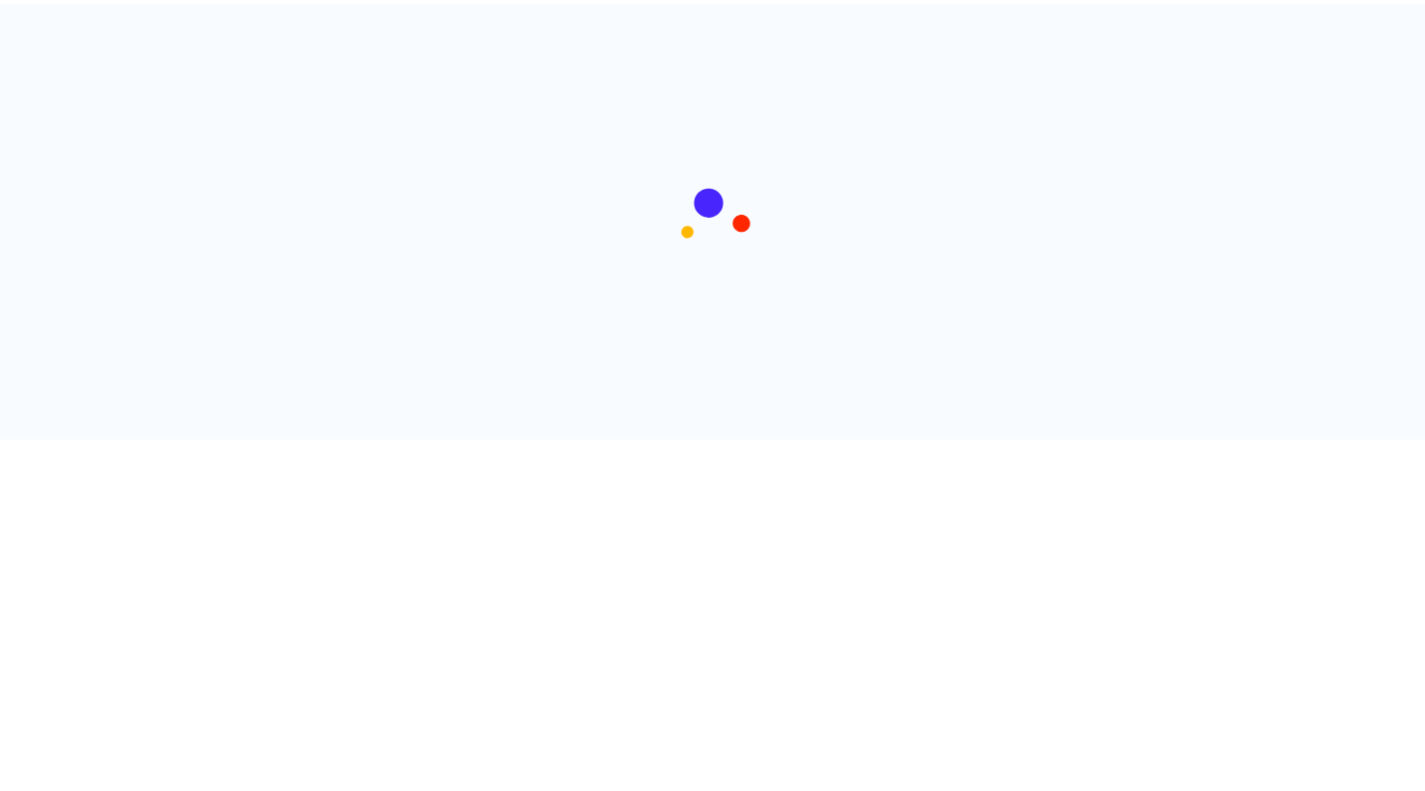 scroll, scrollTop: 0, scrollLeft: 0, axis: both 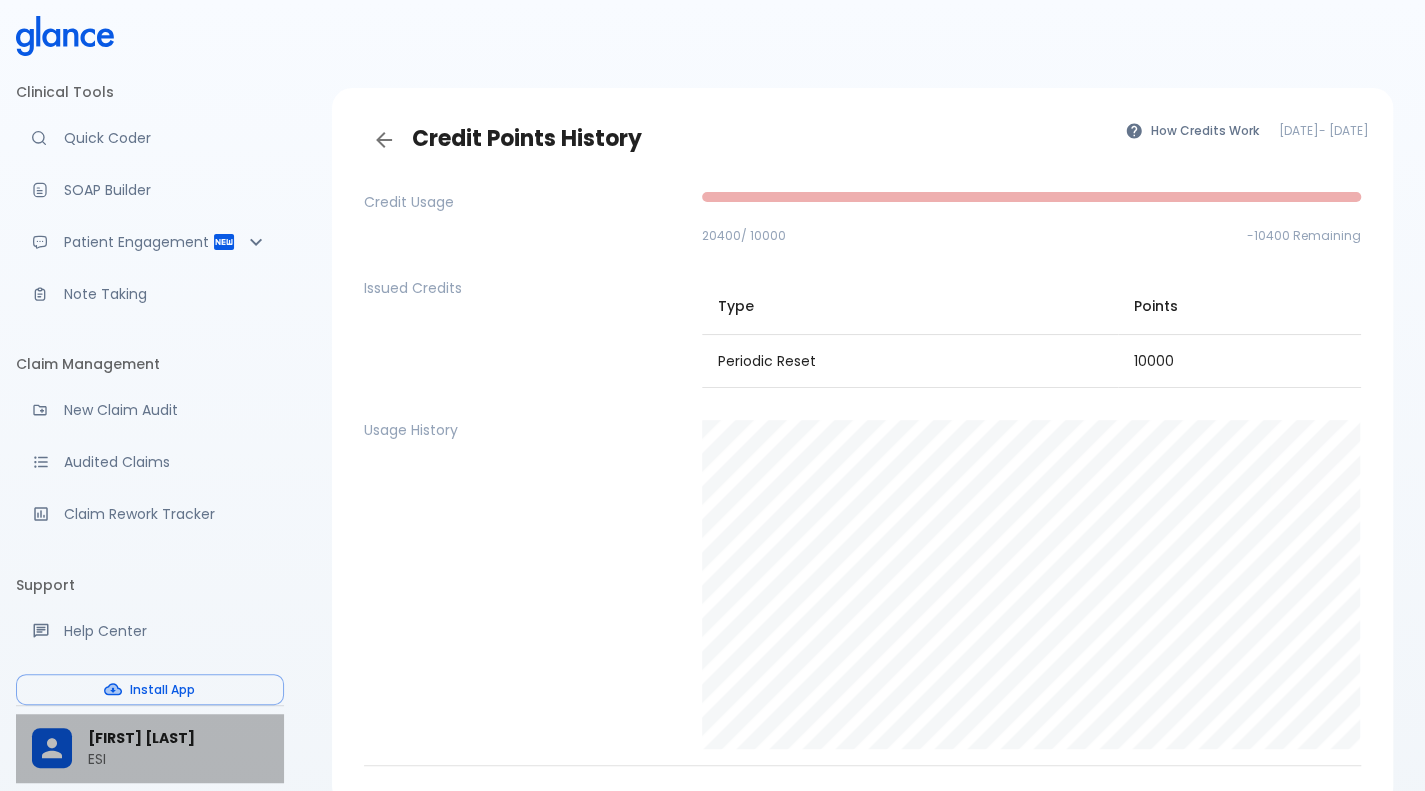 click 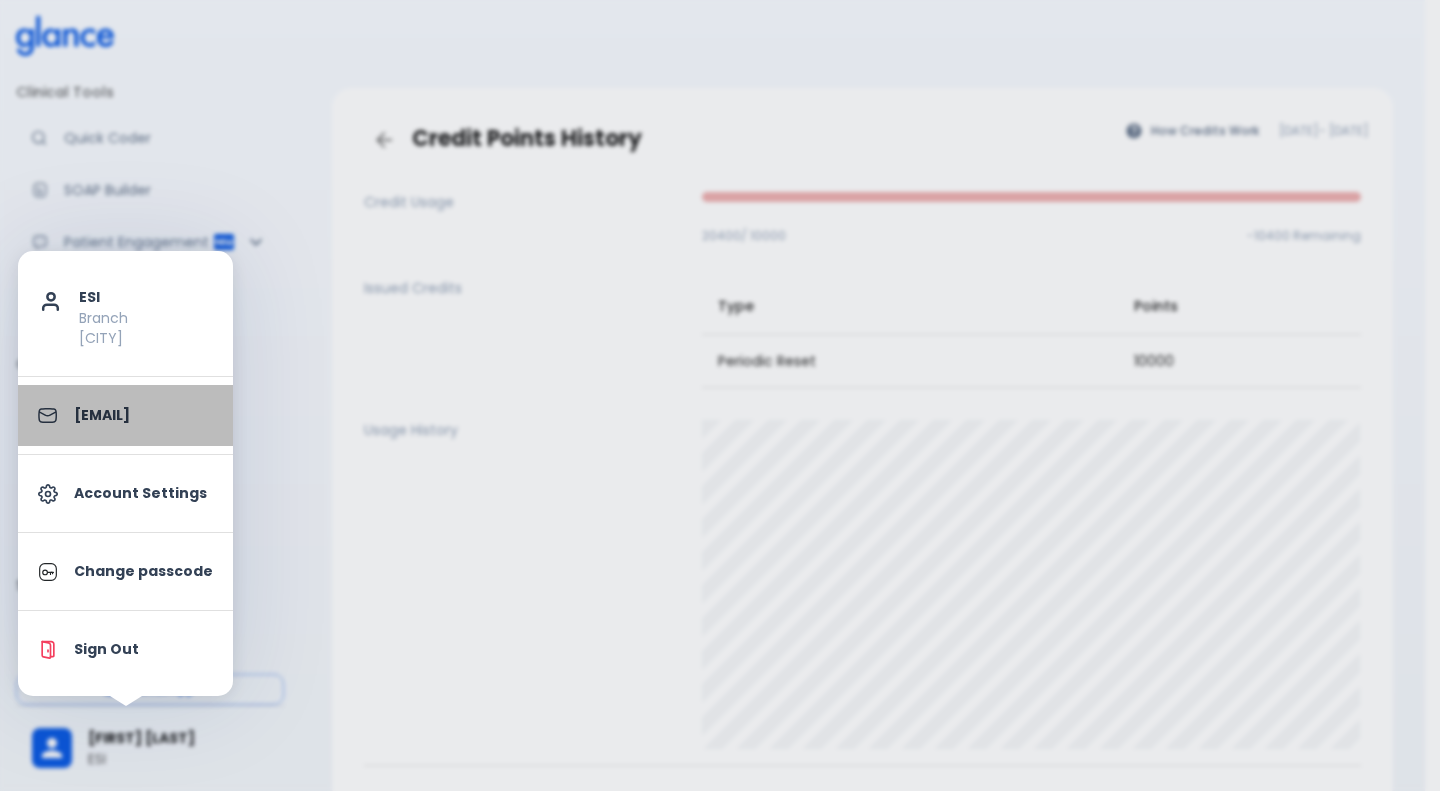 click on "[USERNAME]@example.com" at bounding box center [143, 415] 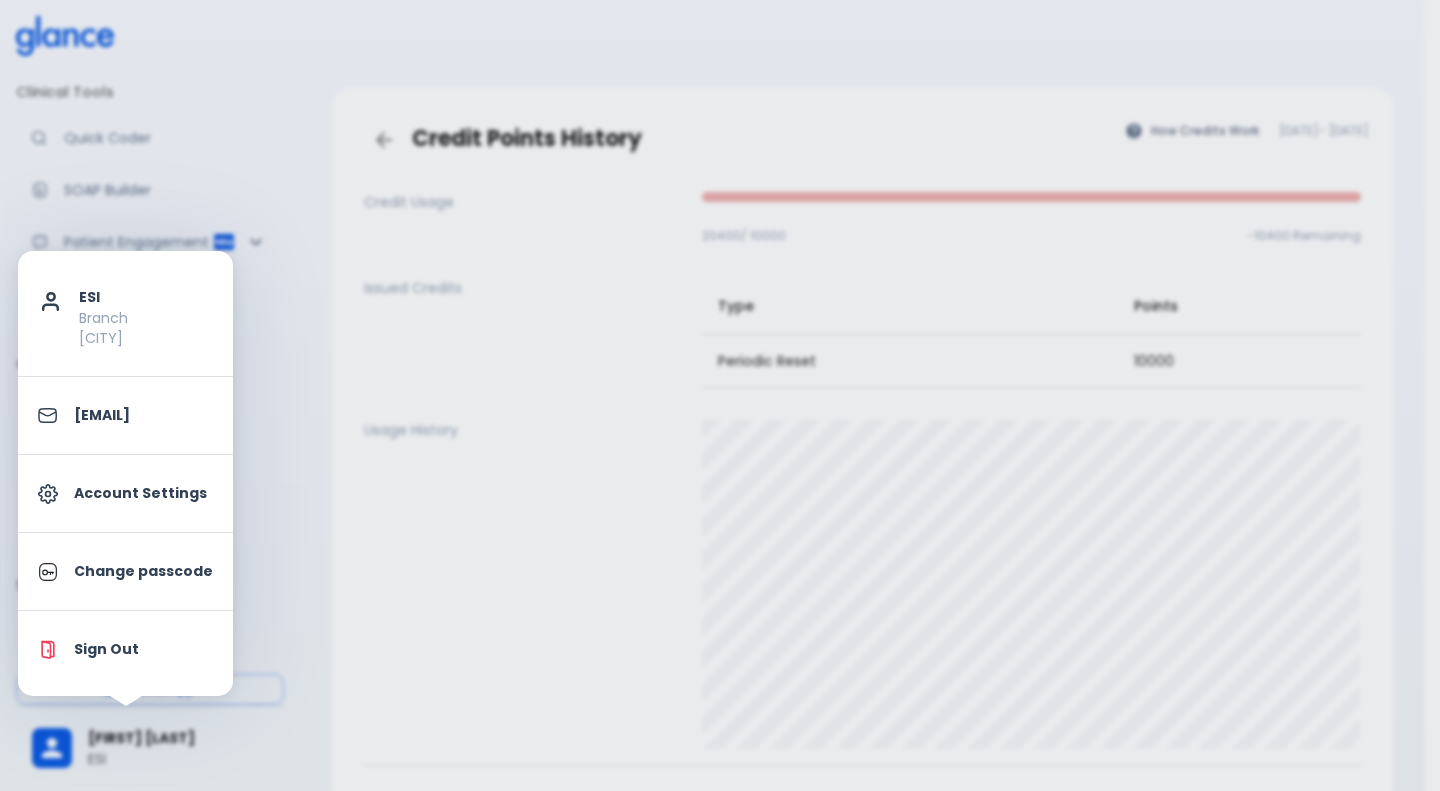 click at bounding box center [720, 395] 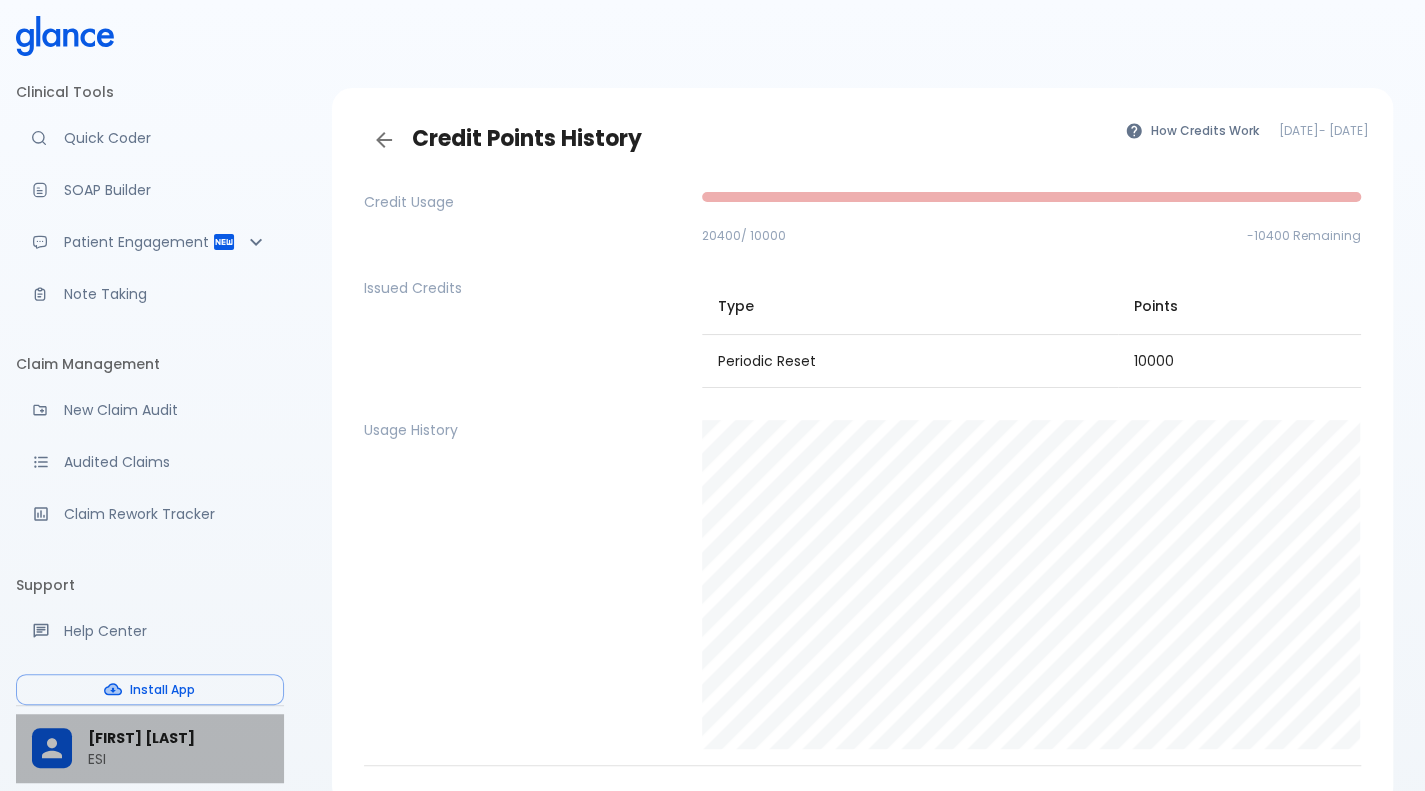 click on "ESI" at bounding box center (178, 759) 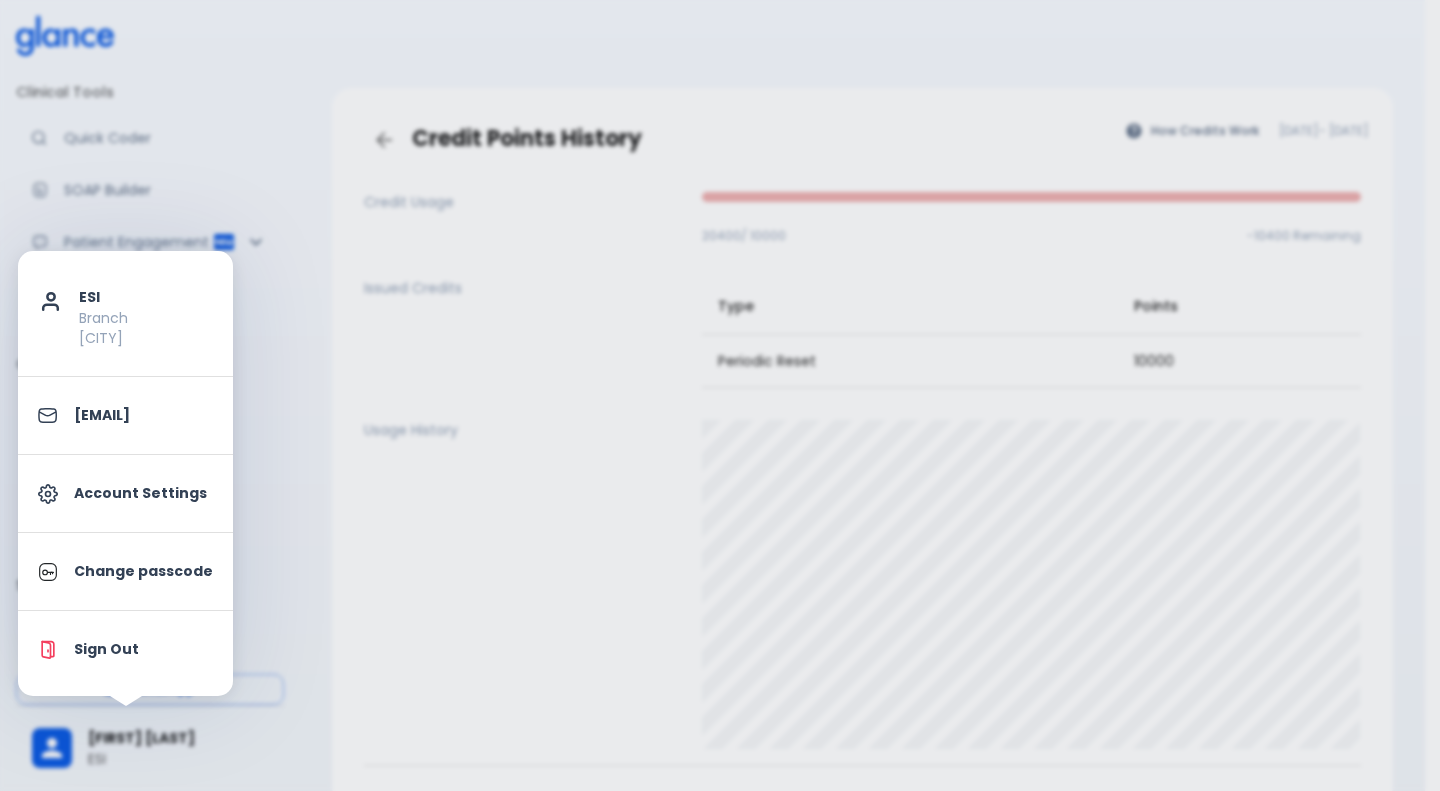 click at bounding box center [720, 395] 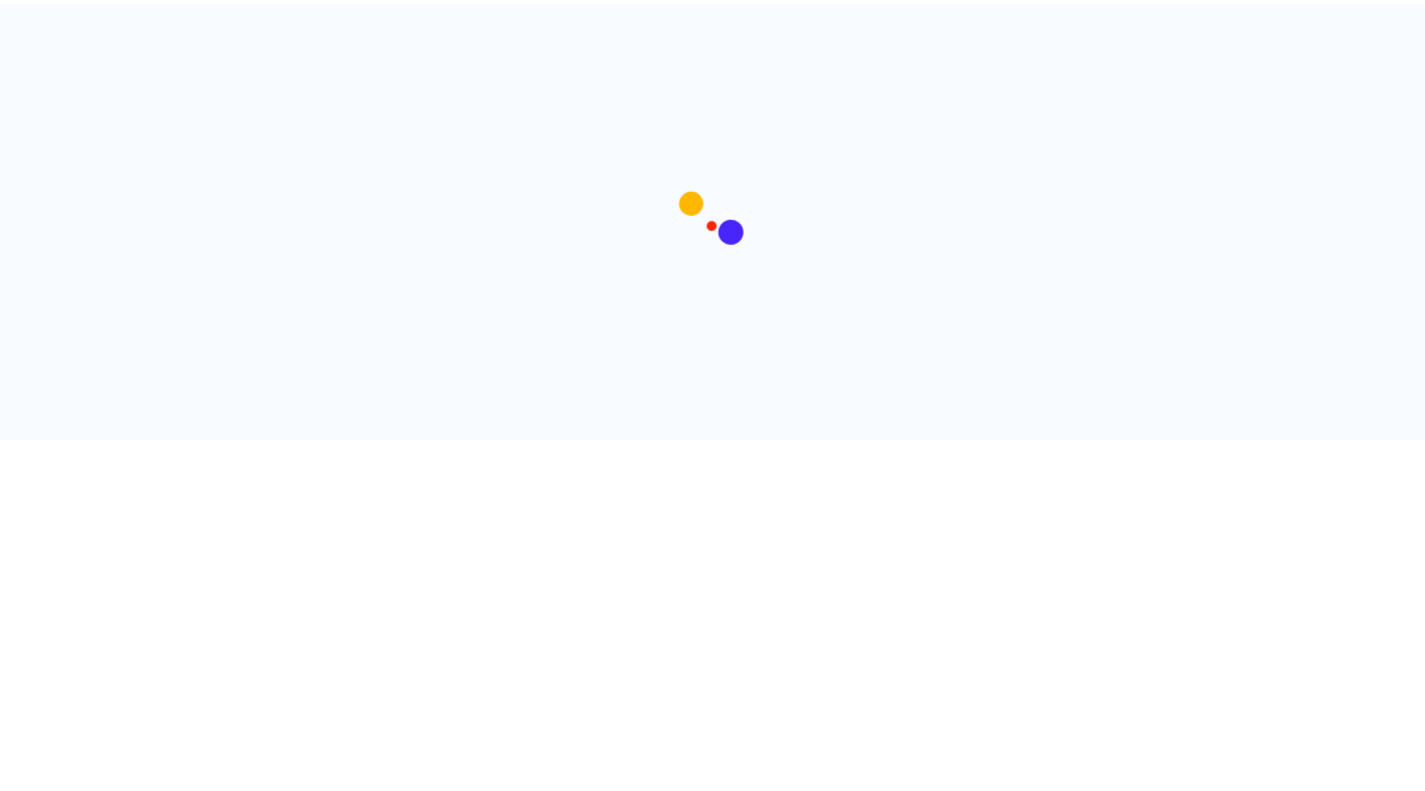scroll, scrollTop: 0, scrollLeft: 0, axis: both 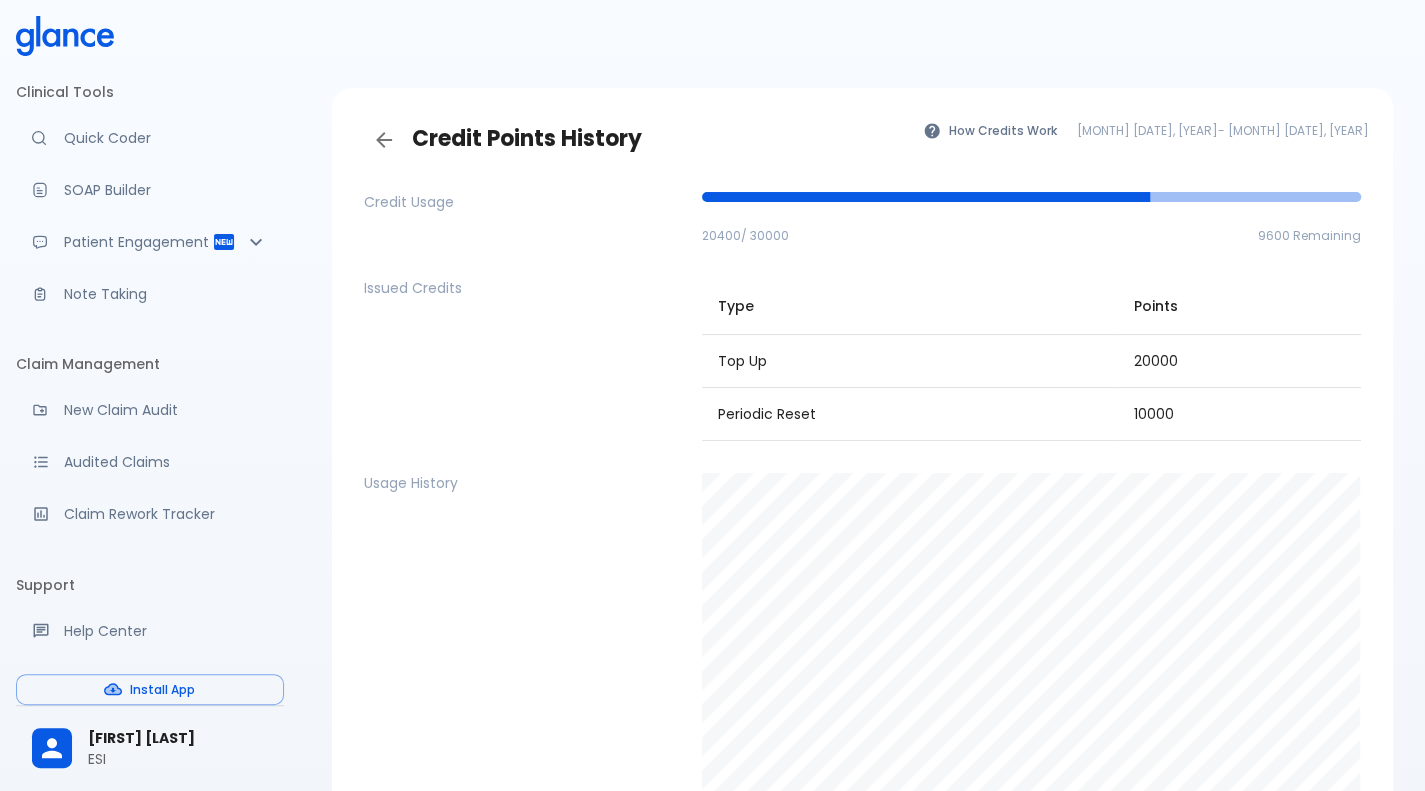 click on "[PHONE]  /   [PHONE]" at bounding box center (745, 235) 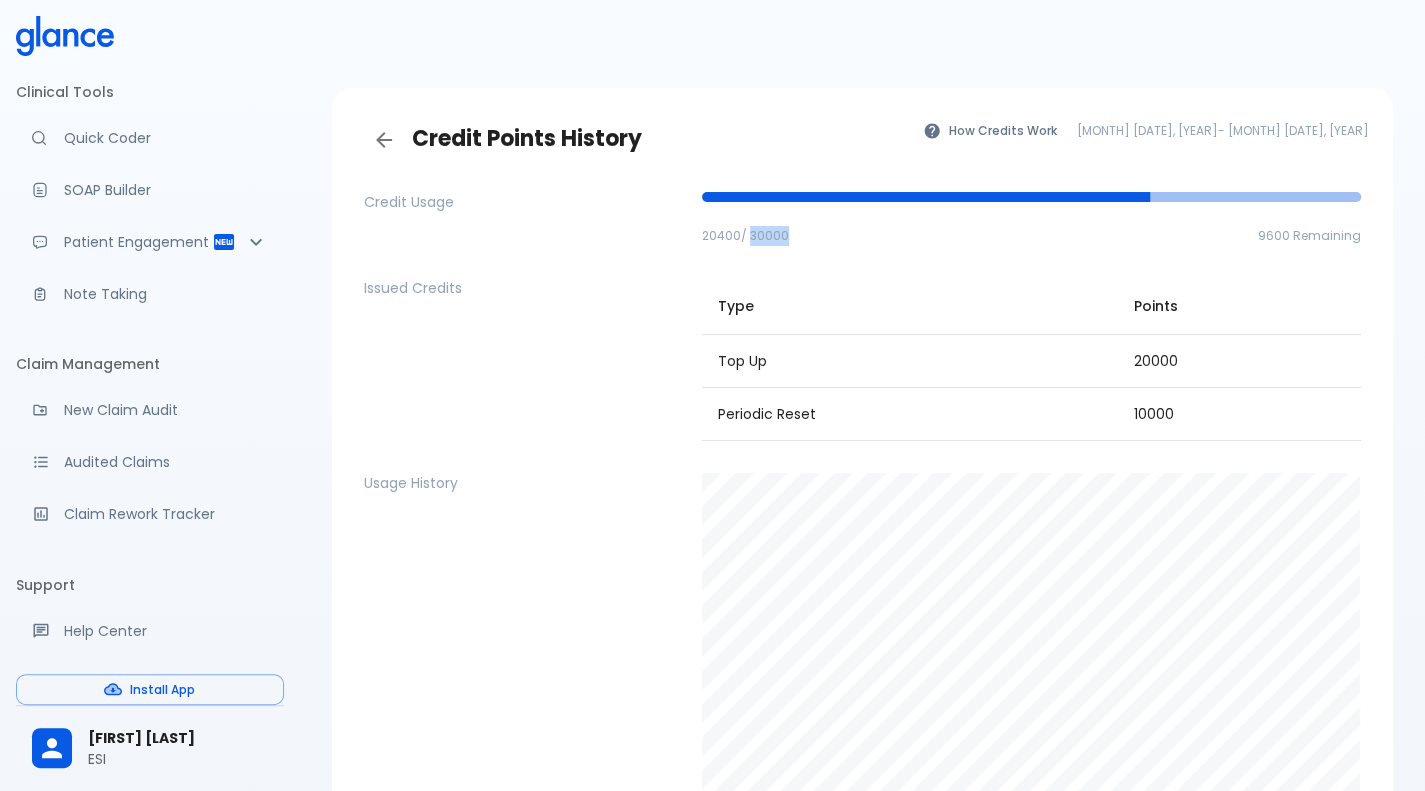 click on "[PHONE]  /   [PHONE]" at bounding box center (745, 235) 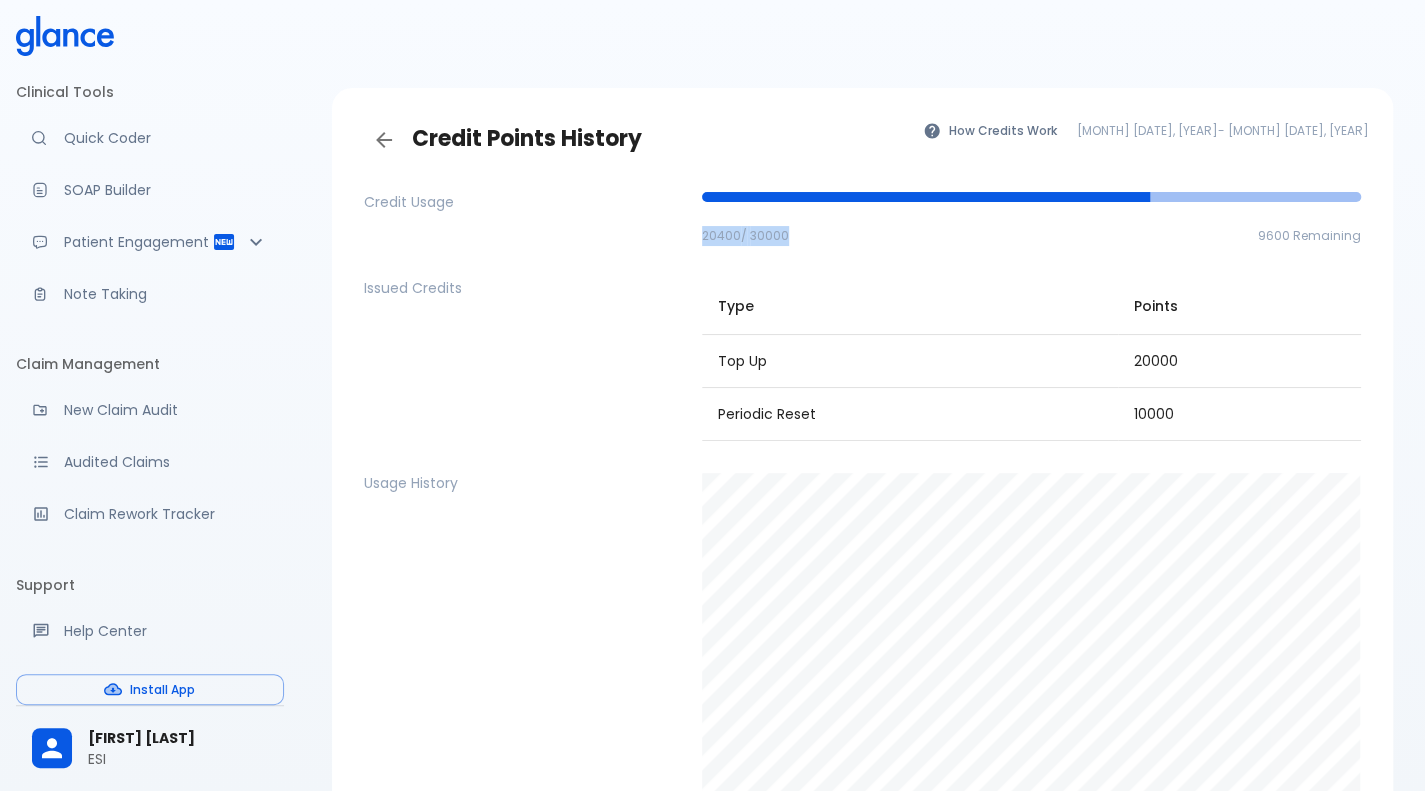 click on "[PHONE]  /   [PHONE]" at bounding box center (745, 235) 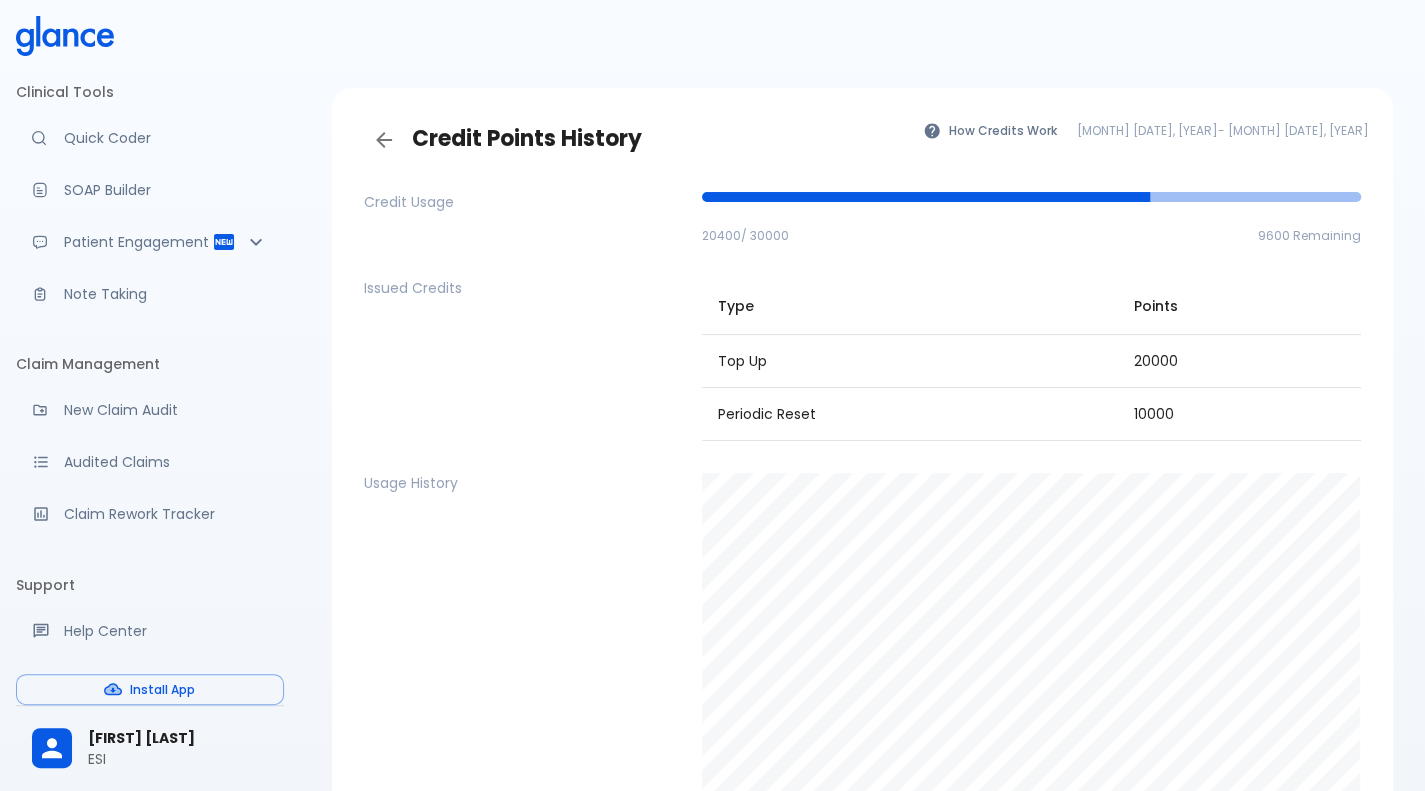 click on "20000" at bounding box center [1239, 360] 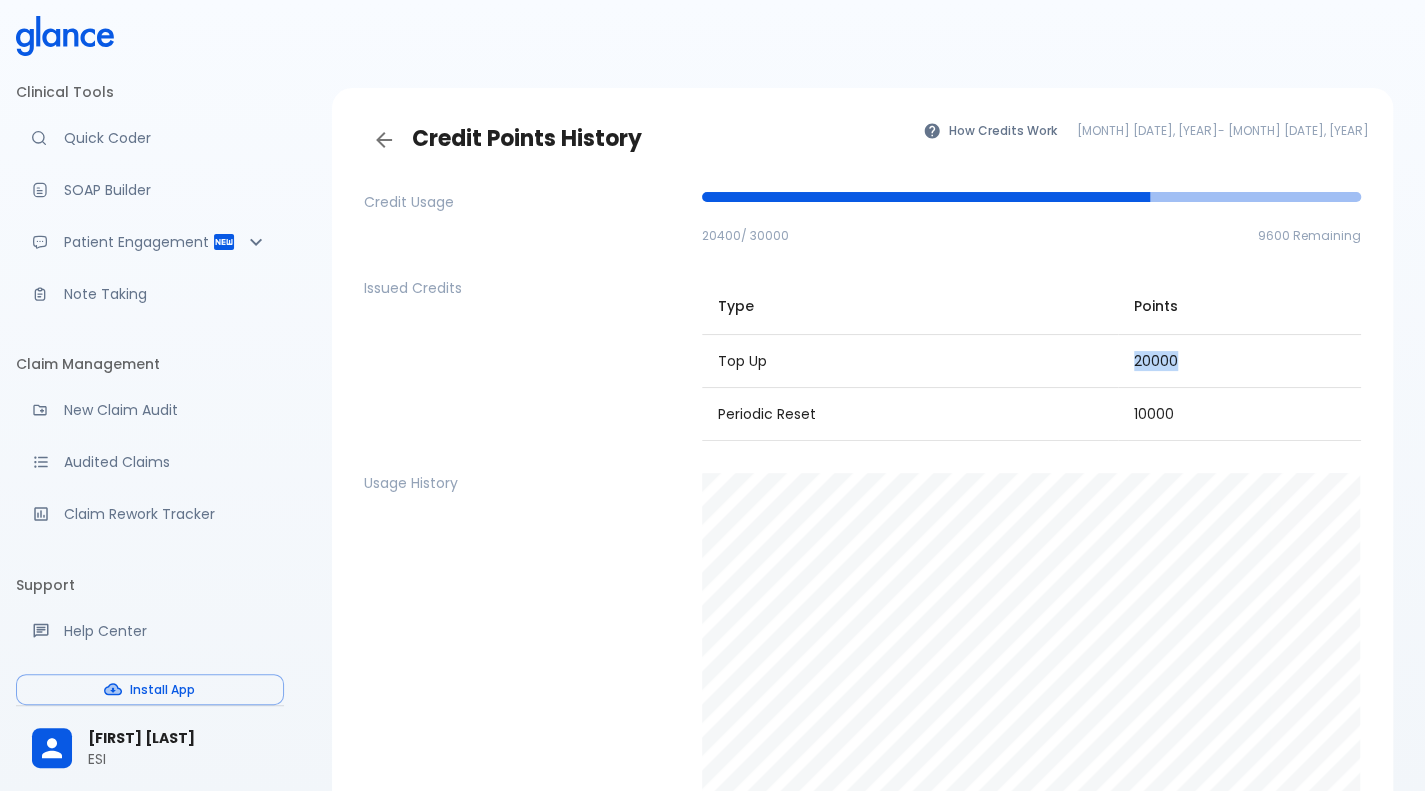 click on "20000" at bounding box center [1239, 360] 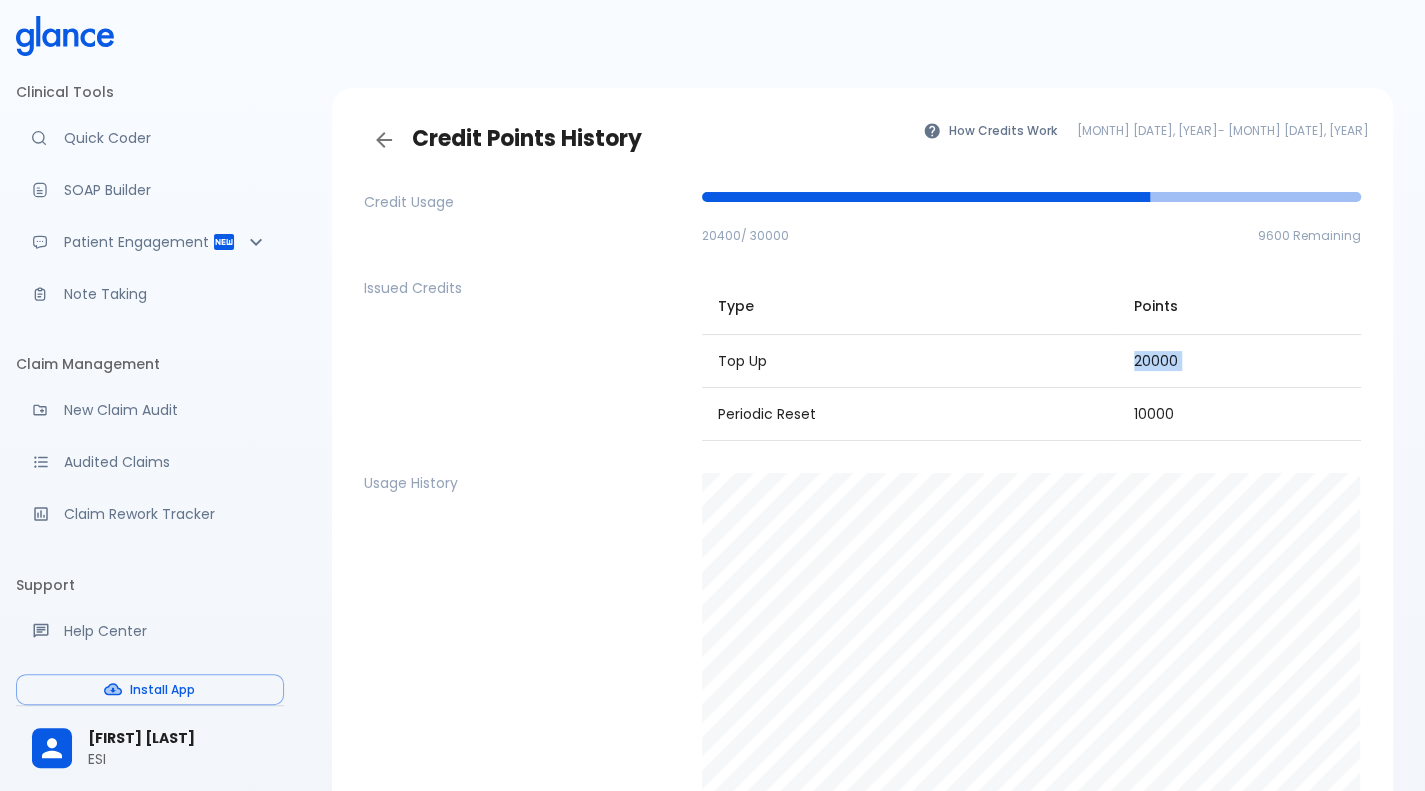click on "20000" at bounding box center (1239, 360) 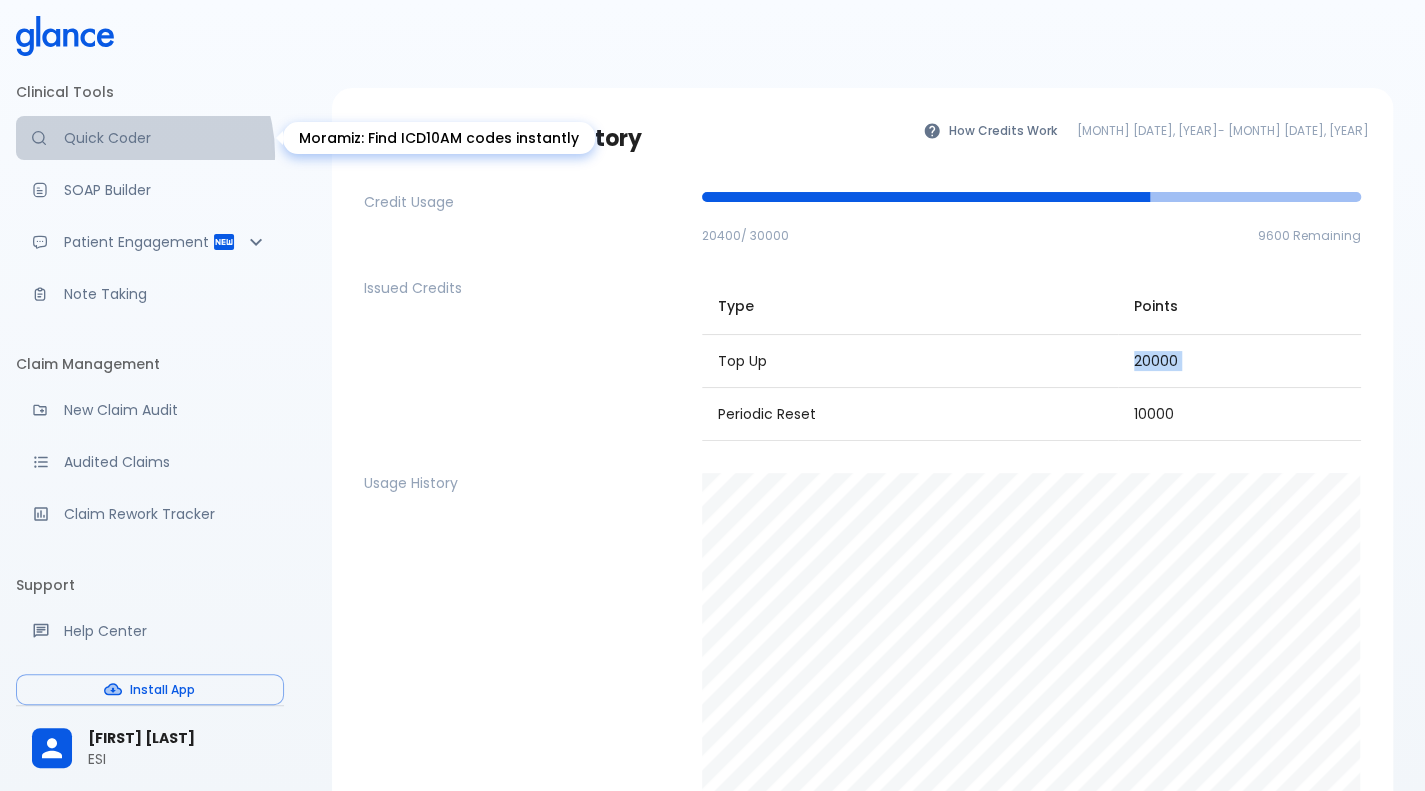 click on "Quick Coder" at bounding box center [150, 138] 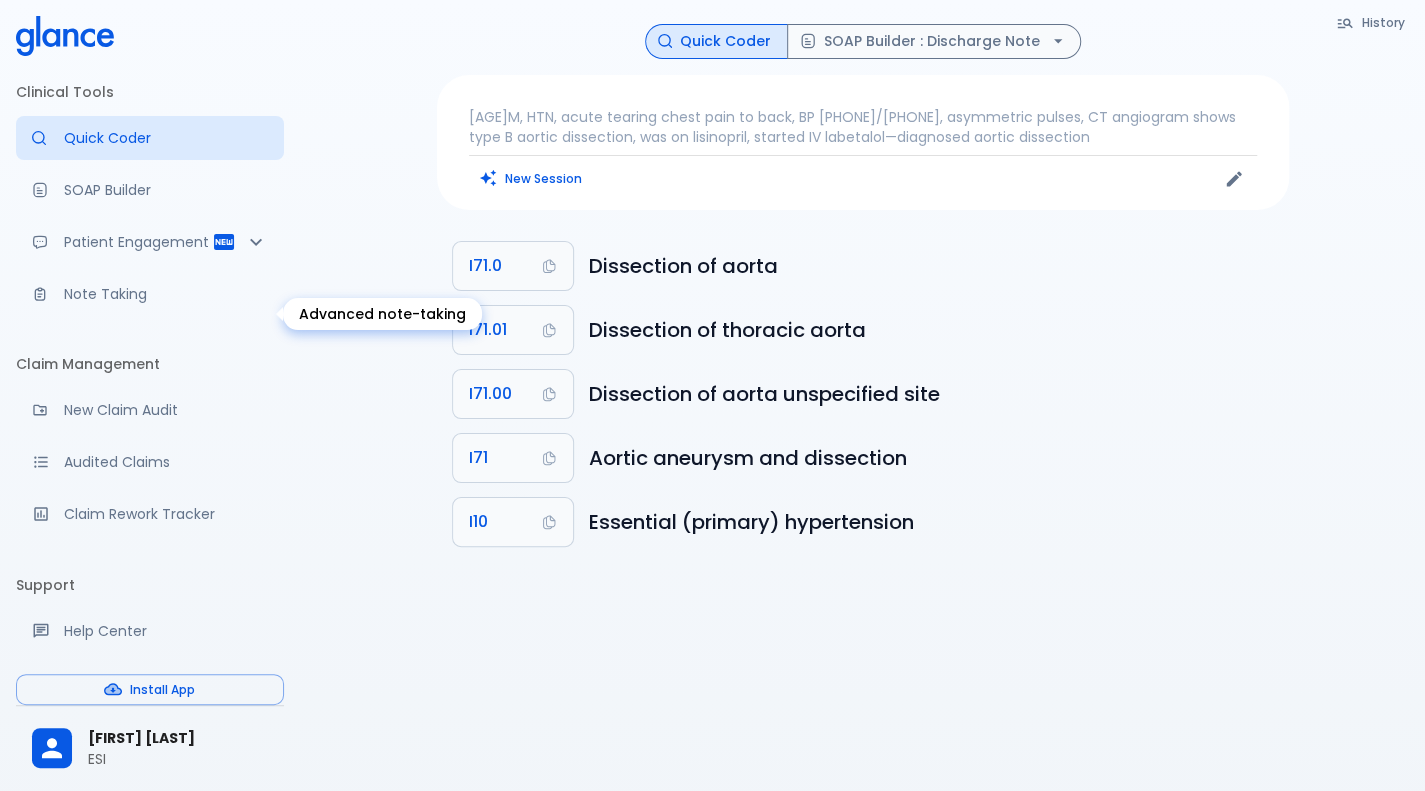 click on "Note Taking" at bounding box center (150, 294) 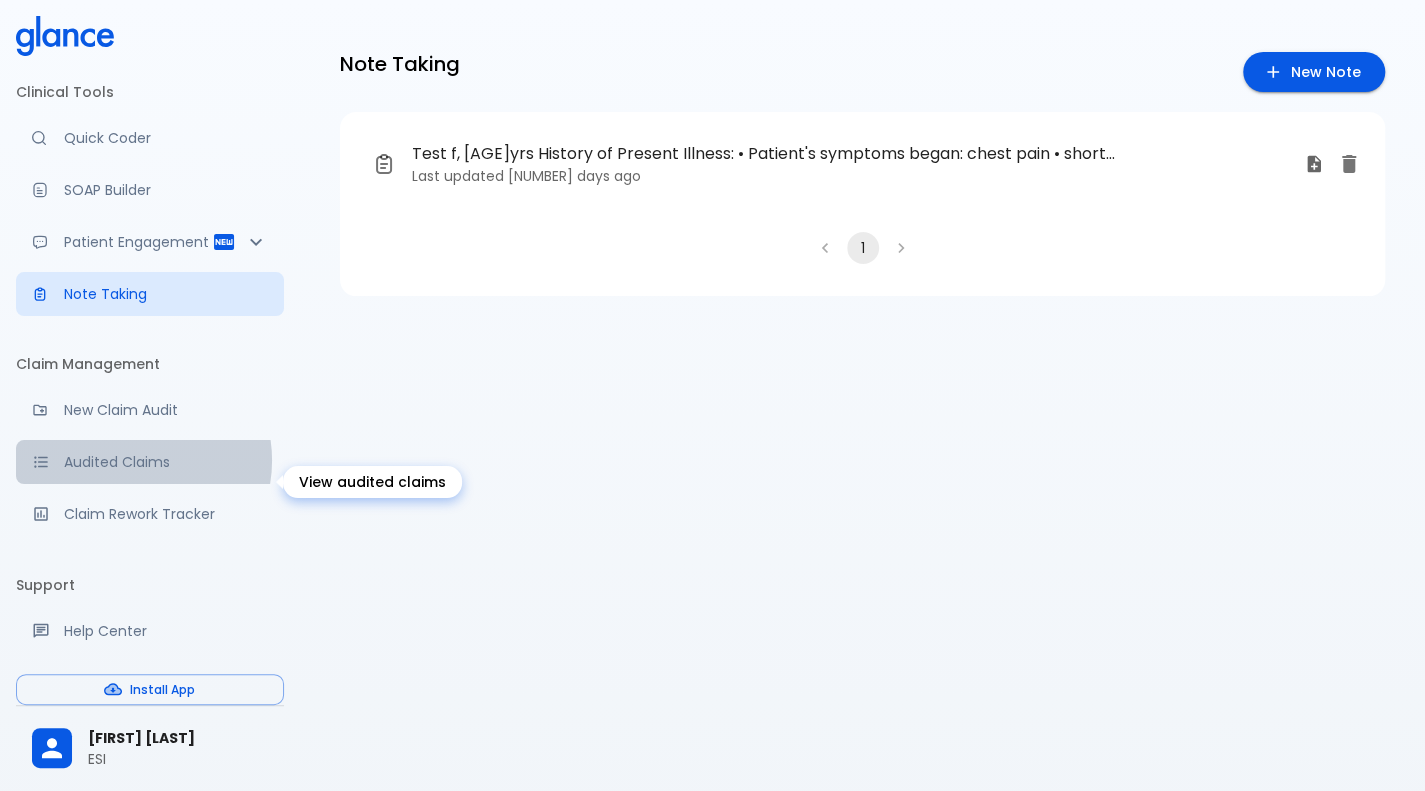 click on "Audited Claims" at bounding box center [166, 462] 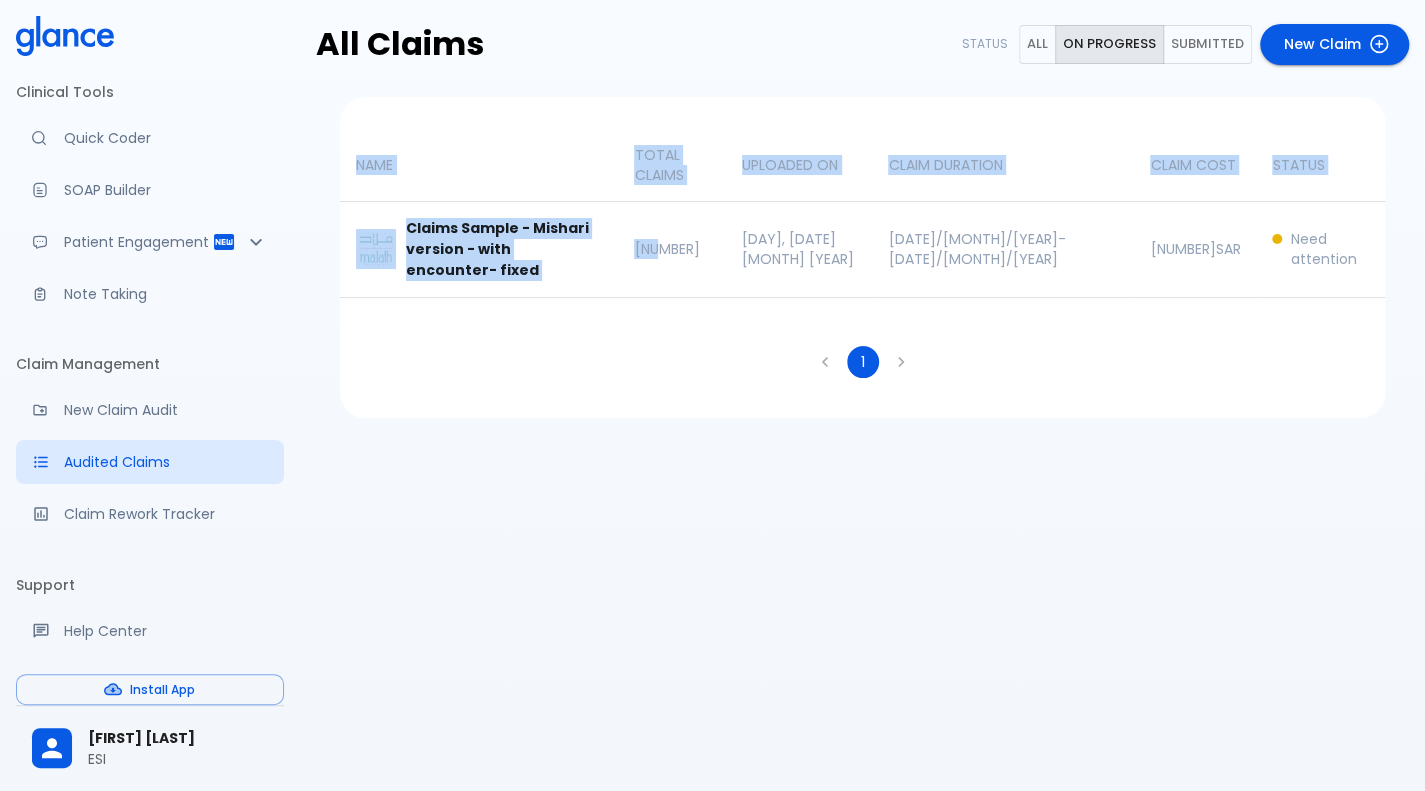drag, startPoint x: 726, startPoint y: 281, endPoint x: 791, endPoint y: 245, distance: 74.30343 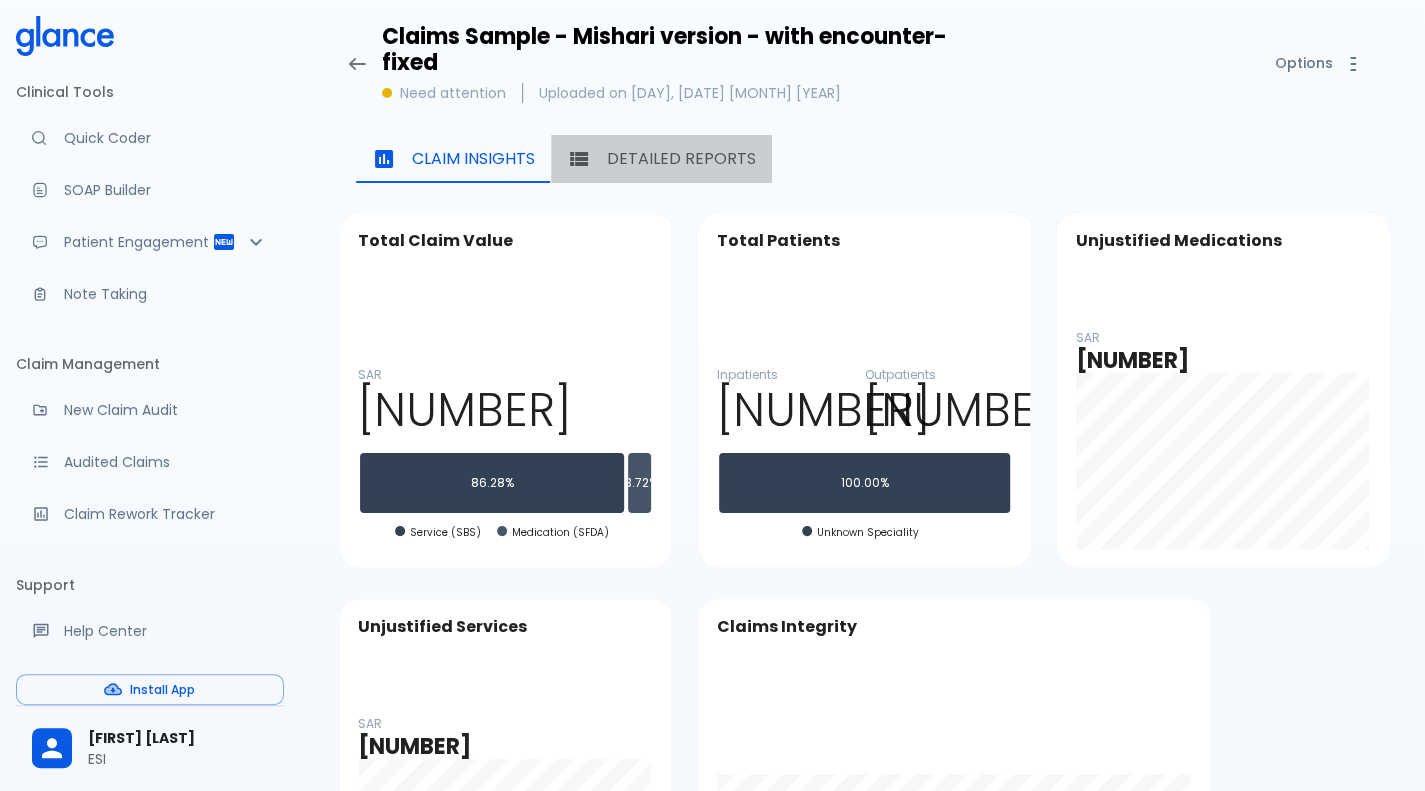 click on "Detailed Reports" at bounding box center [661, 159] 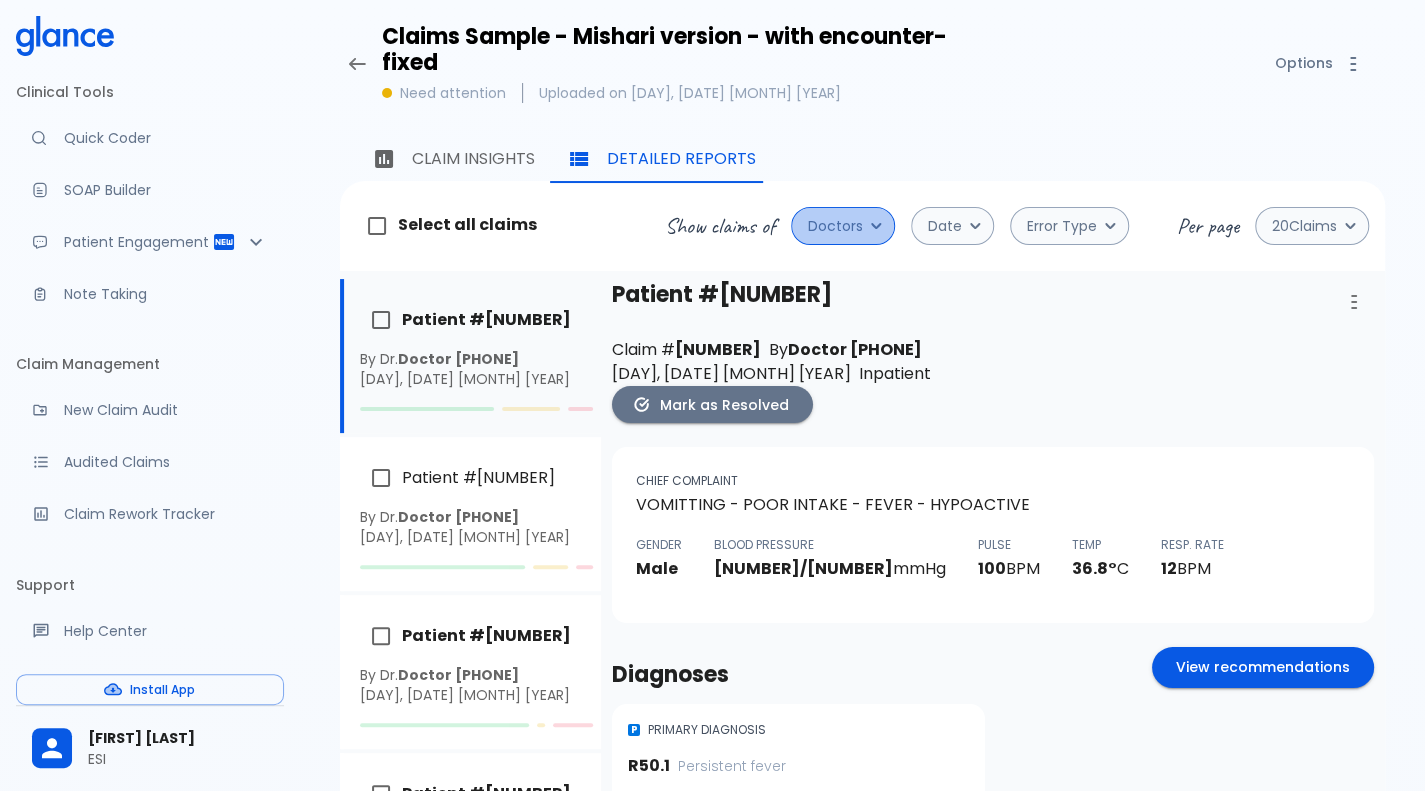 click on "Doctors" at bounding box center (835, 226) 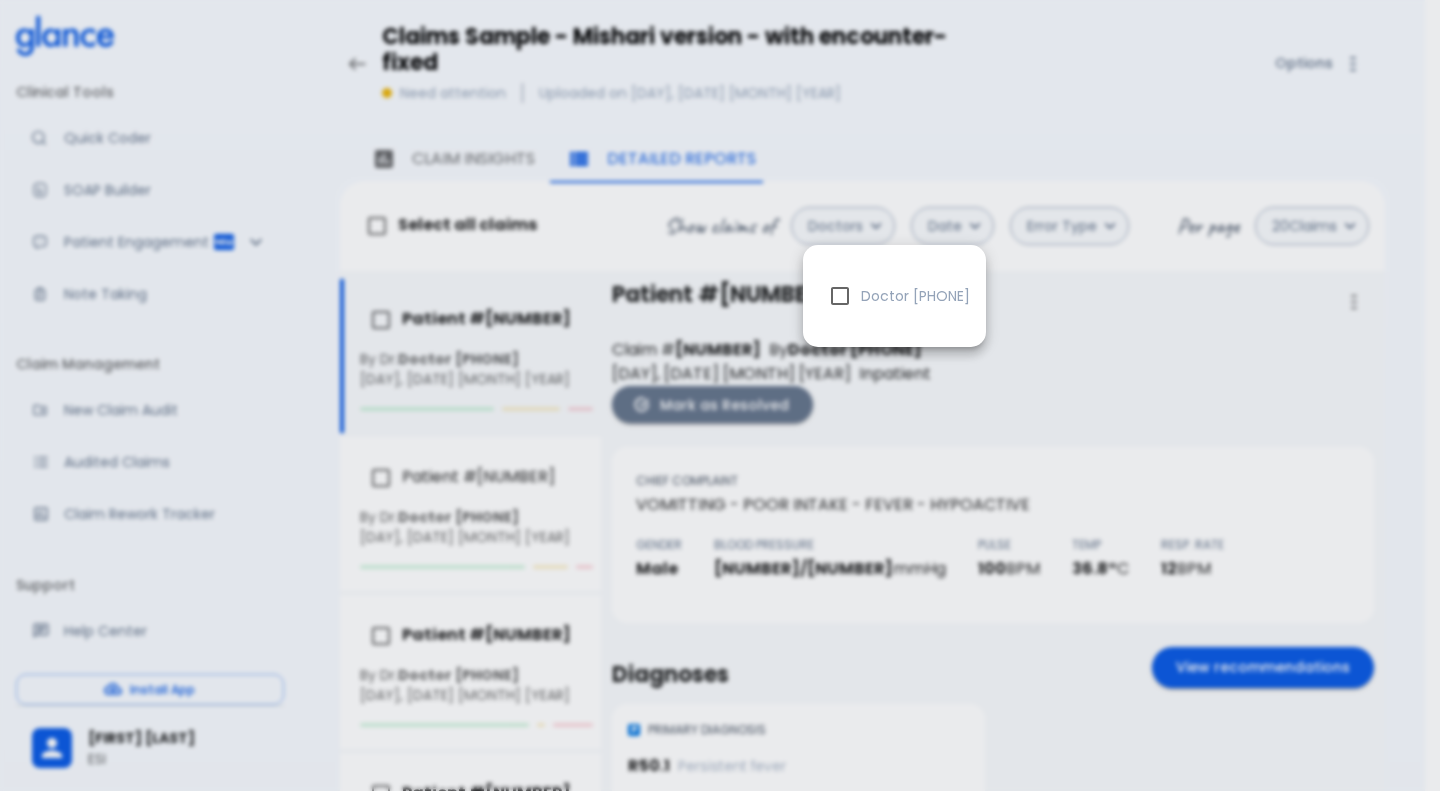 click at bounding box center (720, 395) 